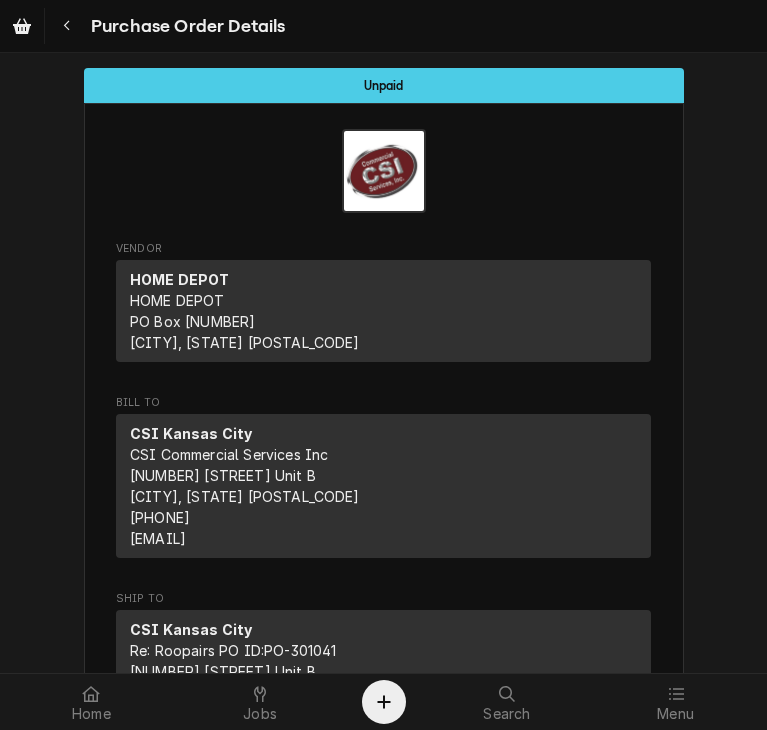 scroll, scrollTop: 0, scrollLeft: 0, axis: both 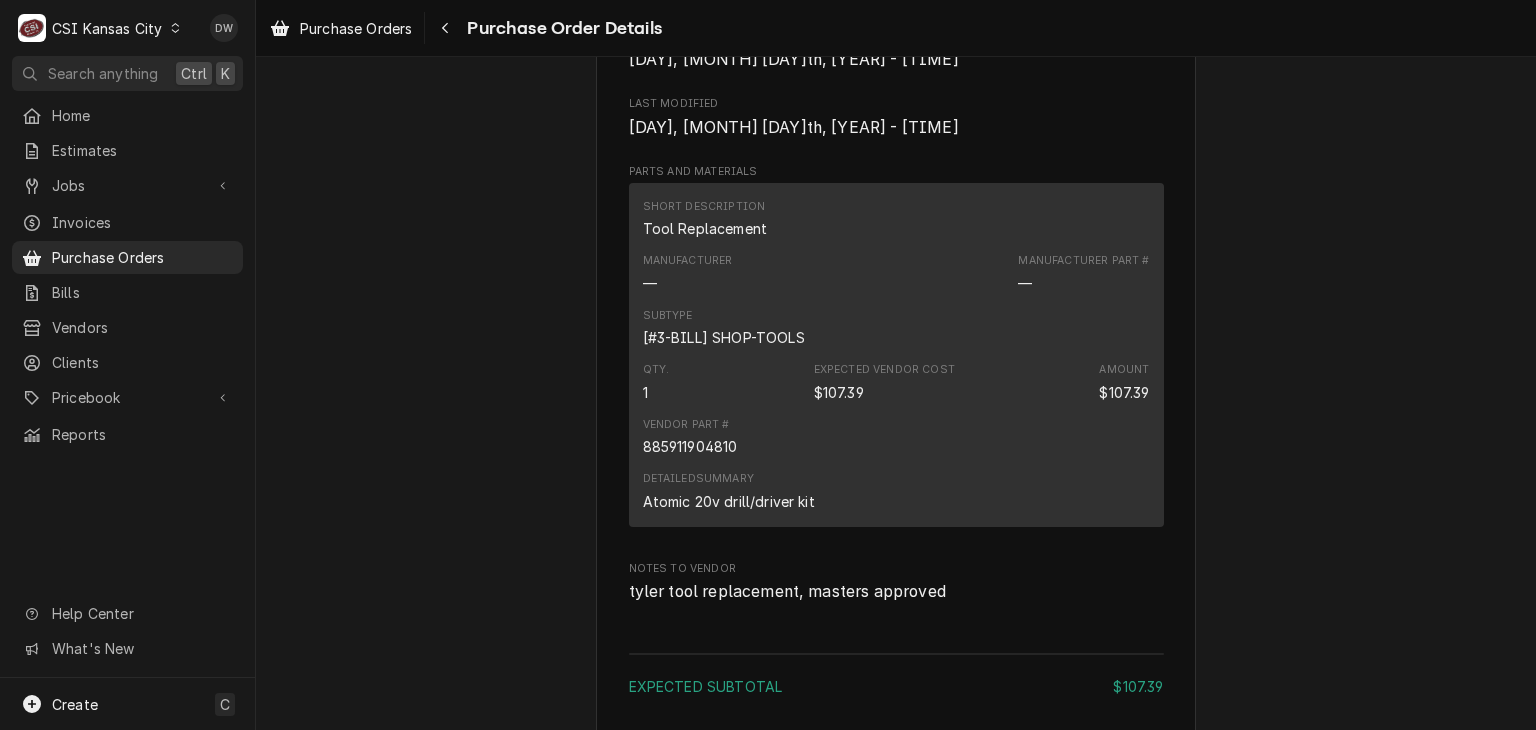 click on "C CSI Kansas City" at bounding box center (100, 28) 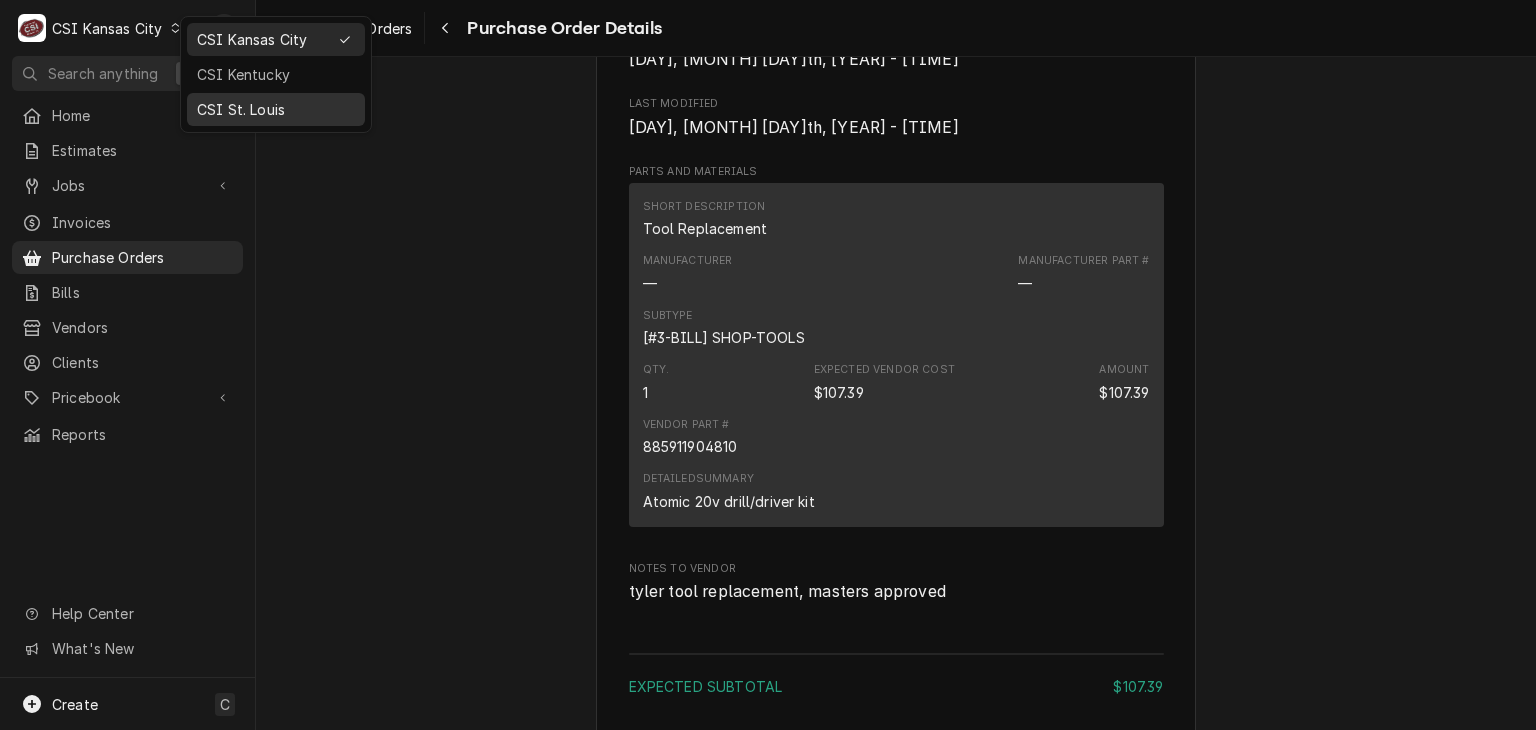 click on "CSI St. Louis" at bounding box center (276, 109) 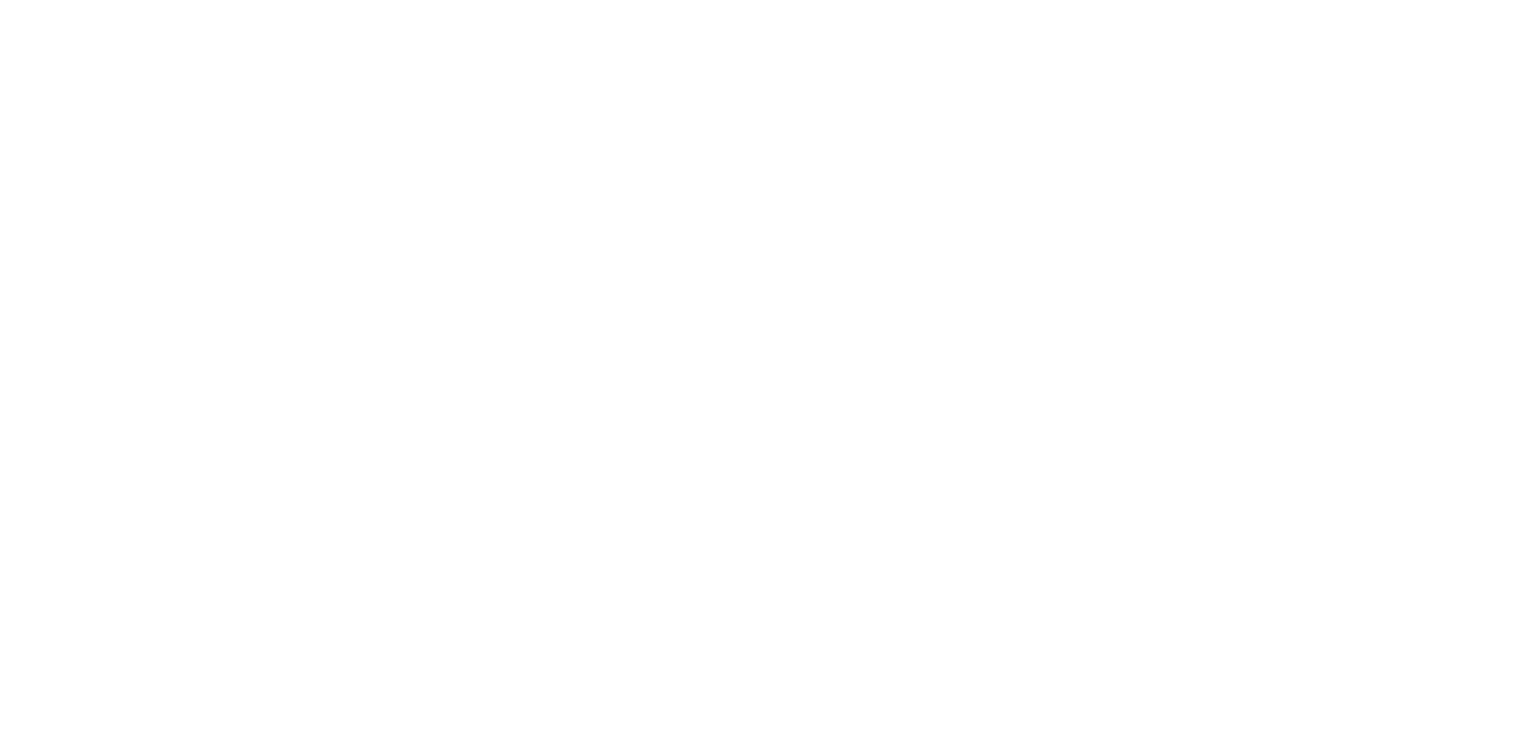 scroll, scrollTop: 0, scrollLeft: 0, axis: both 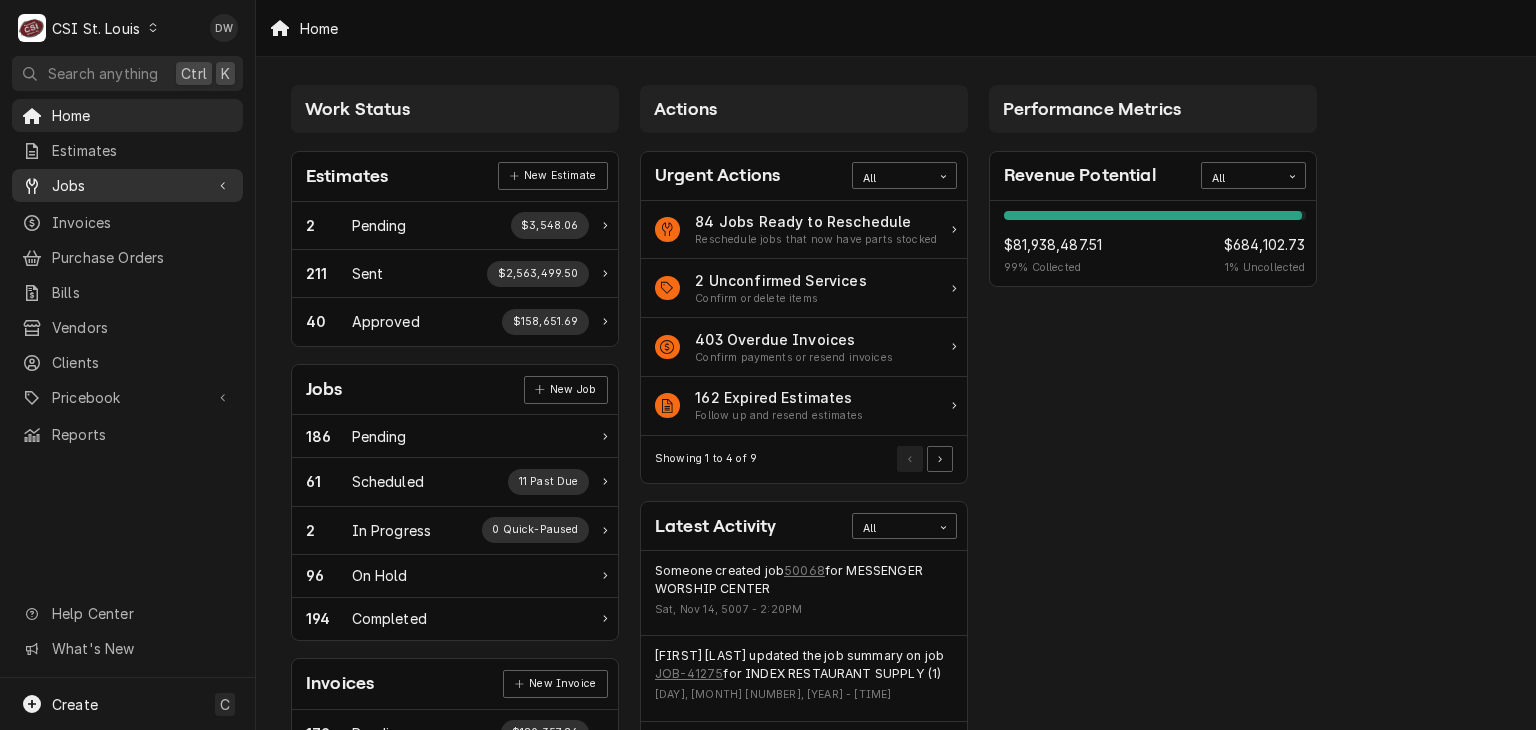 click on "Jobs" at bounding box center (127, 185) 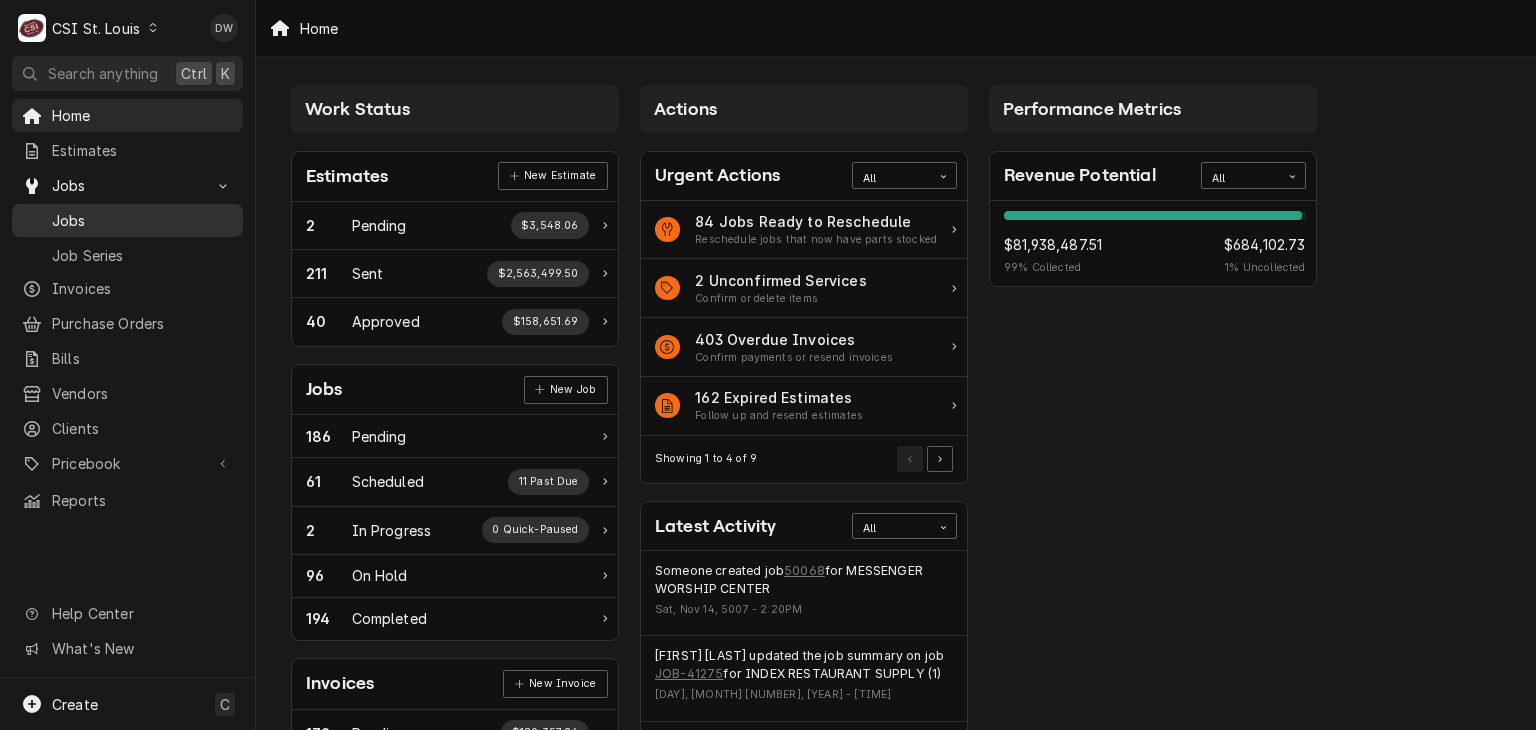 click on "Jobs" at bounding box center (142, 220) 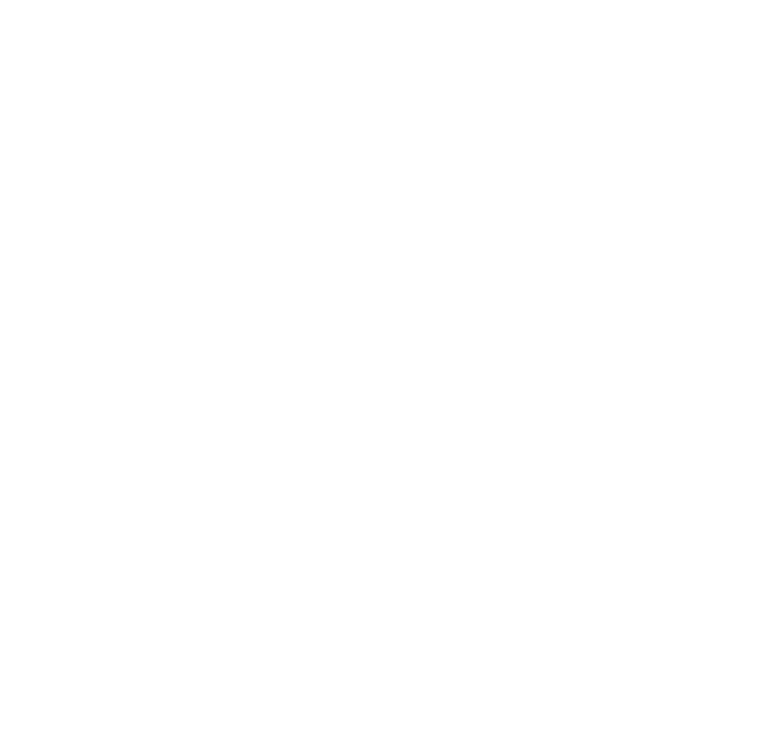 scroll, scrollTop: 0, scrollLeft: 0, axis: both 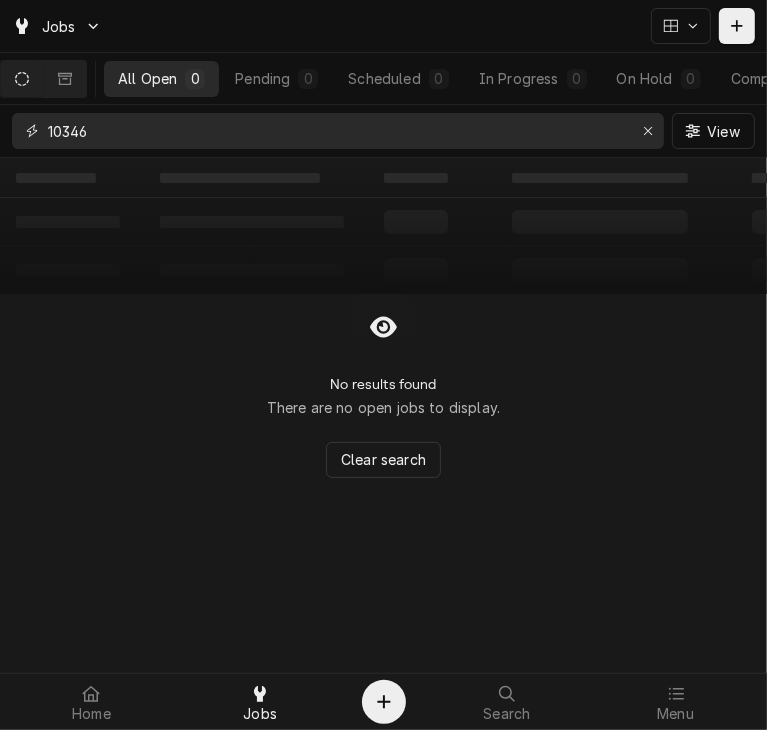 drag, startPoint x: 151, startPoint y: 135, endPoint x: -21, endPoint y: 185, distance: 179.12007 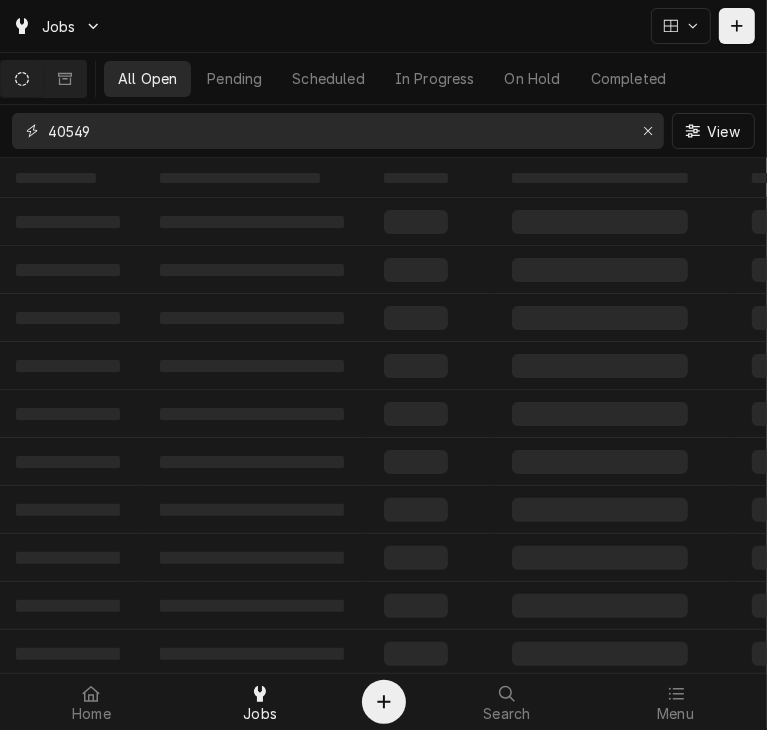 type on "40549" 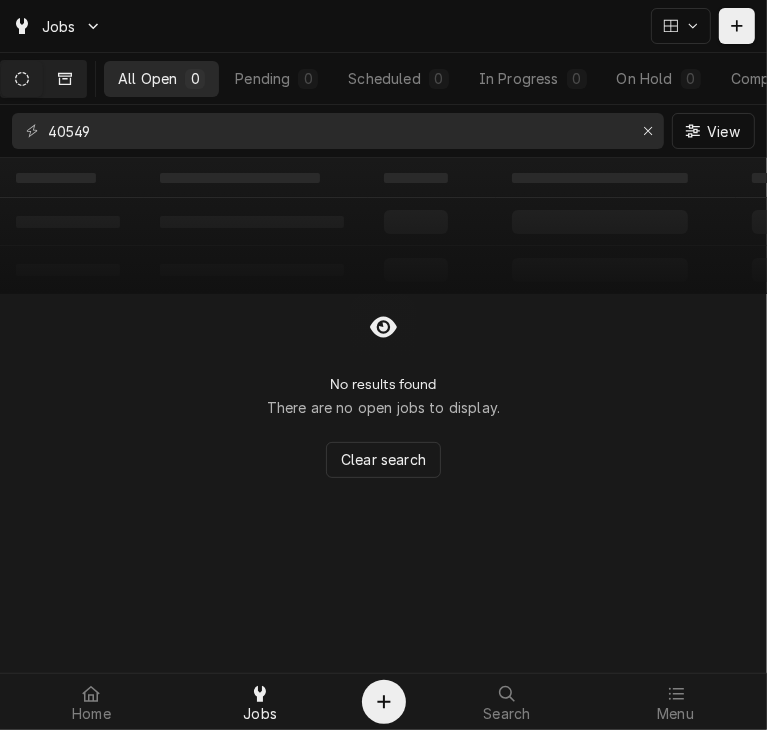 click at bounding box center (65, 79) 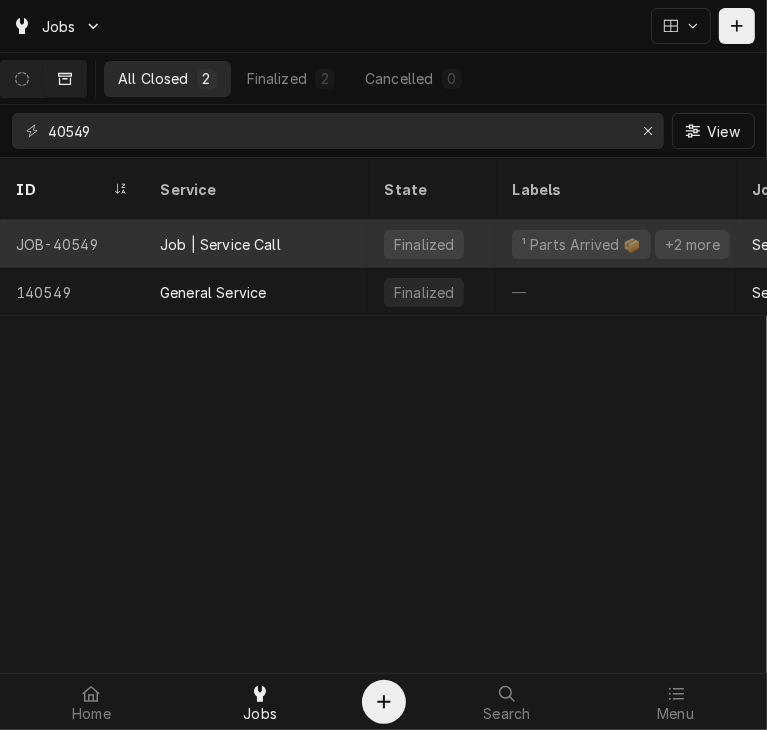 click on "Job | Service Call" at bounding box center [220, 244] 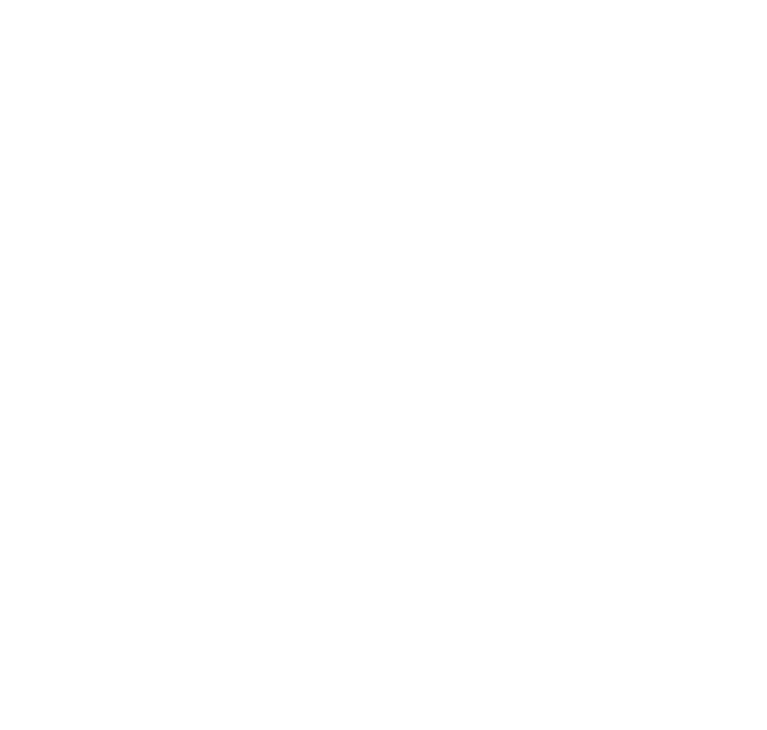 scroll, scrollTop: 0, scrollLeft: 0, axis: both 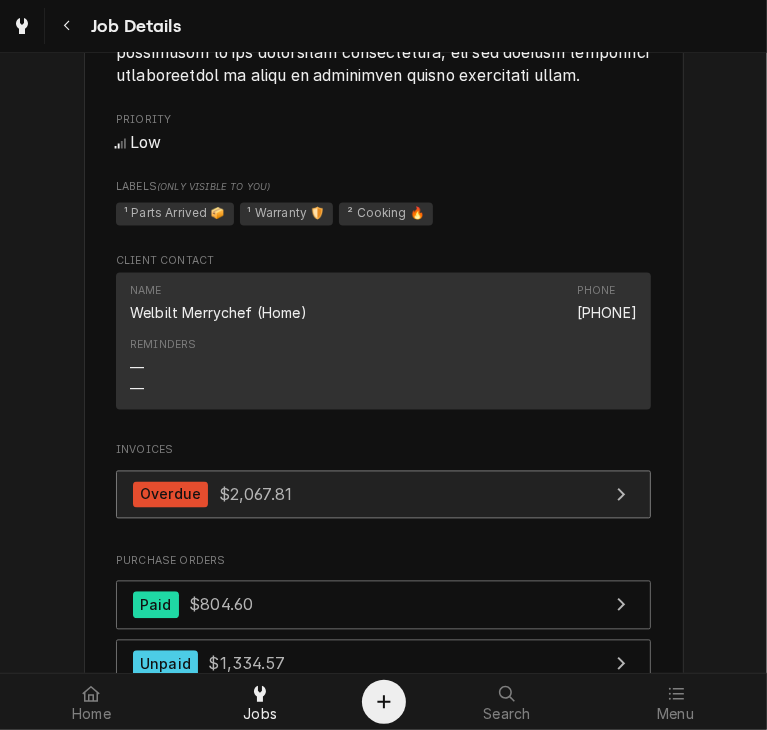 click on "Overdue $2,067.81" at bounding box center (212, 495) 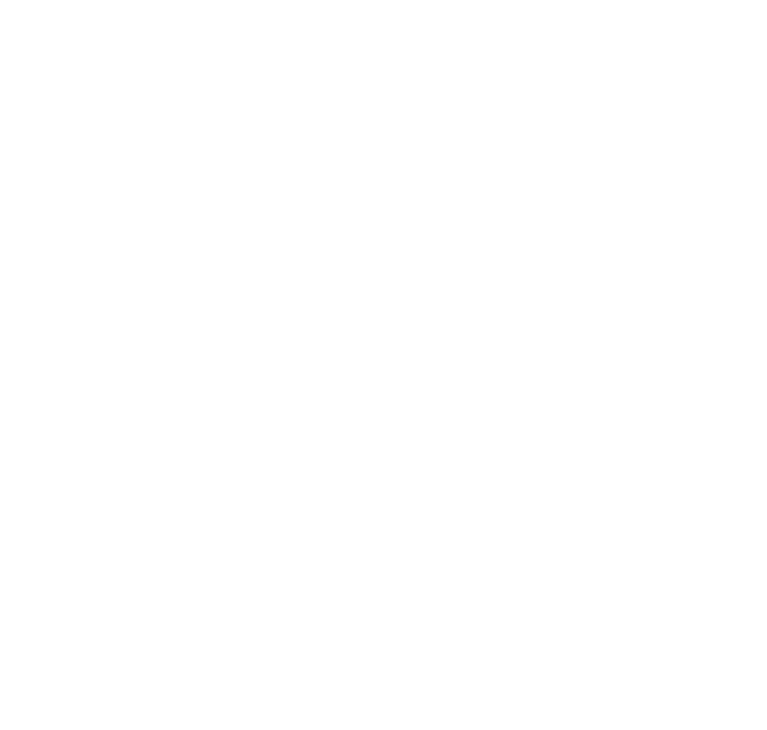 scroll, scrollTop: 0, scrollLeft: 0, axis: both 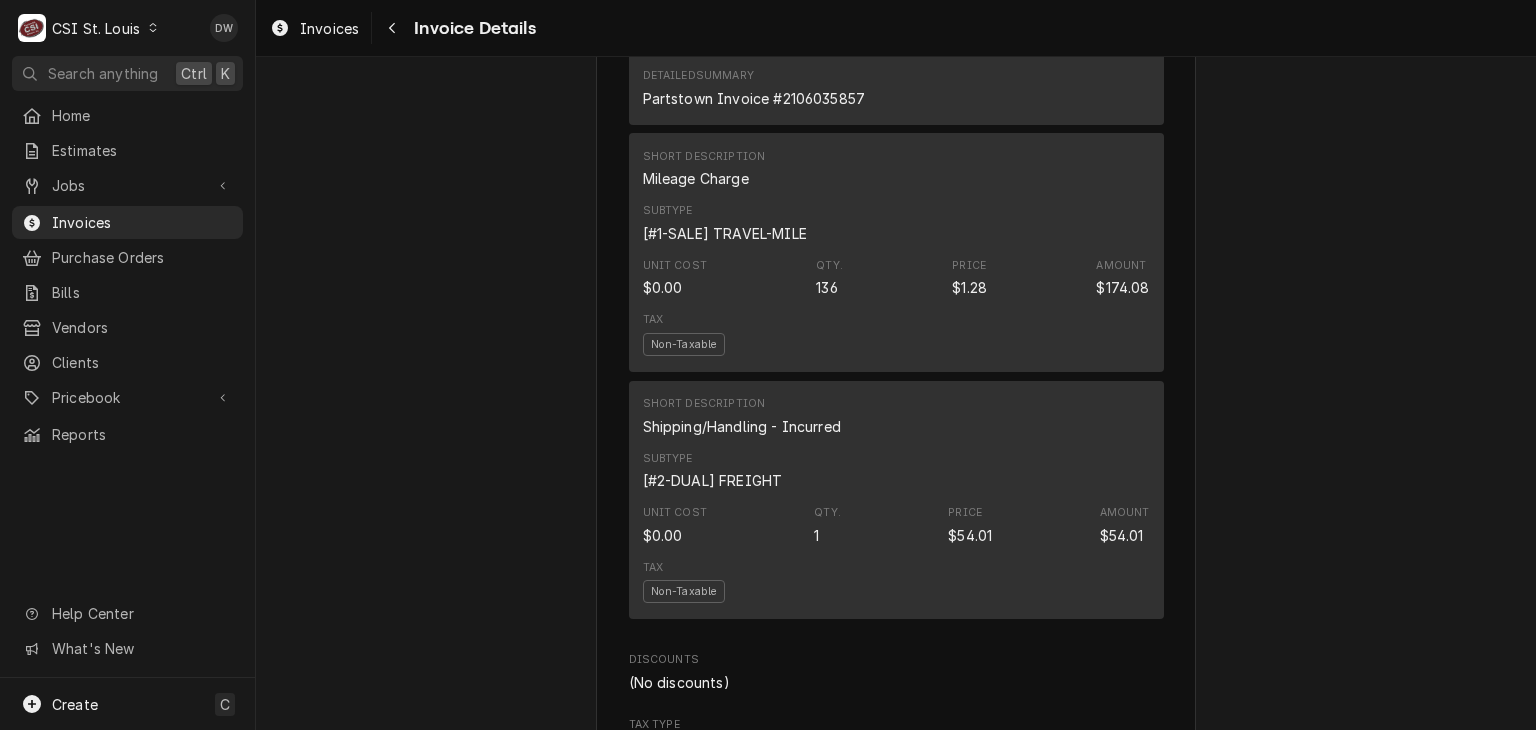 click on "C CSI St. Louis" at bounding box center (89, 28) 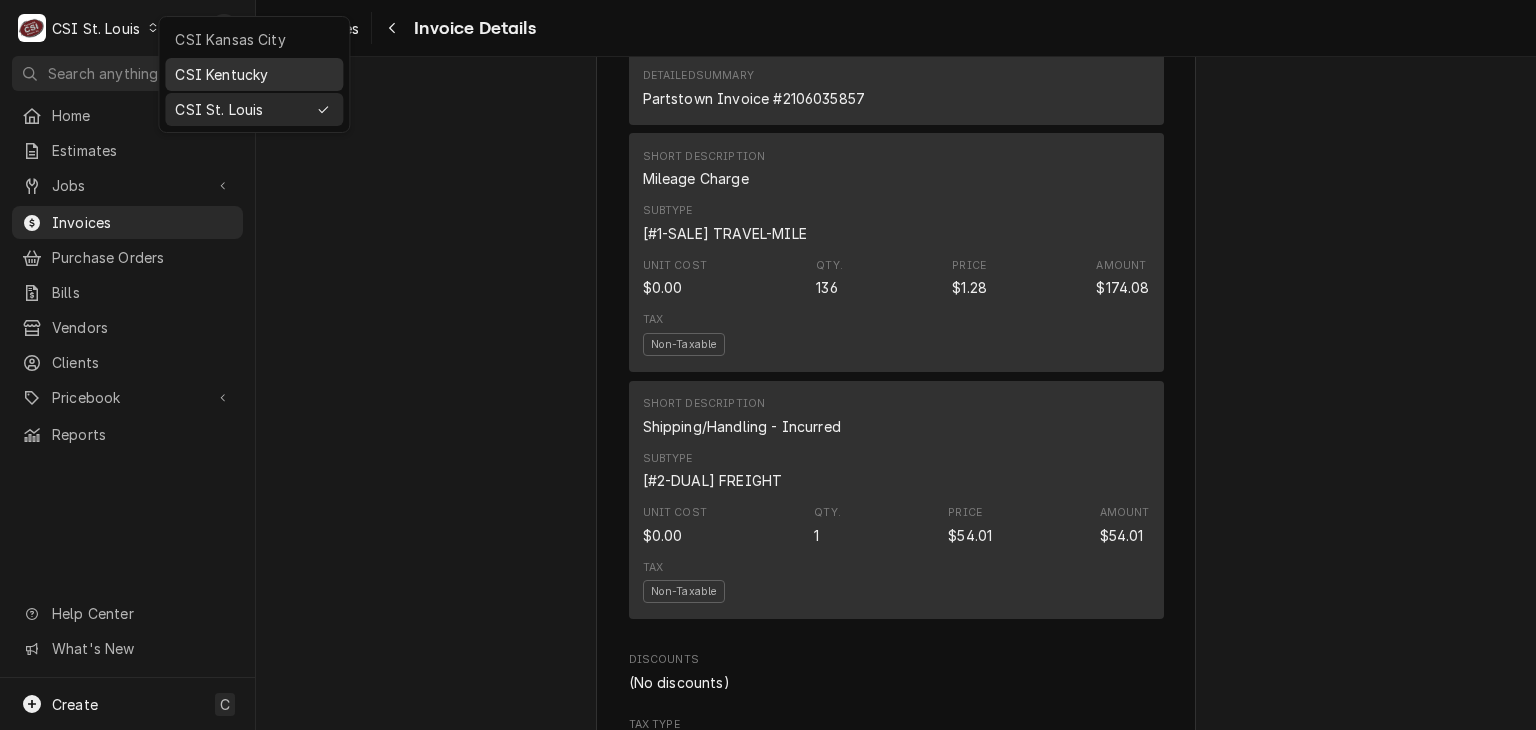 click on "CSI Kentucky" at bounding box center (254, 74) 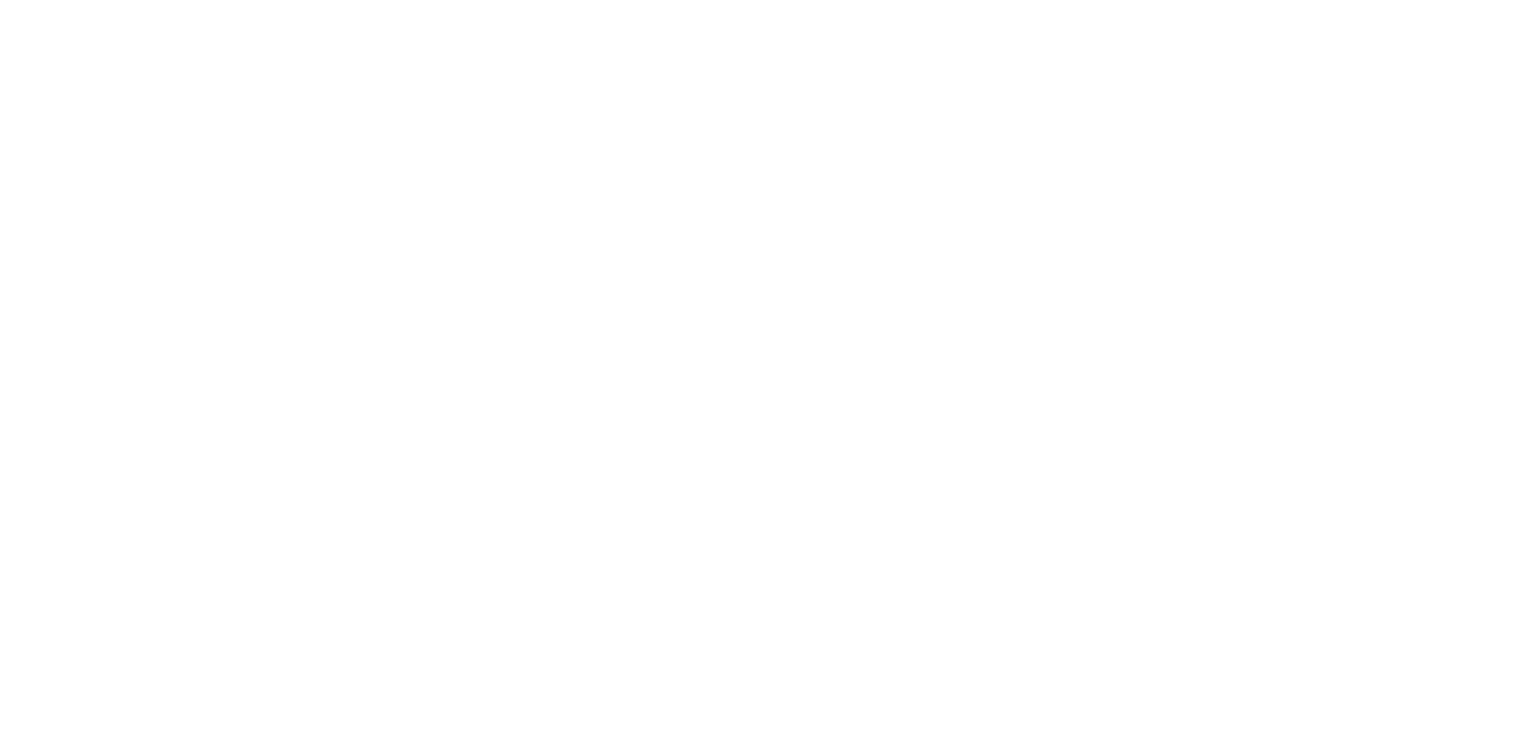 scroll, scrollTop: 0, scrollLeft: 0, axis: both 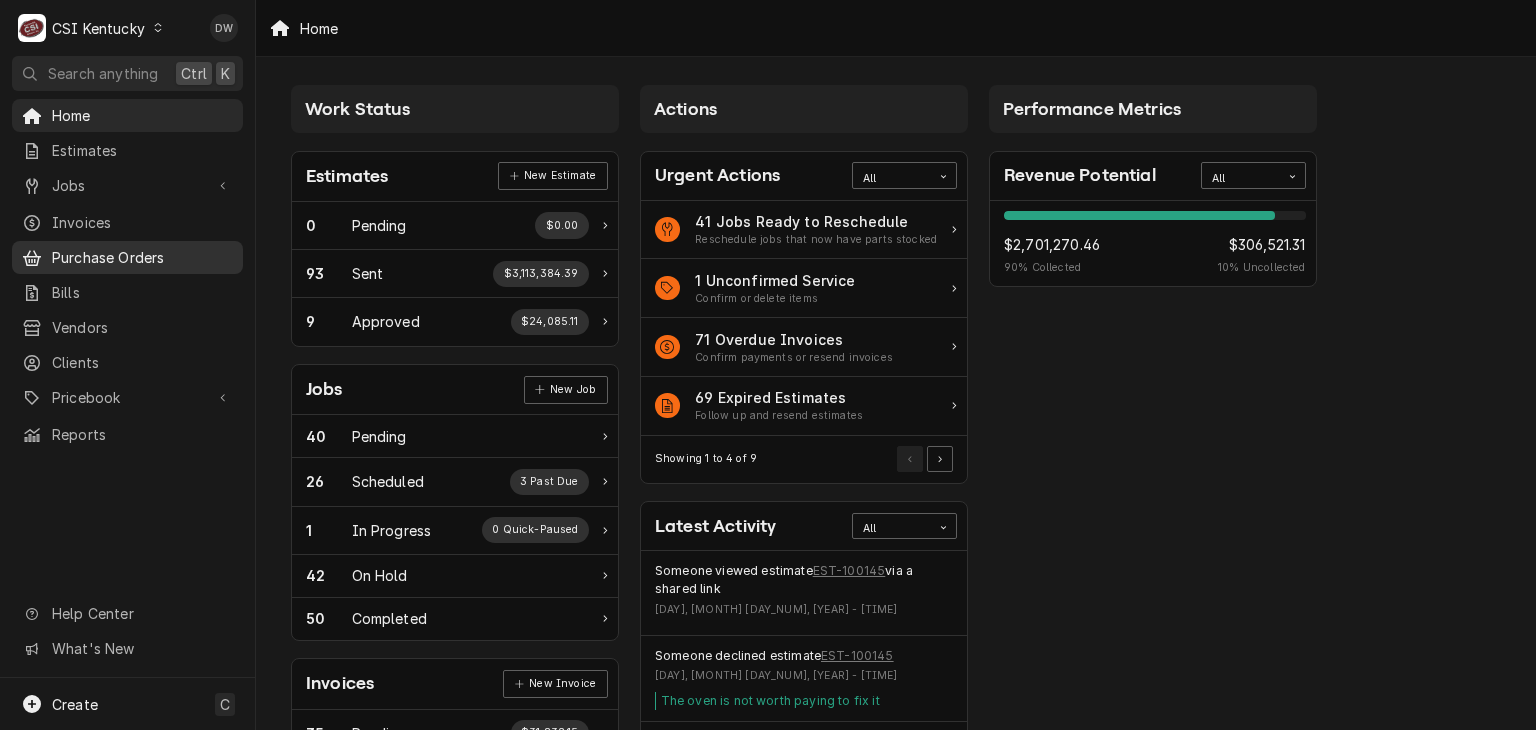 click on "Purchase Orders" at bounding box center (142, 257) 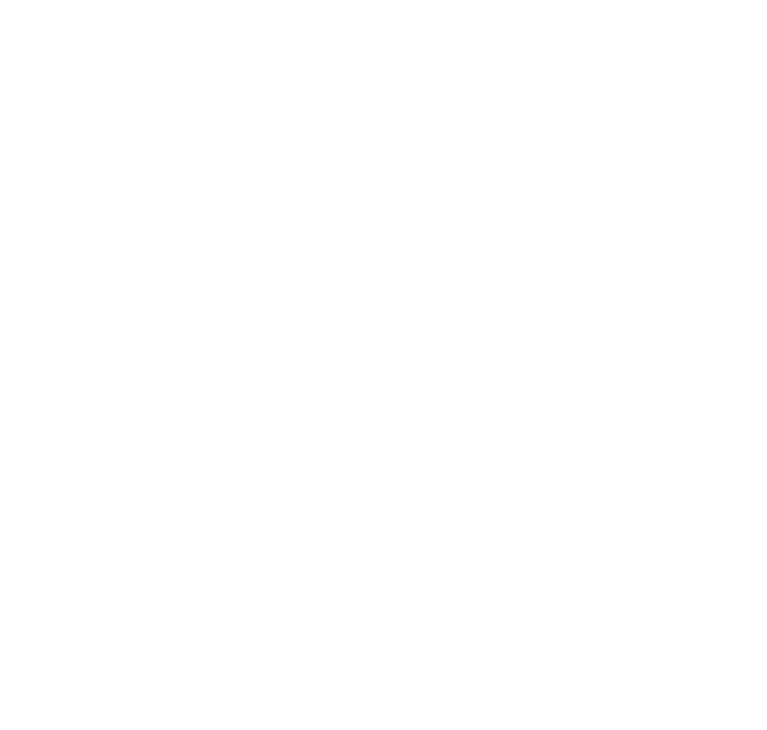 scroll, scrollTop: 0, scrollLeft: 0, axis: both 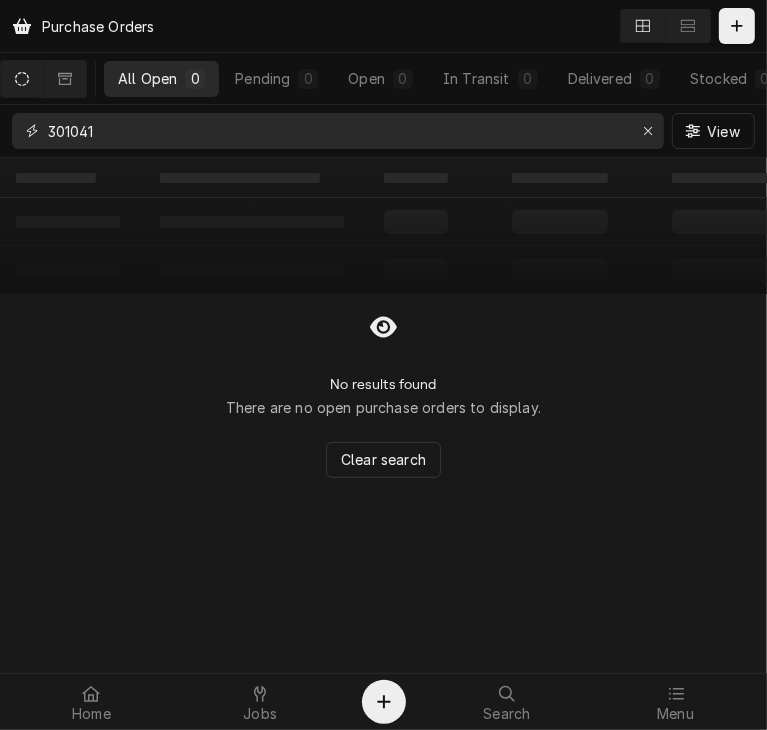 drag, startPoint x: 131, startPoint y: 136, endPoint x: 24, endPoint y: 131, distance: 107.11676 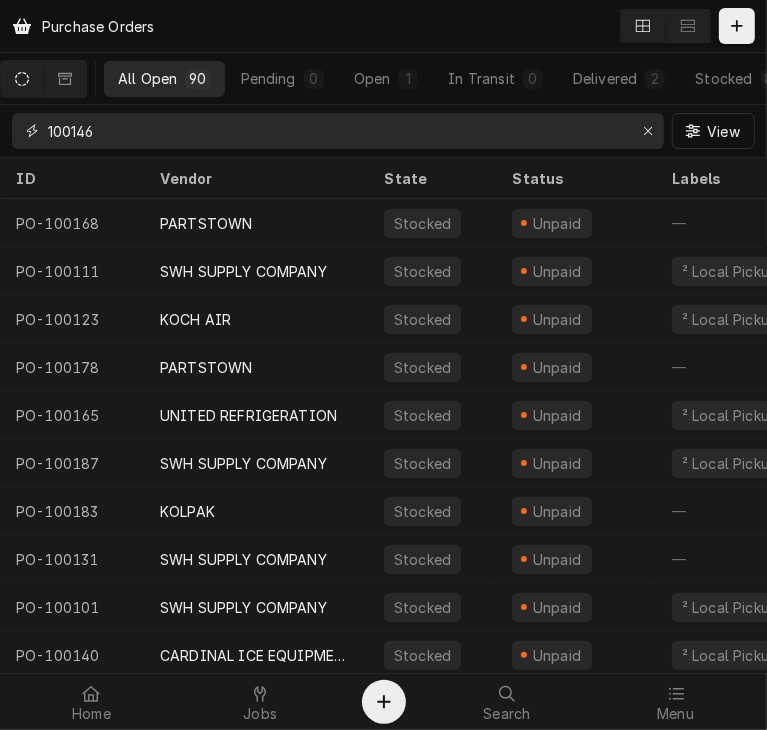 type on "100146" 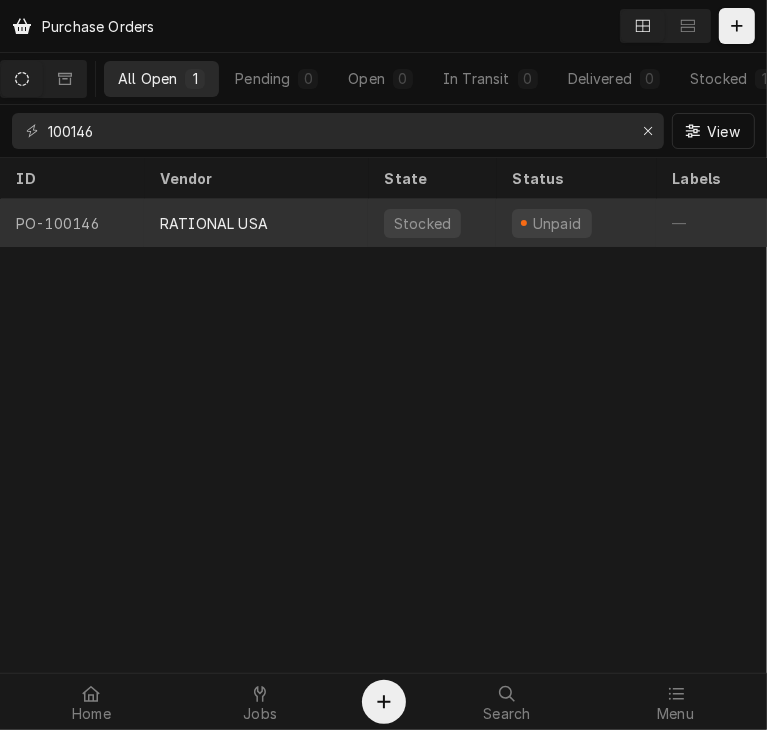 click on "RATIONAL USA" at bounding box center [214, 223] 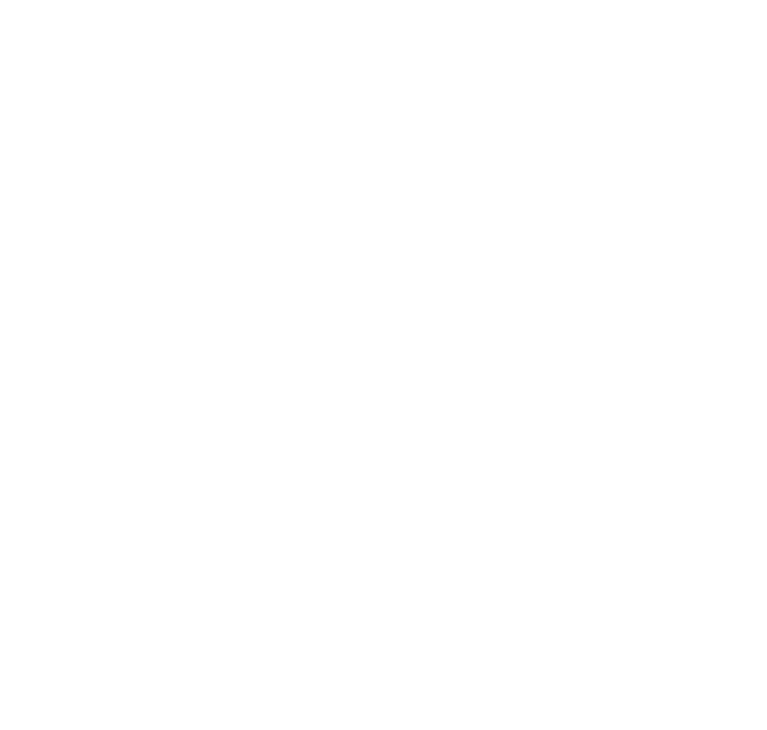 scroll, scrollTop: 0, scrollLeft: 0, axis: both 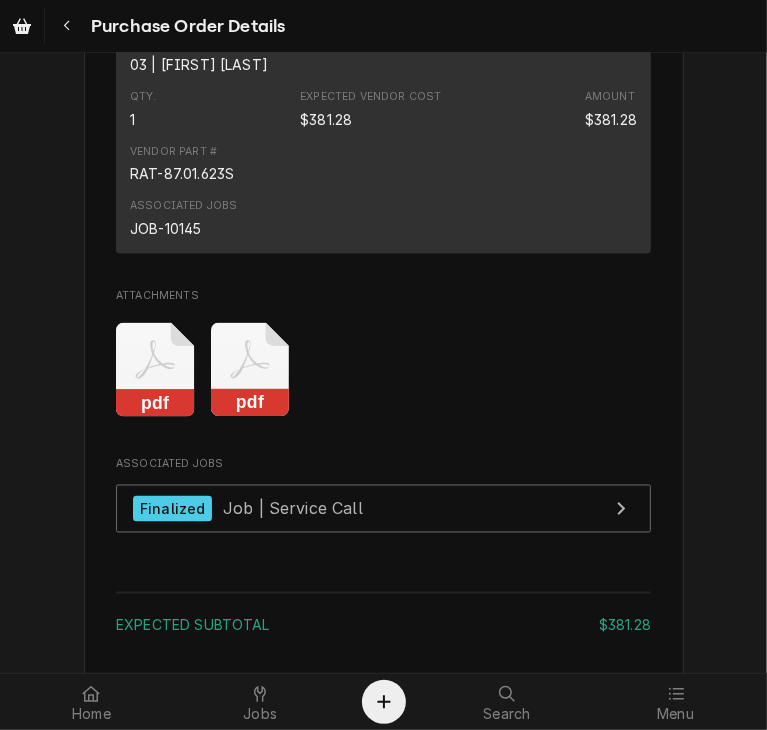 click 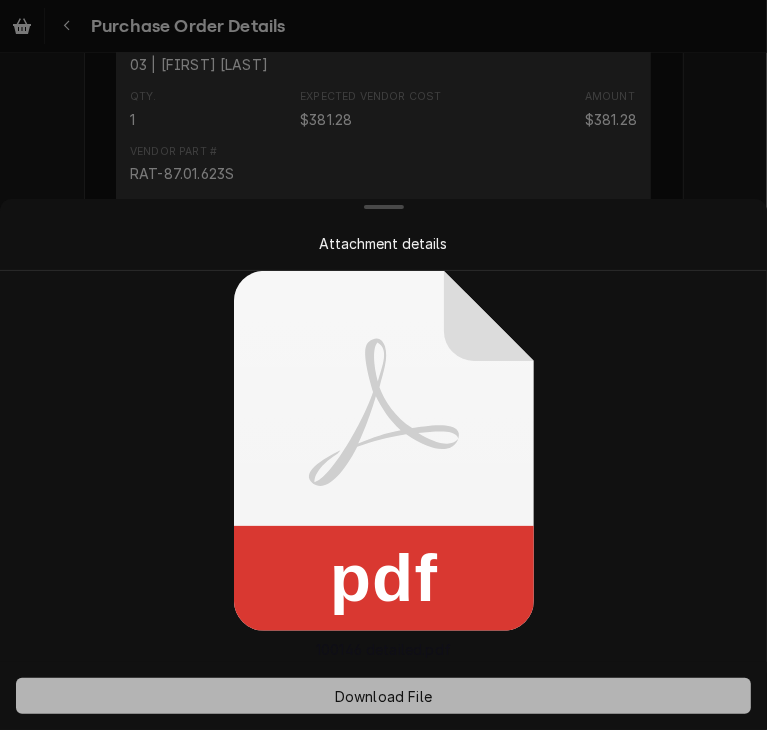 click on "Download File" at bounding box center [383, 696] 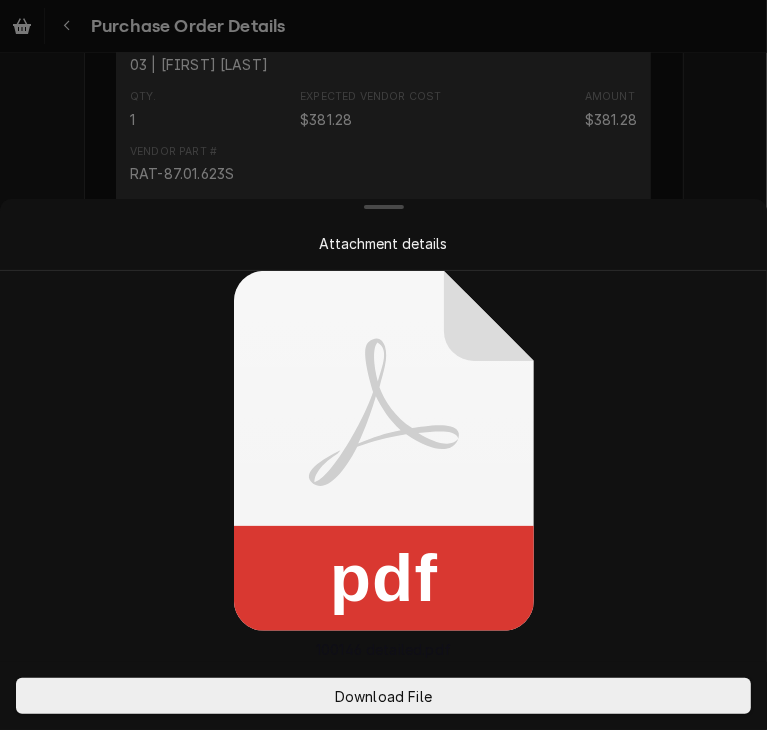 click at bounding box center [383, 365] 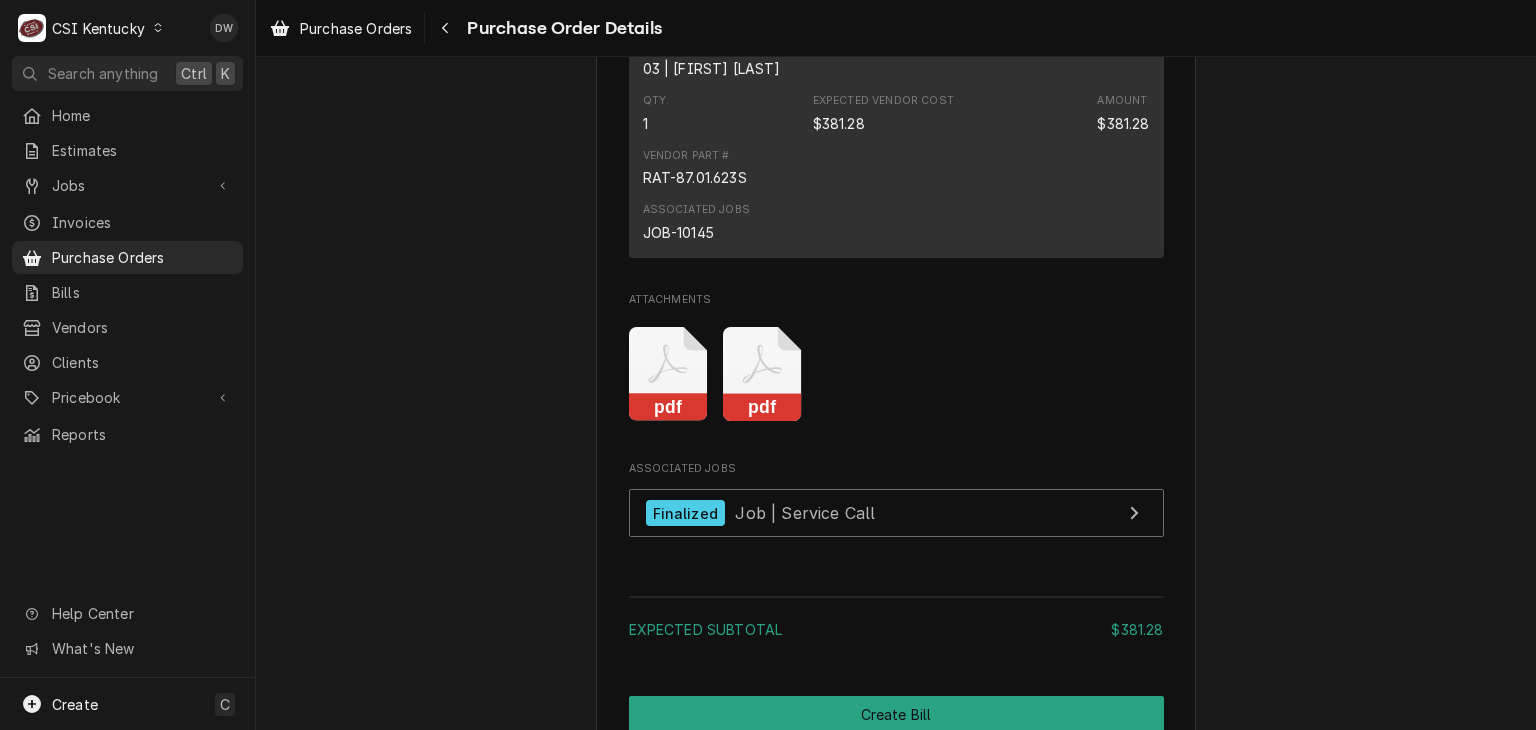 click at bounding box center [158, 28] 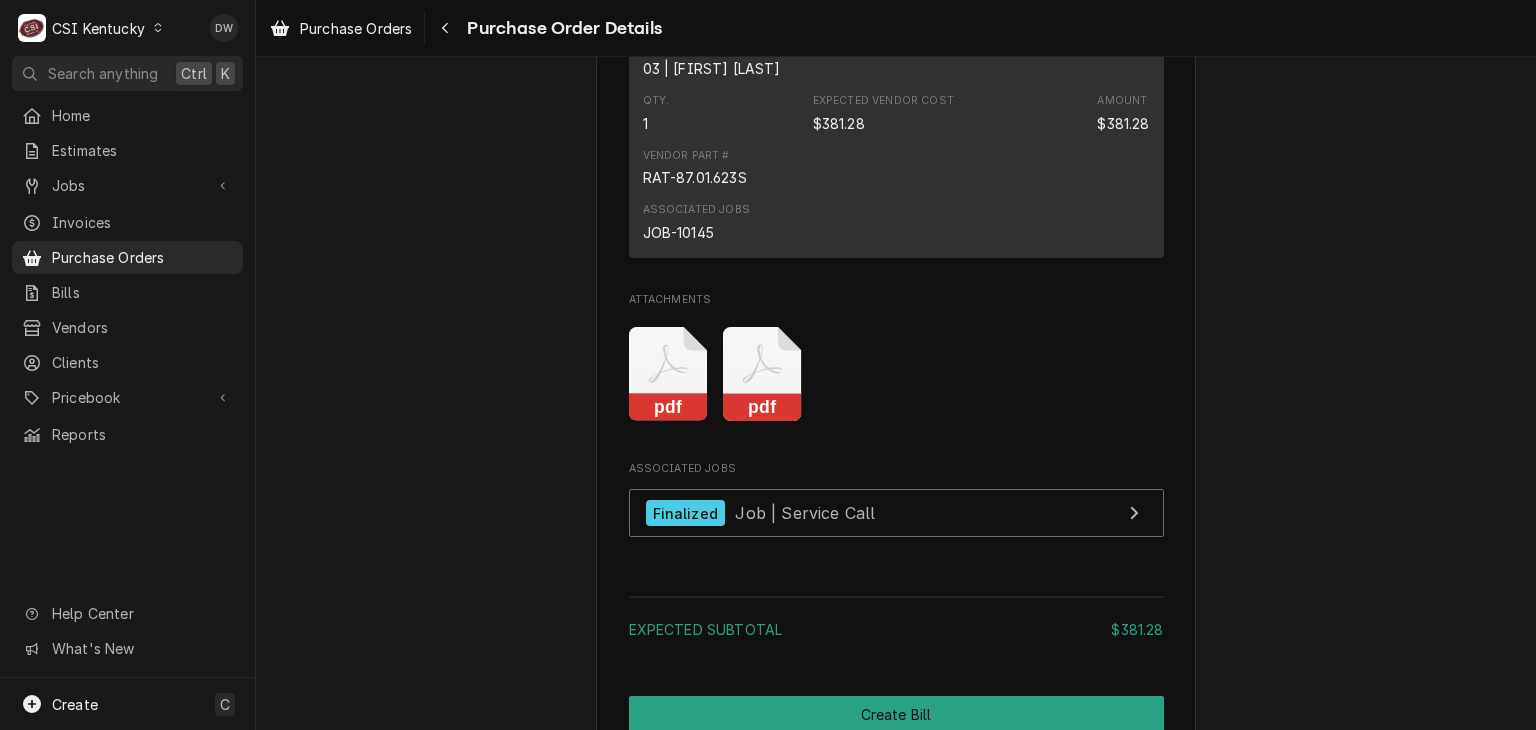 click on "C CSI Kentucky DW Search anything Ctrl K Home Estimates Jobs Jobs Job Series Invoices Purchase Orders Bills Vendors Clients Pricebook Services Parts & Materials Miscellaneous Discounts Tax Rates Reports Help Center What's New Create C Purchase Orders   Purchase Order Details Unpaid Vendor RATIONAL USA RATIONAL USA
1701 Golf Road Suite C-120, Commercium
Rolling Meadows, IL 60008 Bill To CSI Kentucky CSI Commercial Services Inc
11360 Bluegrass Parkway
Louisville, KY 40299 (502) 806-5000 serviceky@csi1.com Ship To CSI Kentucky Re: Roopairs PO ID:  PO-100146 11360 Bluegrass Parkway
Louisville, KY 40299 Inventory Location 00 | KY WAREHOUSE Roopairs Purchase Order ID PO-100146 Date Issued Jun 23, 2025 Shipping -- No shipping details provided. Please reach out to the vendor for more information. Tracking Number -- No tracking number provided. Please reach out to the vendor for more information. Payment Terms Net null Stocked On Mon, Jul 7th, 2025 - 2:15 PM Last Modified Parts and Materials" at bounding box center [768, 365] 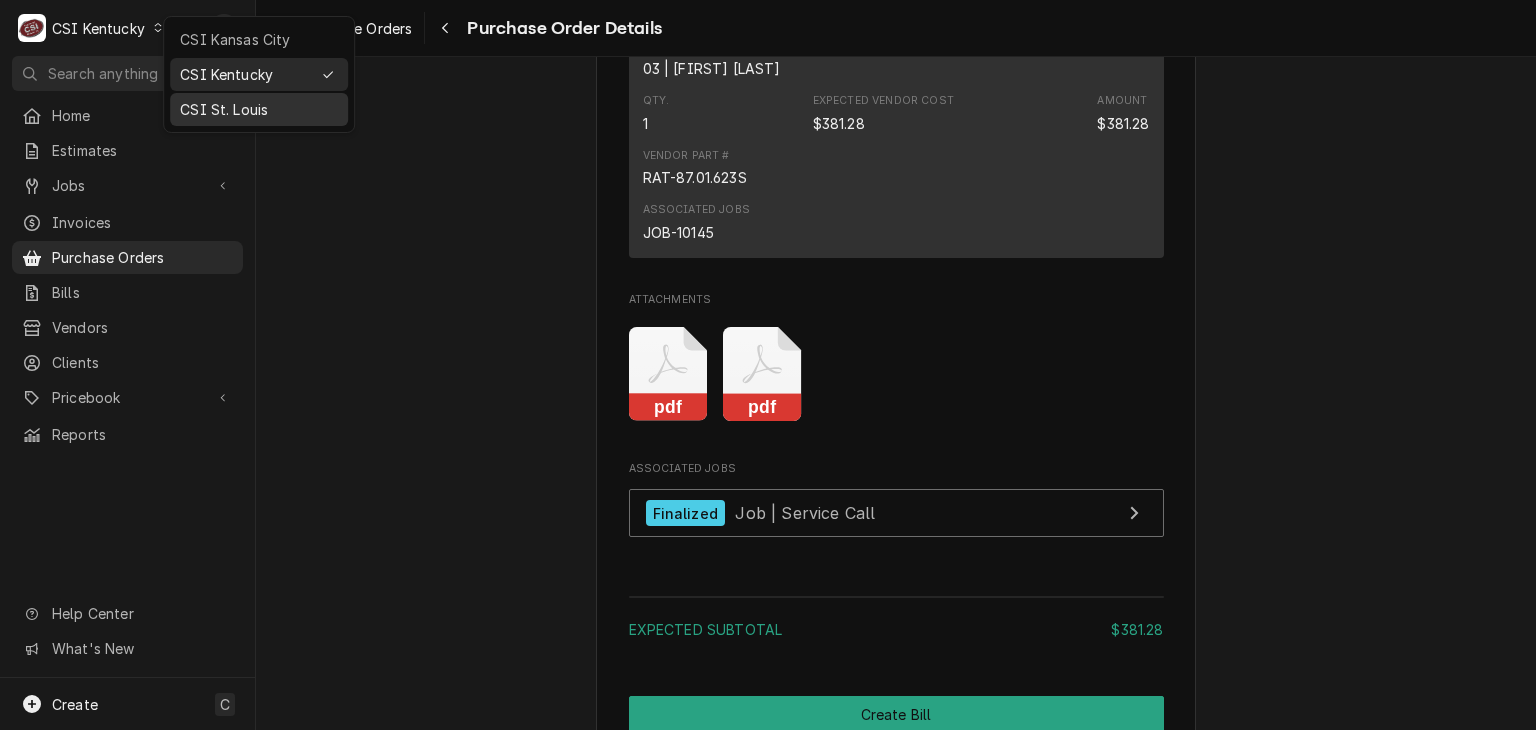 click on "CSI St. Louis" at bounding box center (259, 109) 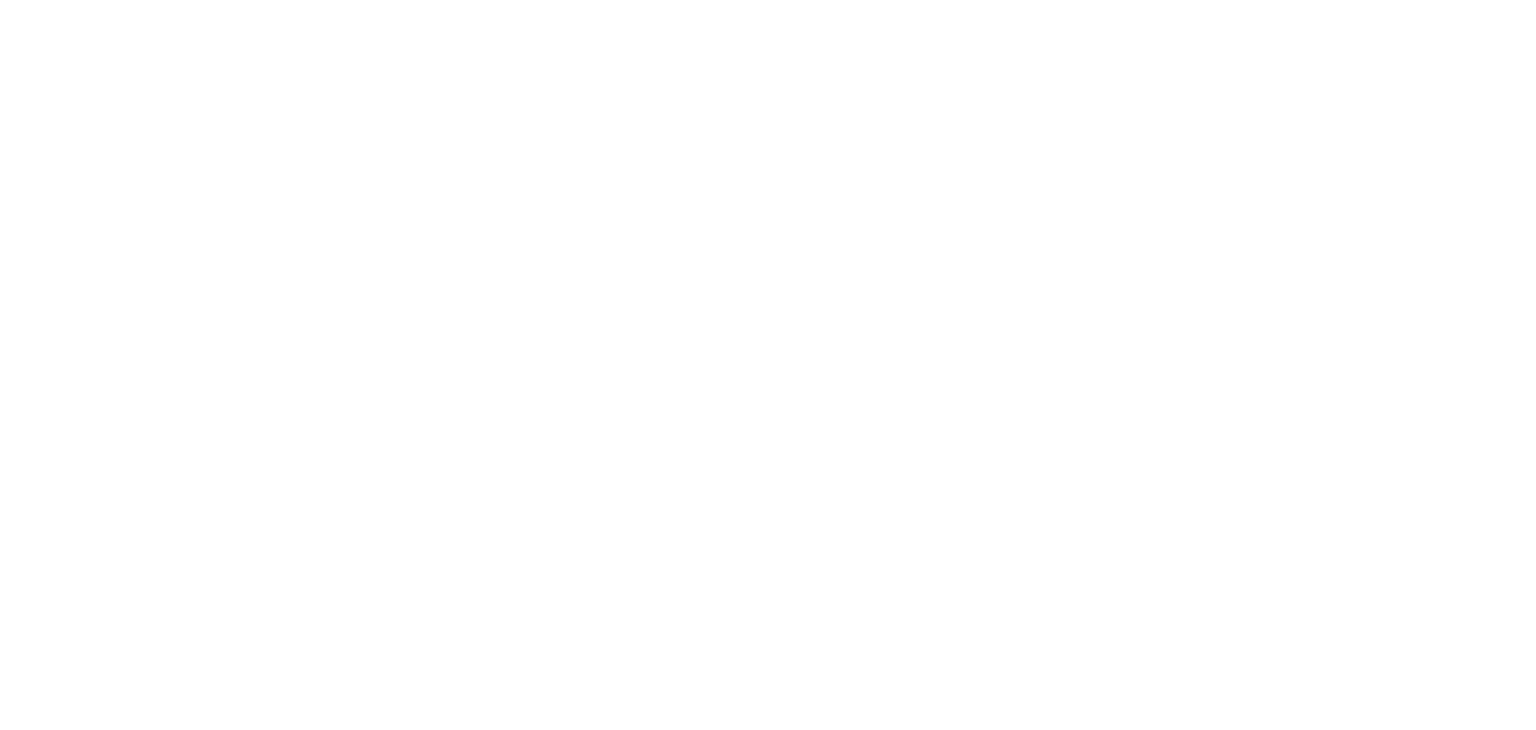 scroll, scrollTop: 0, scrollLeft: 0, axis: both 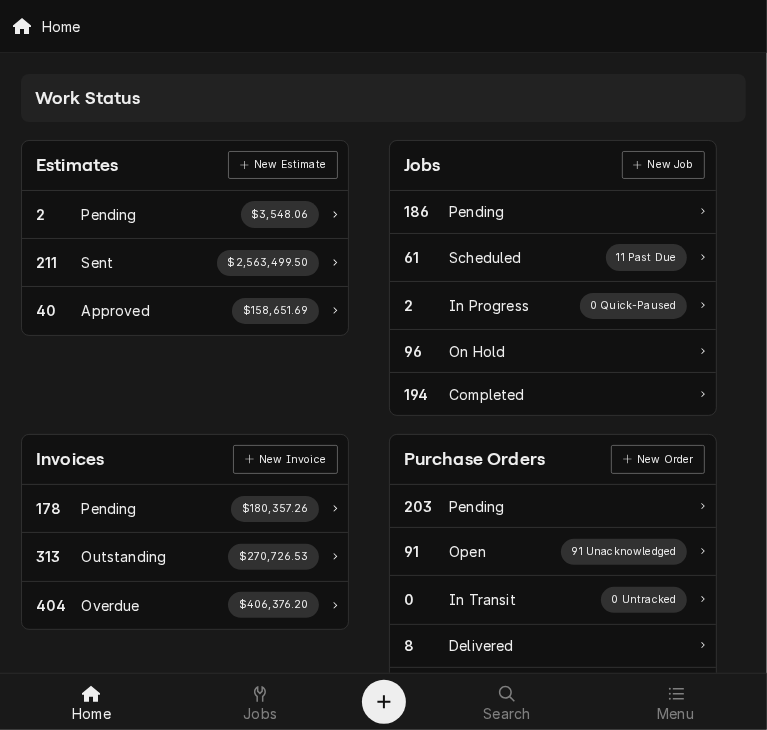 click on "Purchase Orders" at bounding box center (474, 459) 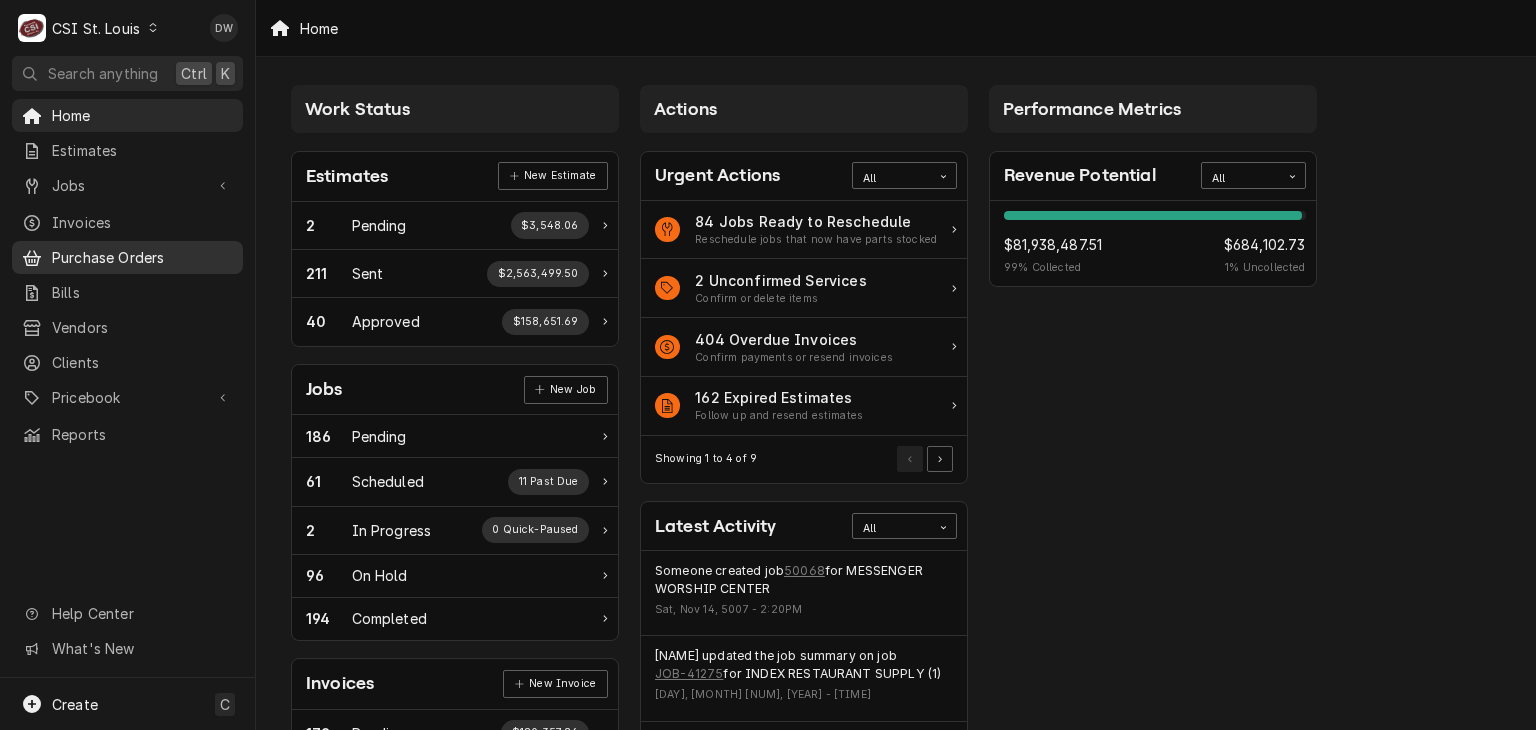 click on "Purchase Orders" at bounding box center (127, 257) 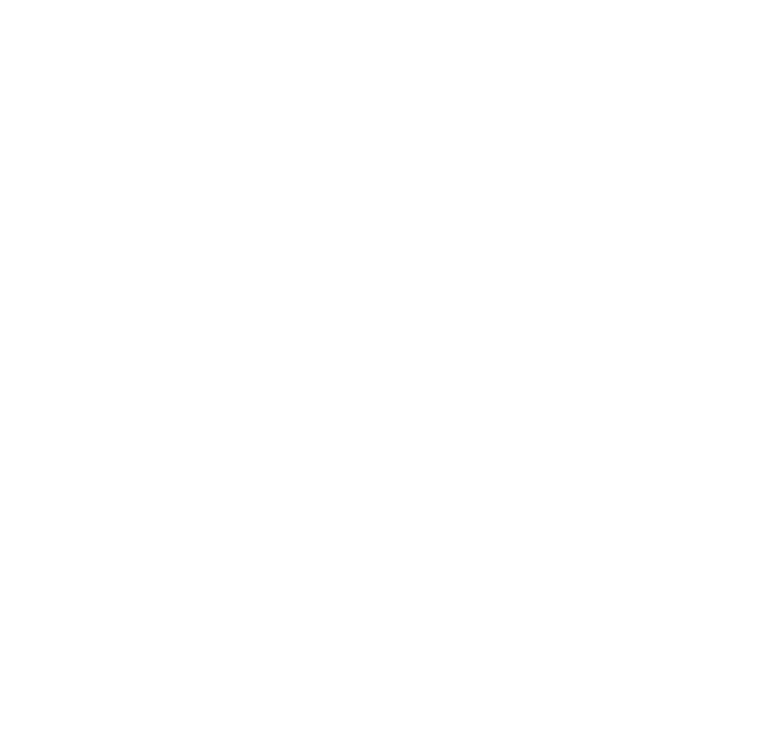scroll, scrollTop: 0, scrollLeft: 0, axis: both 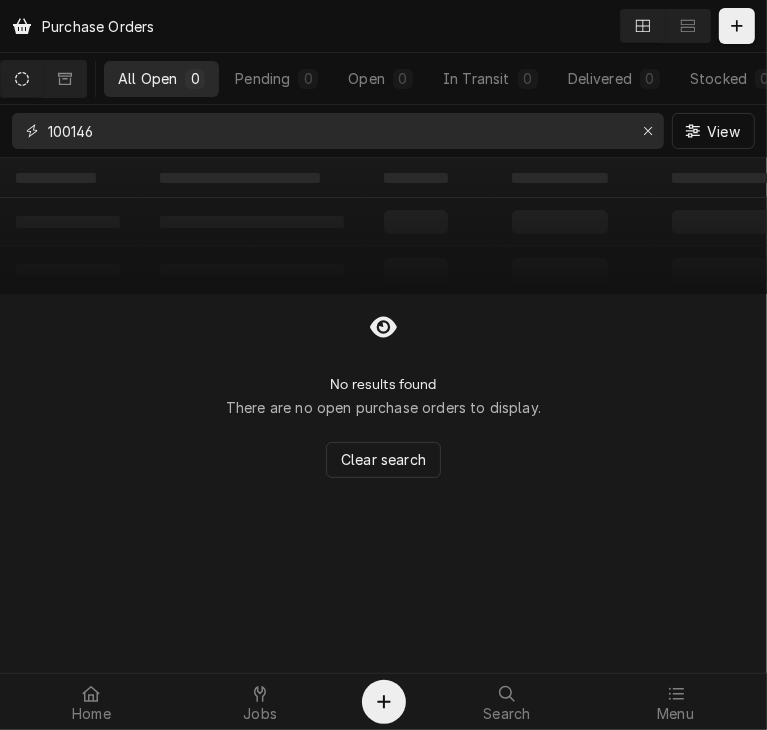 drag, startPoint x: 160, startPoint y: 131, endPoint x: -63, endPoint y: 132, distance: 223.00224 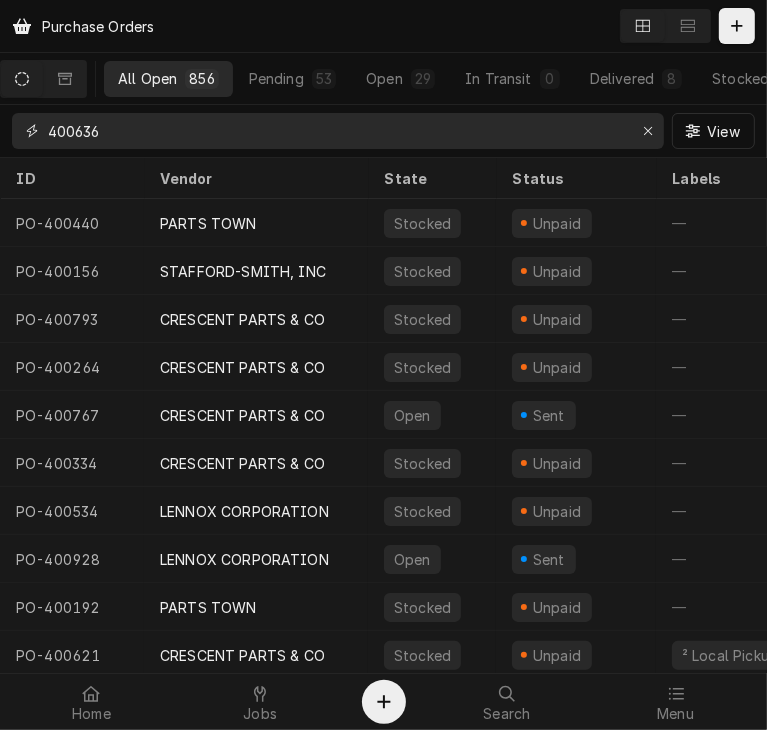 type on "400636" 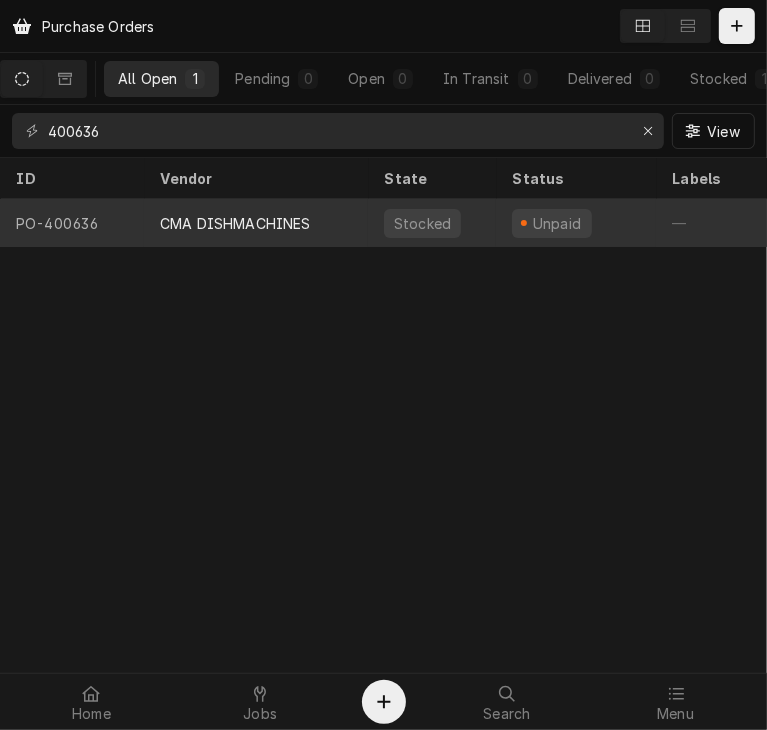 click on "CMA DISHMACHINES" at bounding box center (235, 223) 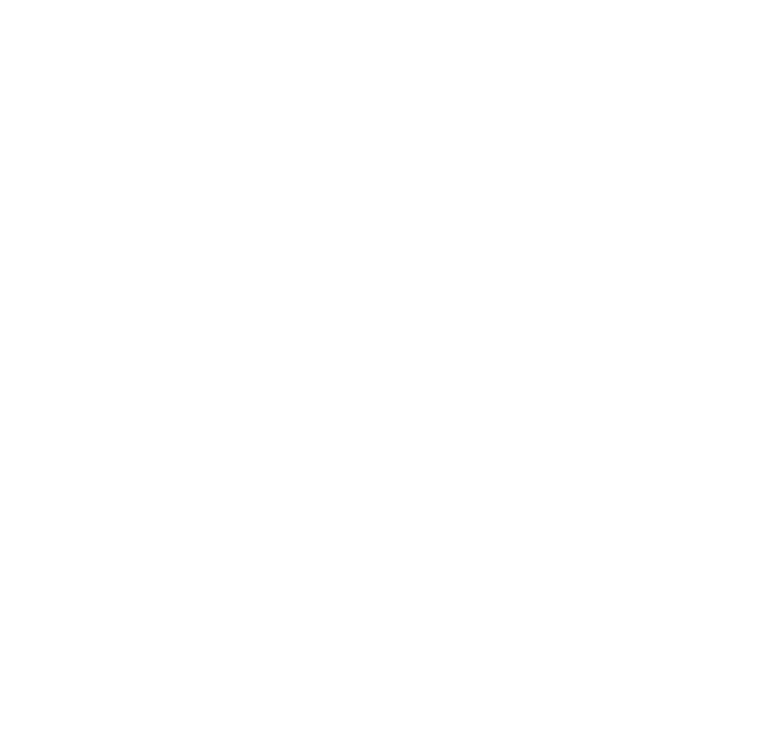 scroll, scrollTop: 0, scrollLeft: 0, axis: both 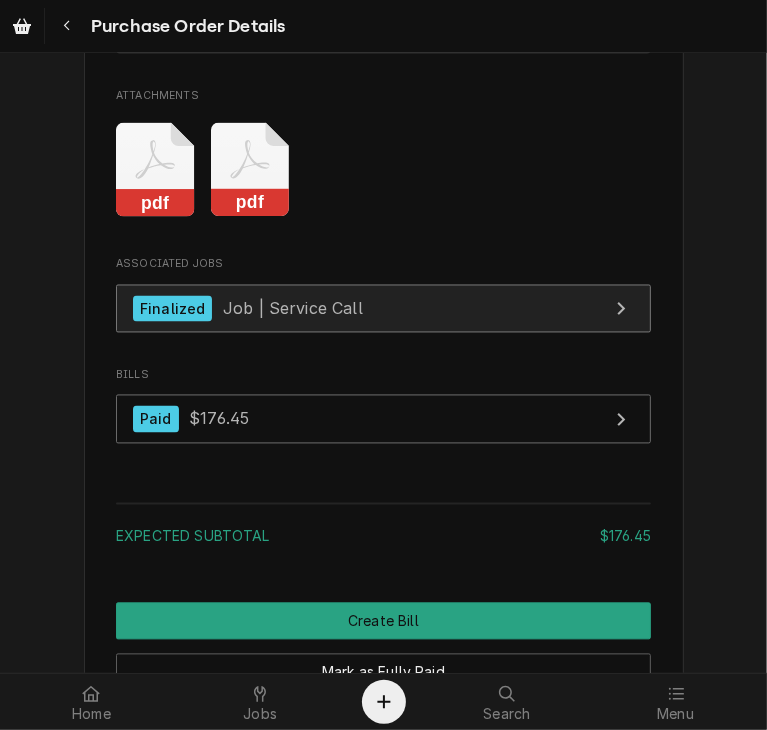 click on "Finalized" at bounding box center [172, 309] 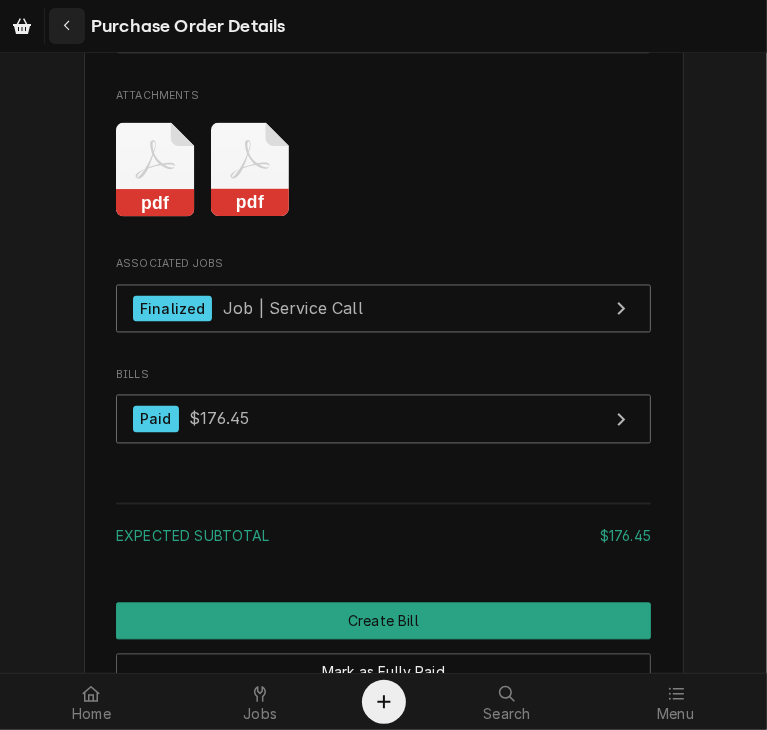 click at bounding box center [67, 26] 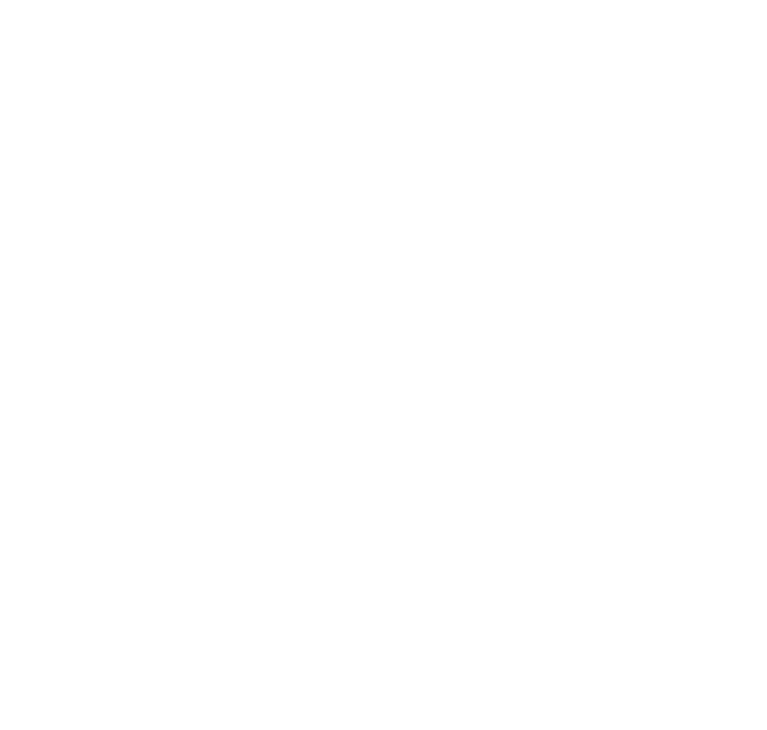 scroll, scrollTop: 0, scrollLeft: 0, axis: both 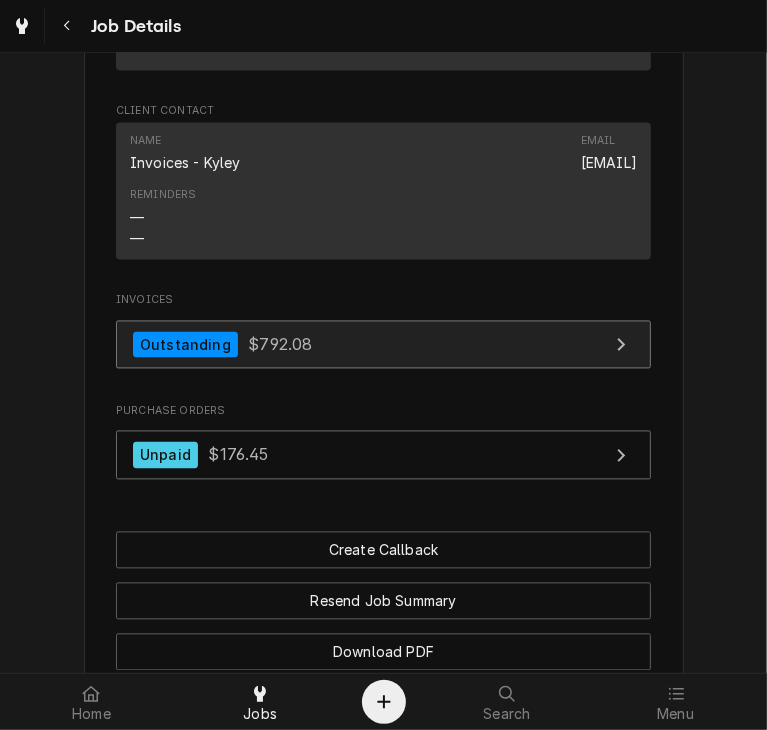 click on "Outstanding" at bounding box center (185, 345) 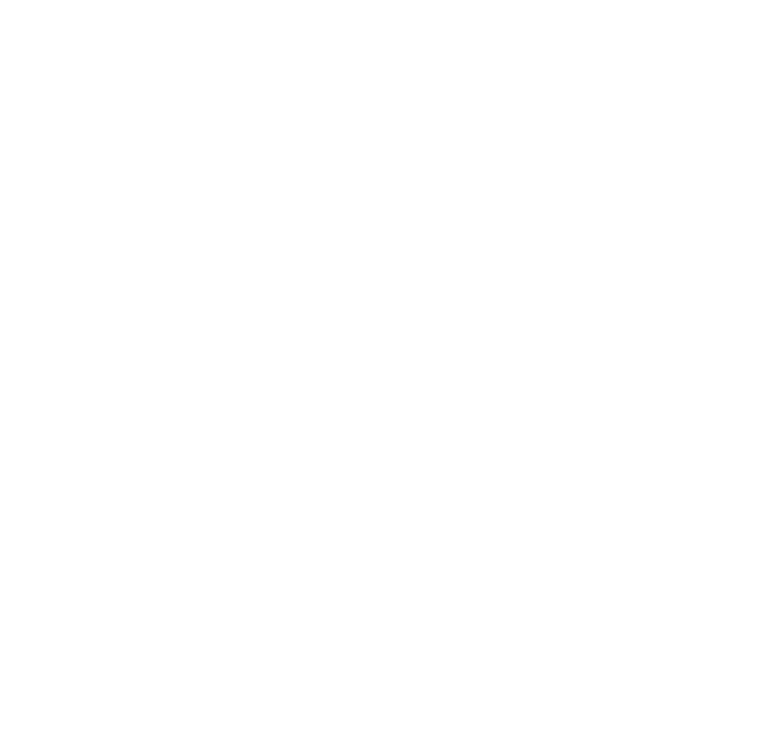 scroll, scrollTop: 0, scrollLeft: 0, axis: both 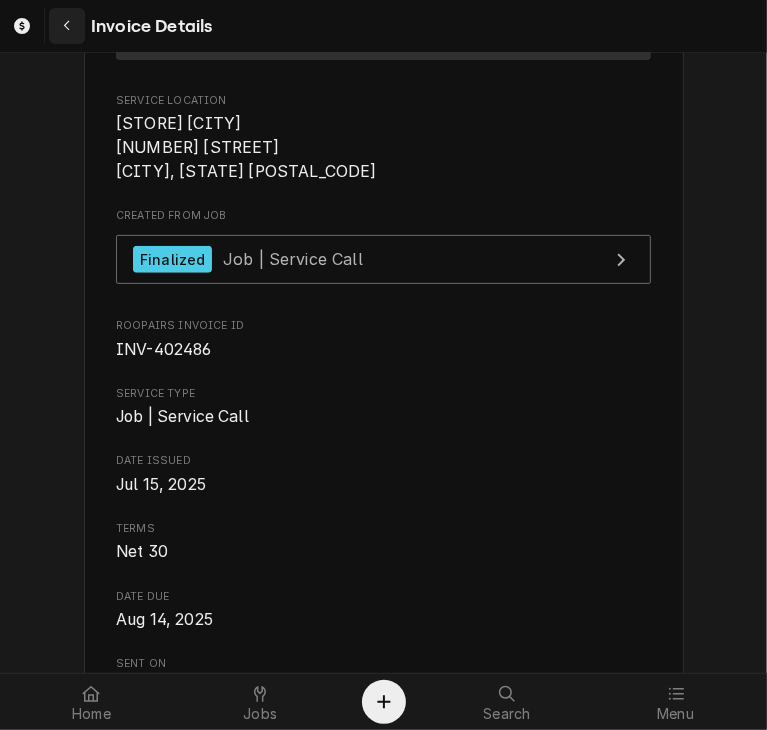 click at bounding box center [67, 26] 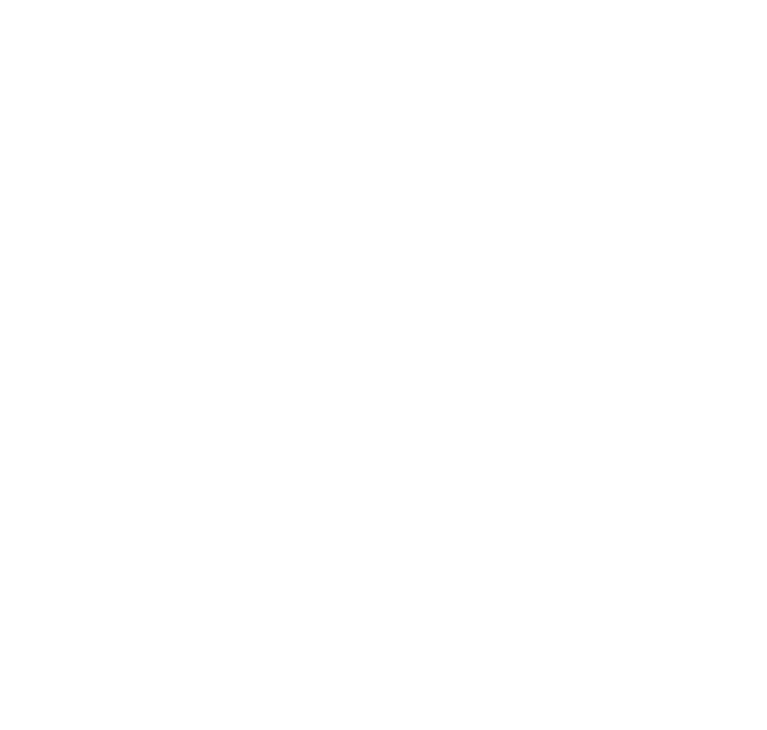 scroll, scrollTop: 0, scrollLeft: 0, axis: both 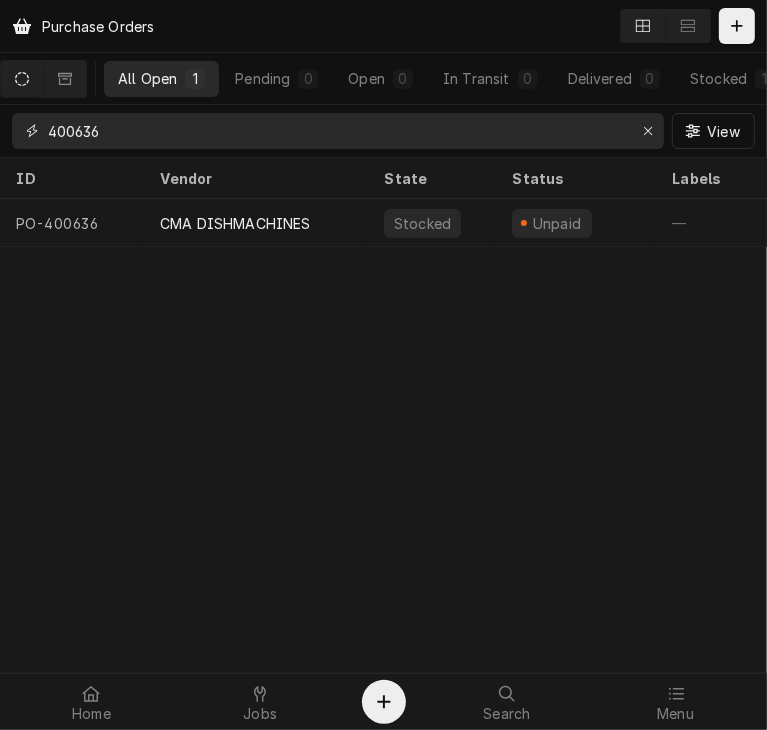click on "400636" at bounding box center (337, 131) 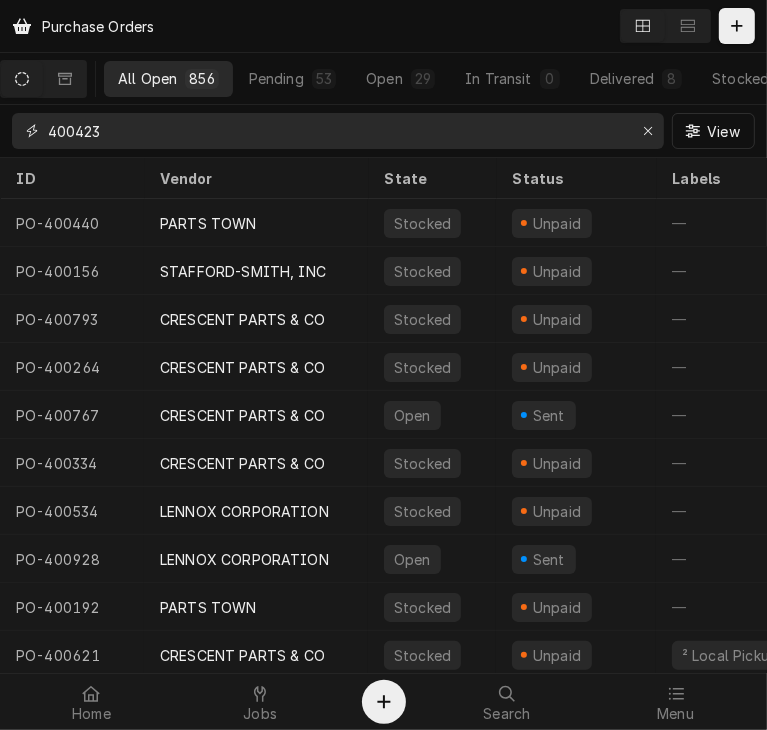 type on "400423" 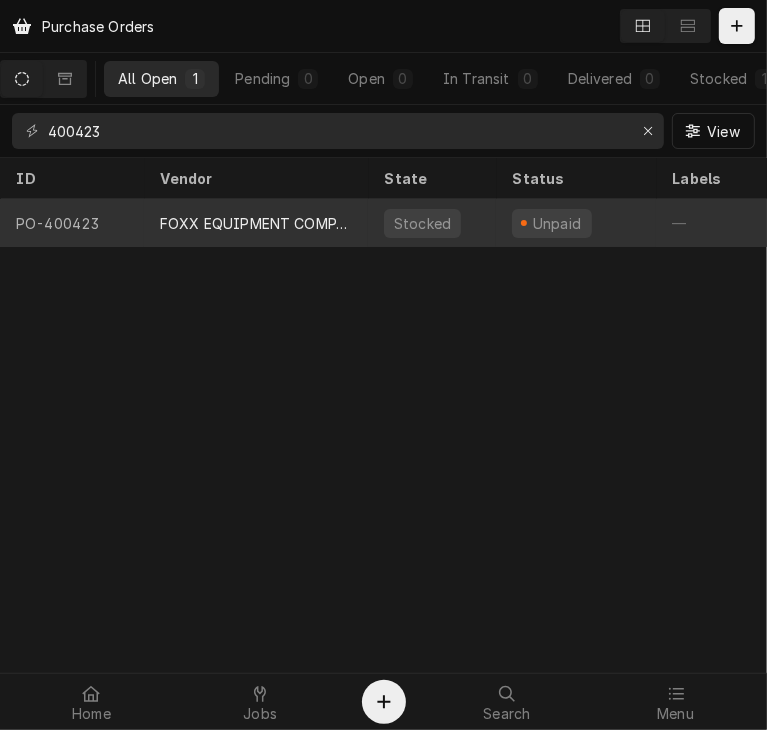 click on "FOXX EQUIPMENT COMPANY" at bounding box center (256, 223) 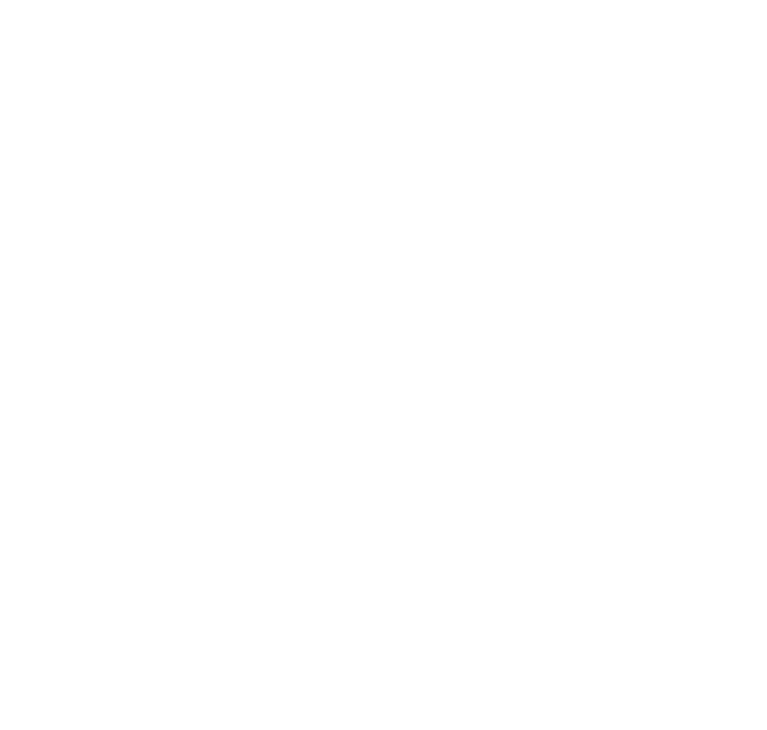scroll, scrollTop: 0, scrollLeft: 0, axis: both 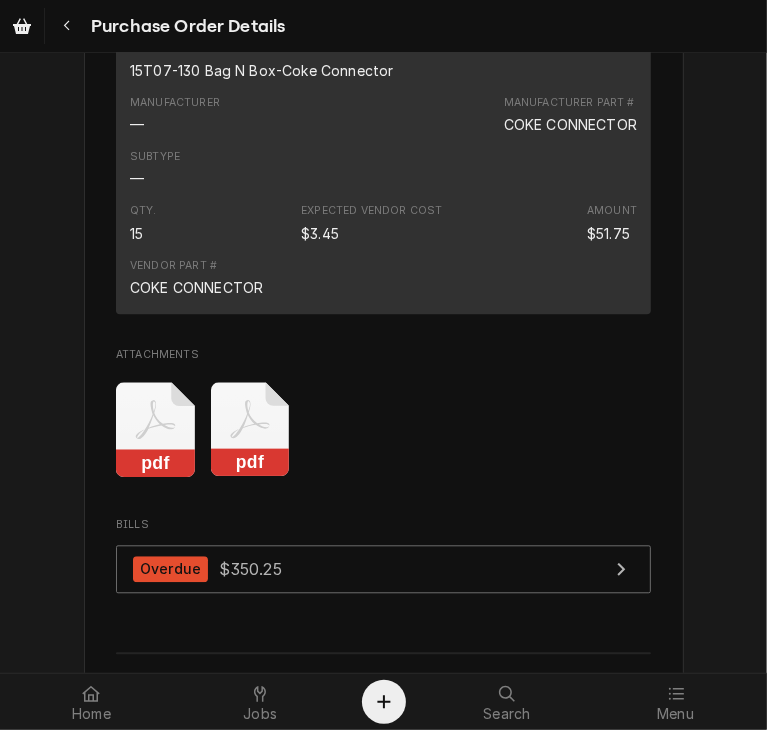 click 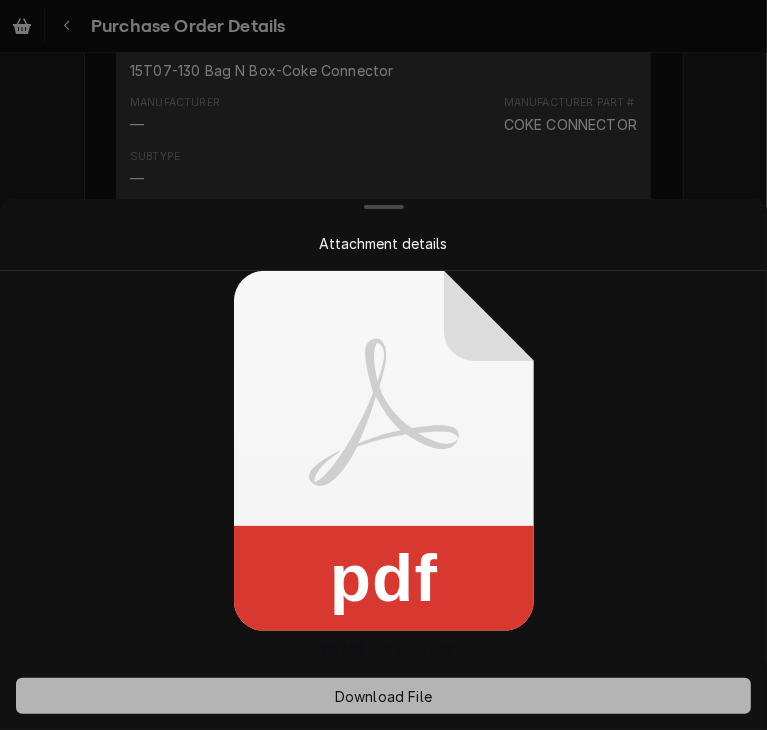 click on "Download File" at bounding box center (383, 696) 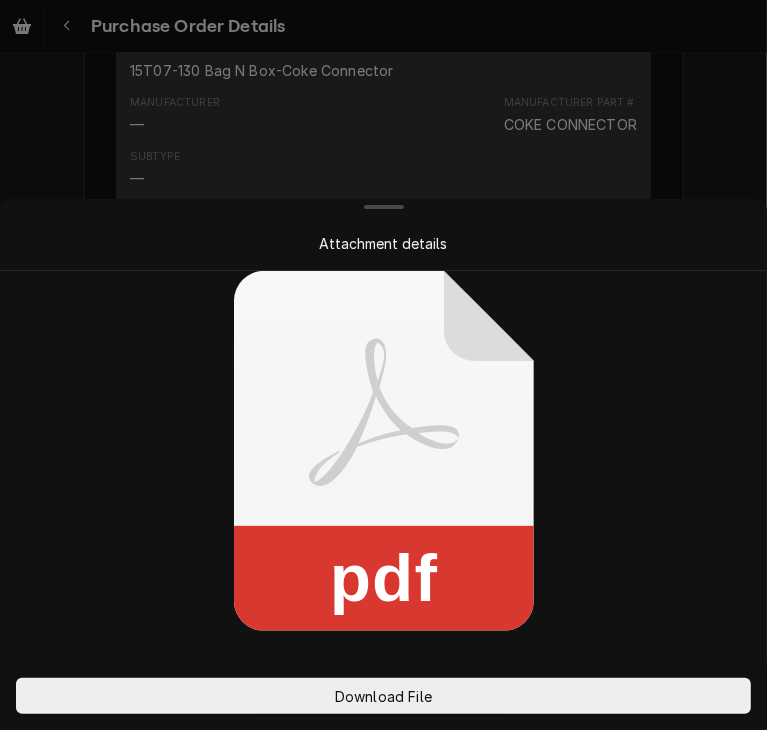 click at bounding box center [383, 365] 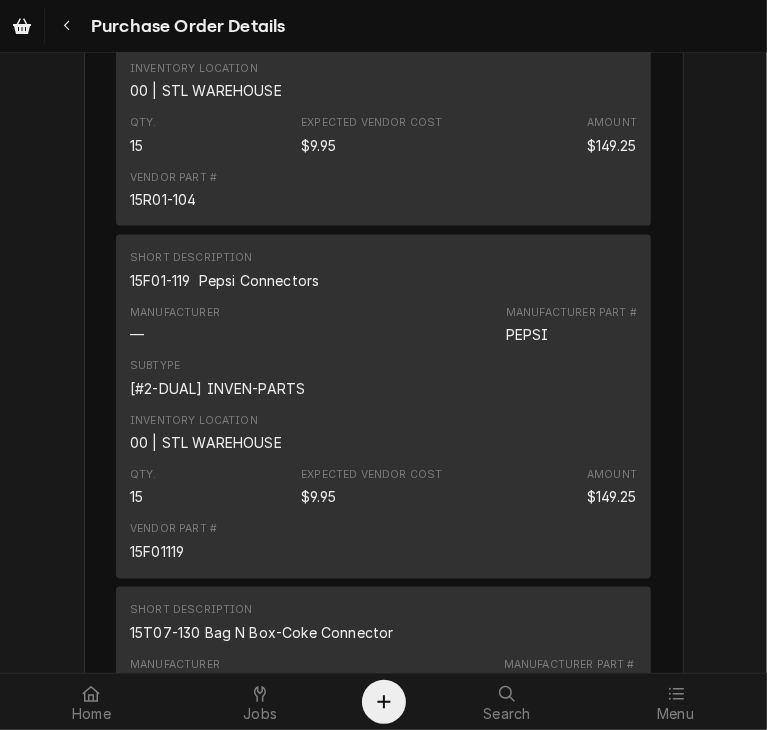 scroll, scrollTop: 1614, scrollLeft: 0, axis: vertical 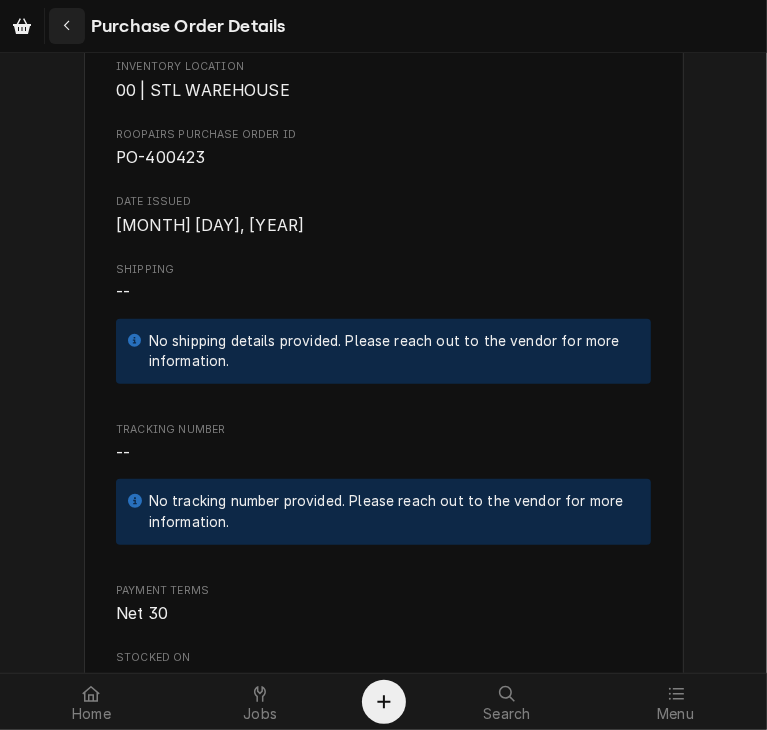 click at bounding box center (67, 26) 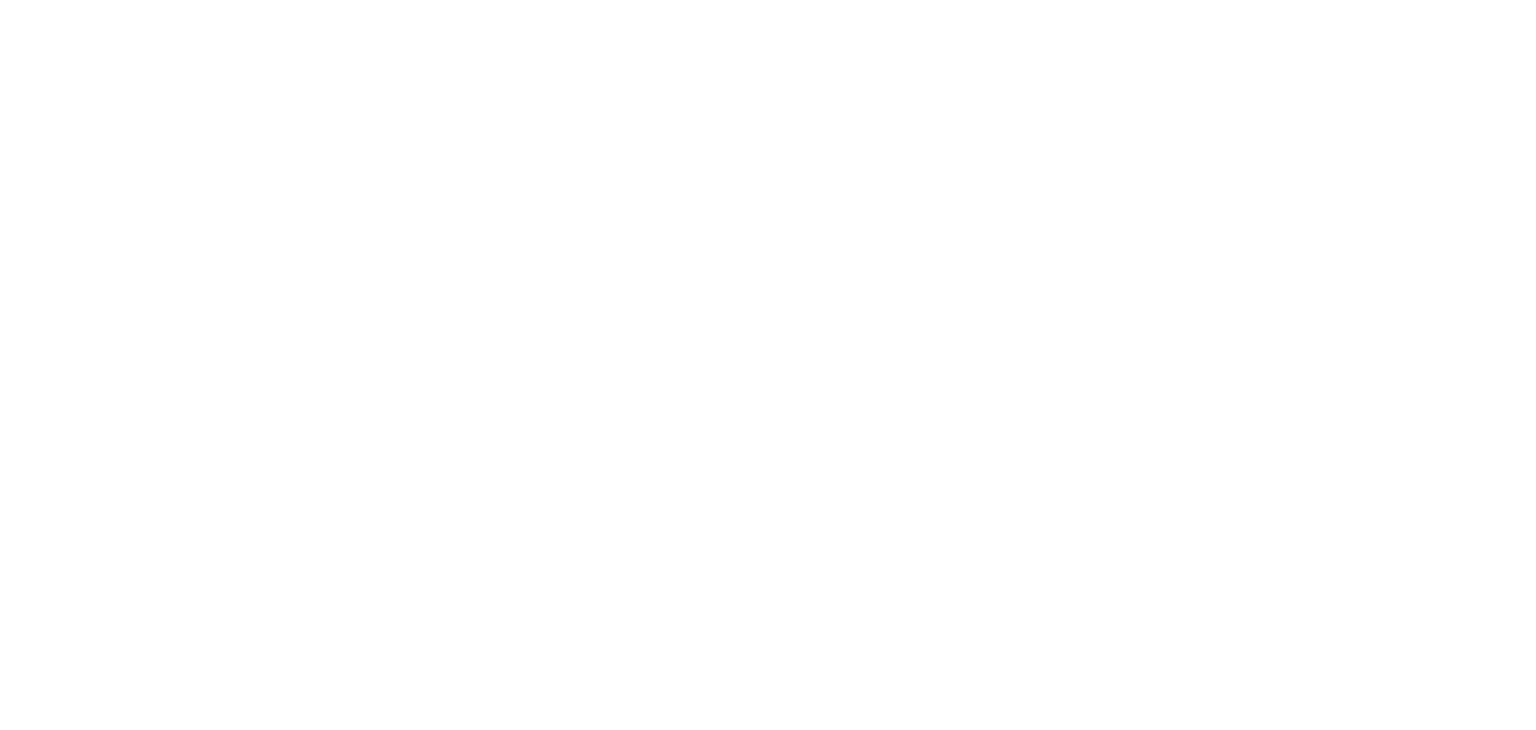 scroll, scrollTop: 0, scrollLeft: 0, axis: both 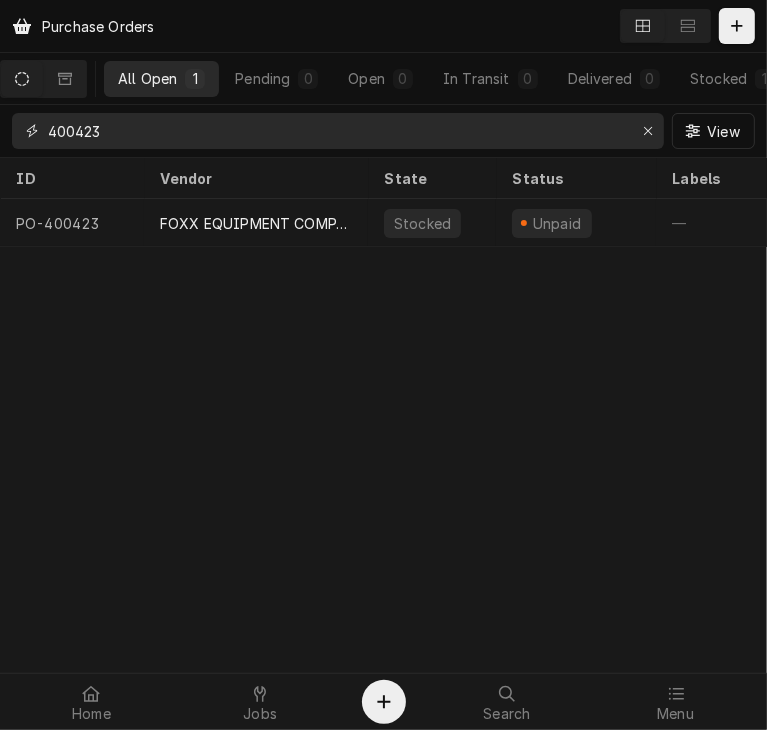 click on "400423" at bounding box center [337, 131] 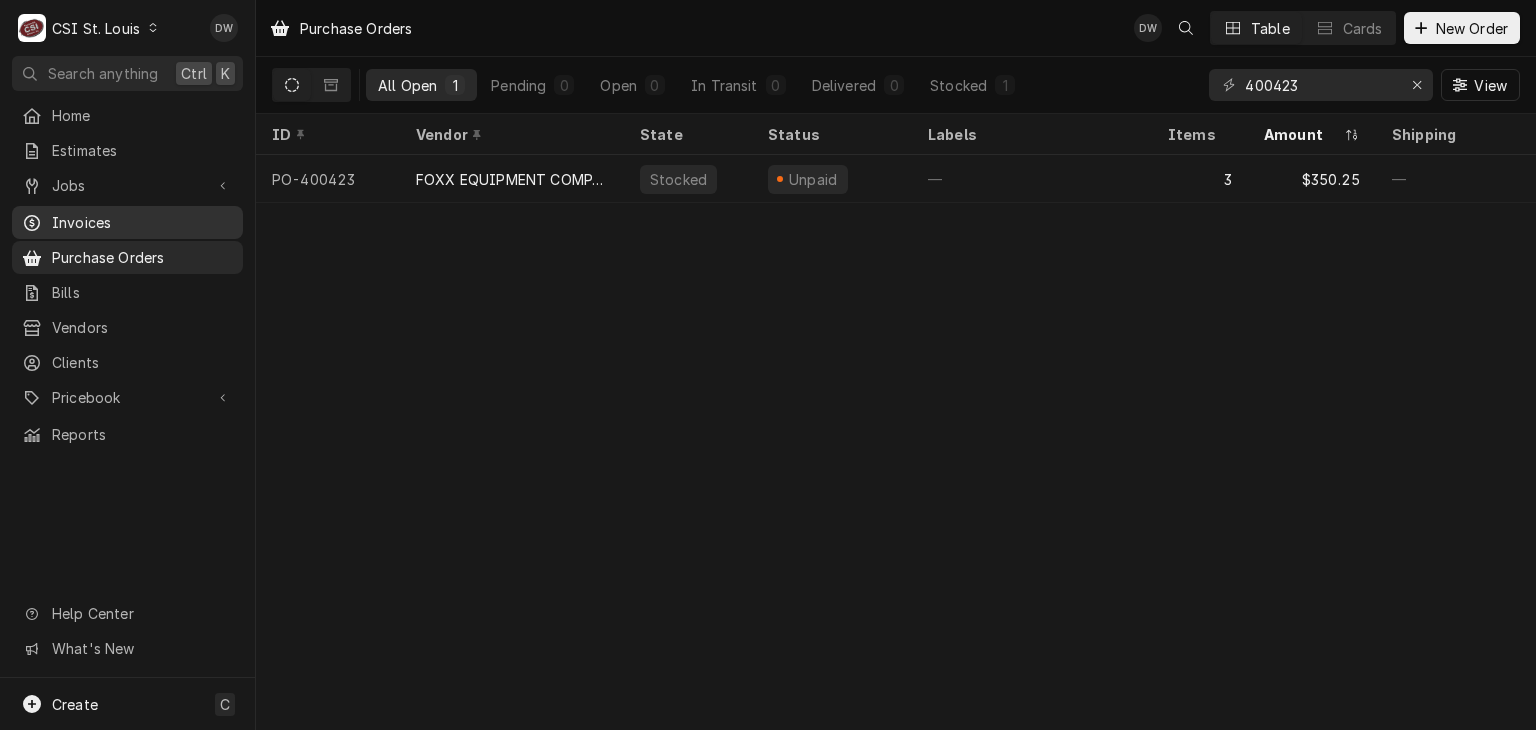 click on "Invoices" at bounding box center [142, 222] 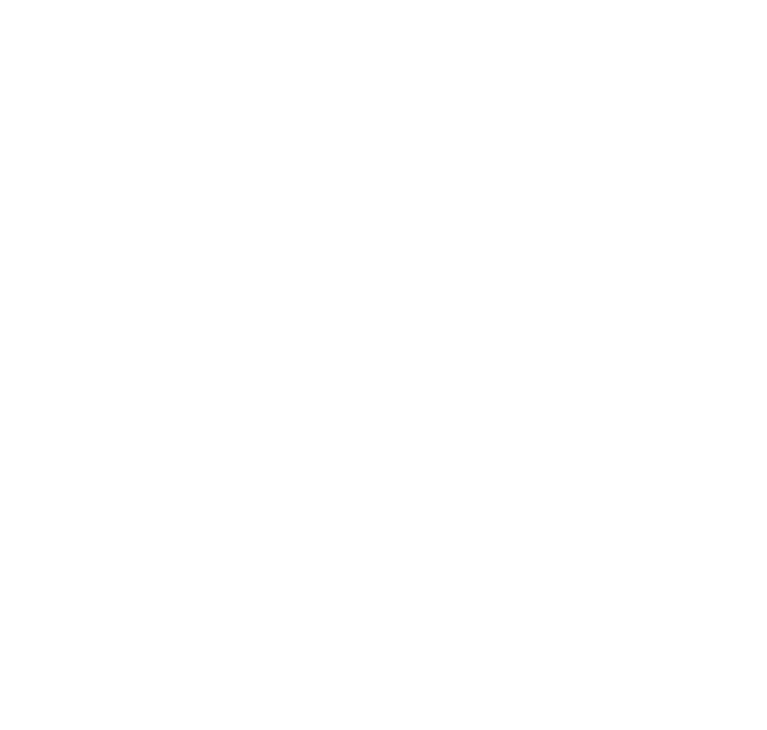 scroll, scrollTop: 0, scrollLeft: 0, axis: both 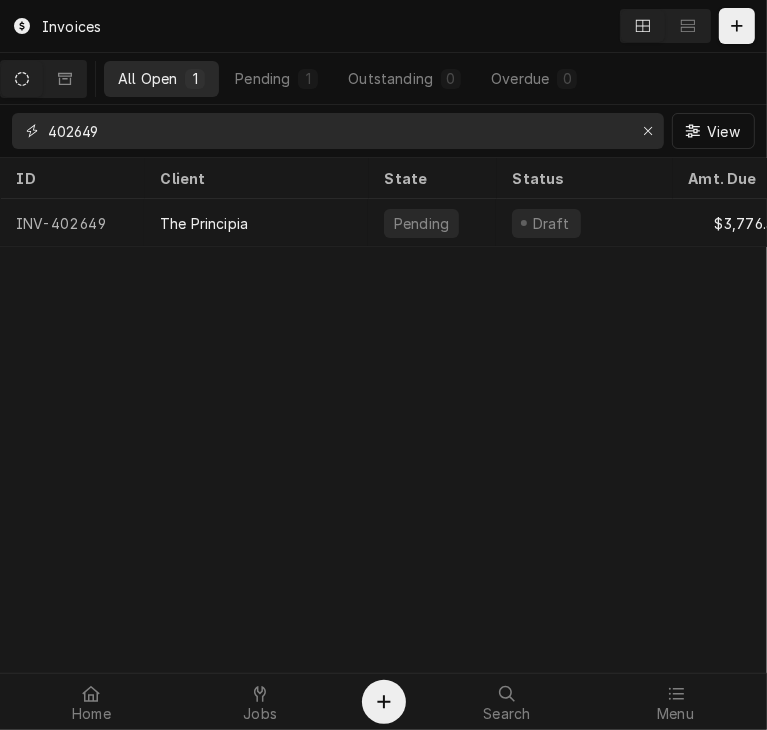 drag, startPoint x: 132, startPoint y: 137, endPoint x: 16, endPoint y: 147, distance: 116.43024 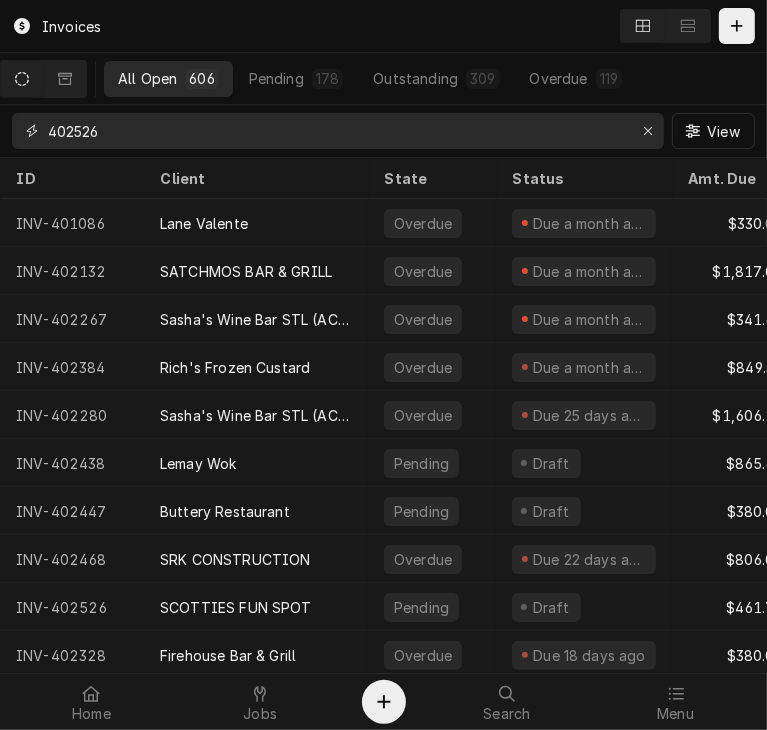 type on "402526" 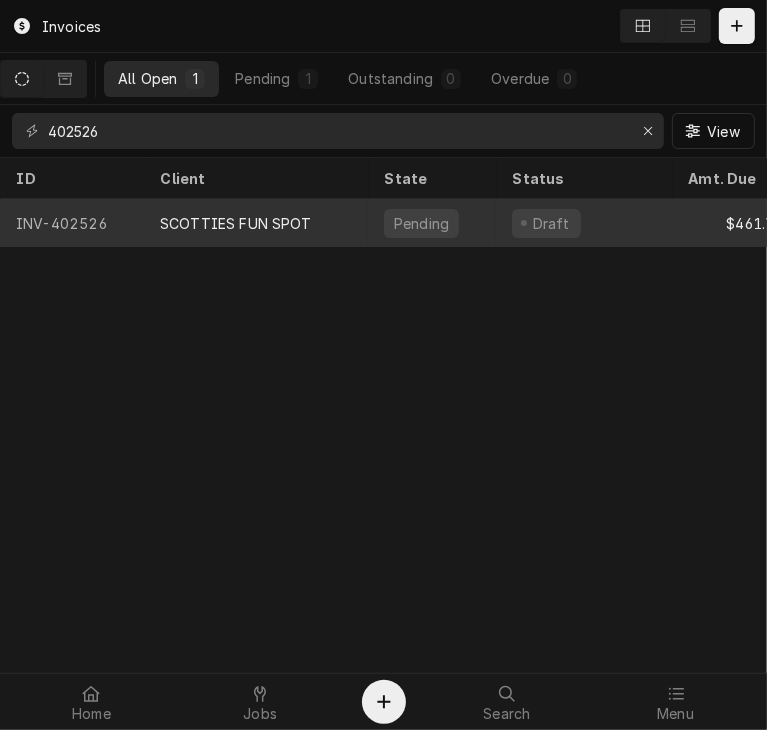 click on "SCOTTIES FUN SPOT" at bounding box center [236, 223] 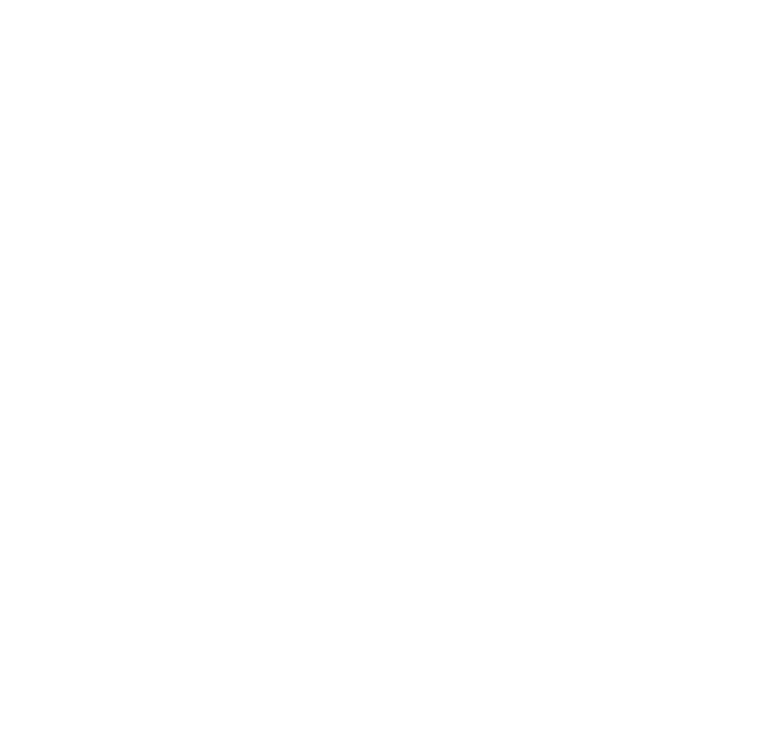 scroll, scrollTop: 0, scrollLeft: 0, axis: both 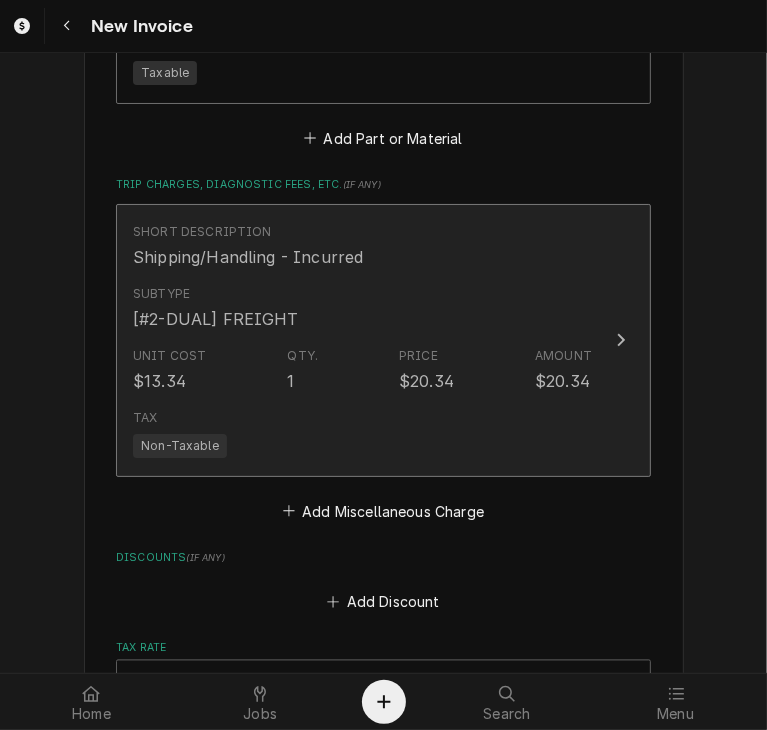 click 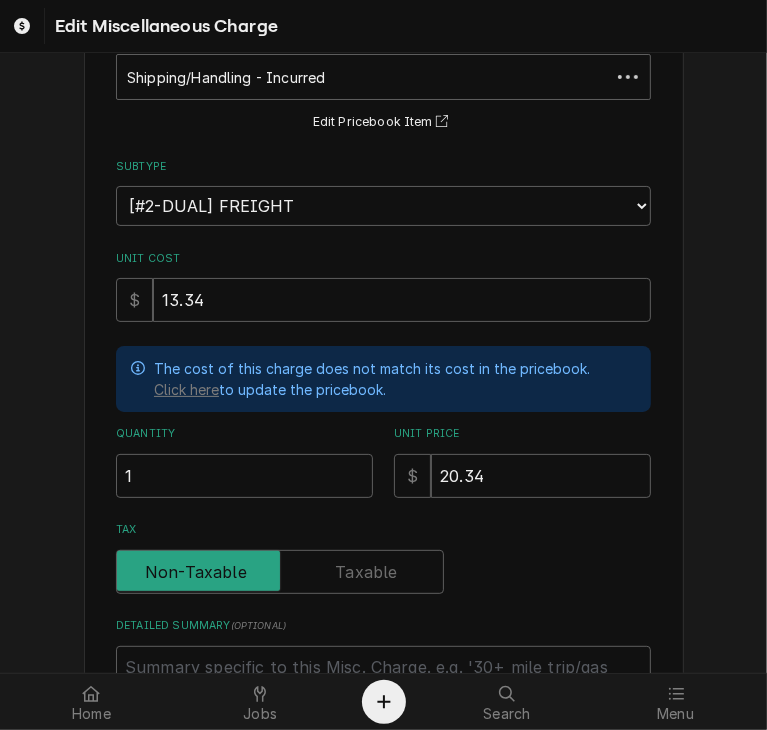 scroll, scrollTop: 0, scrollLeft: 0, axis: both 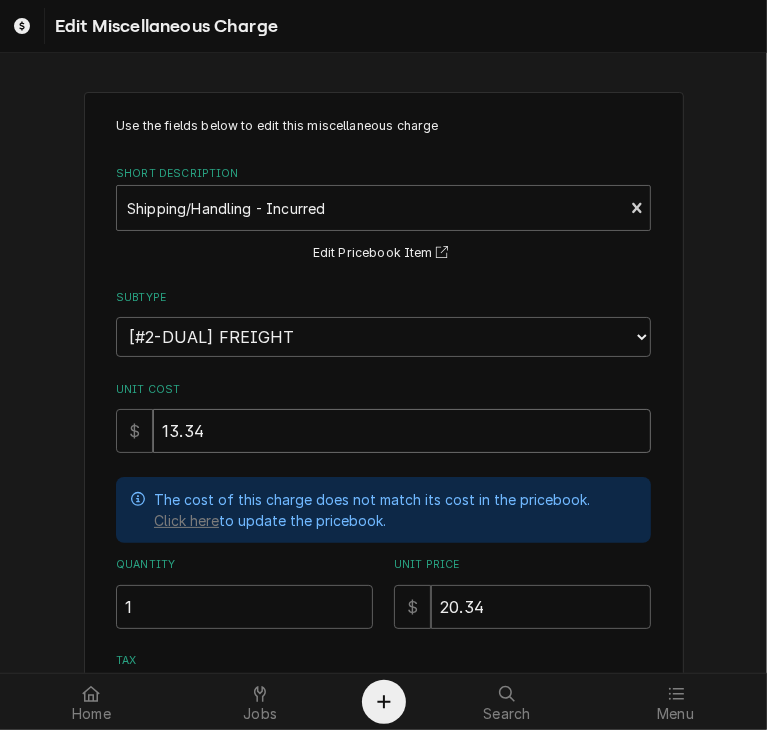 drag, startPoint x: 196, startPoint y: 437, endPoint x: 131, endPoint y: 433, distance: 65.12296 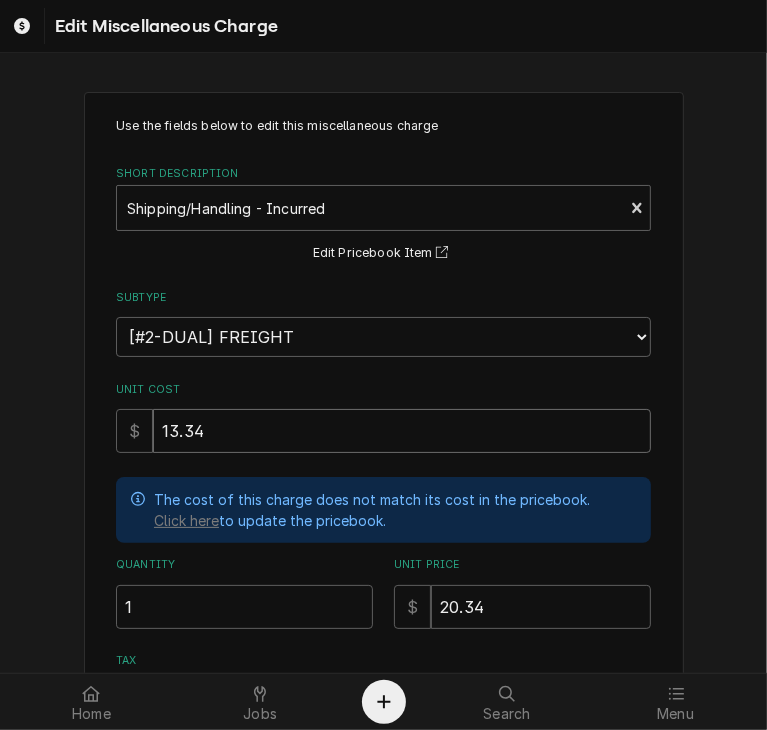 type on "x" 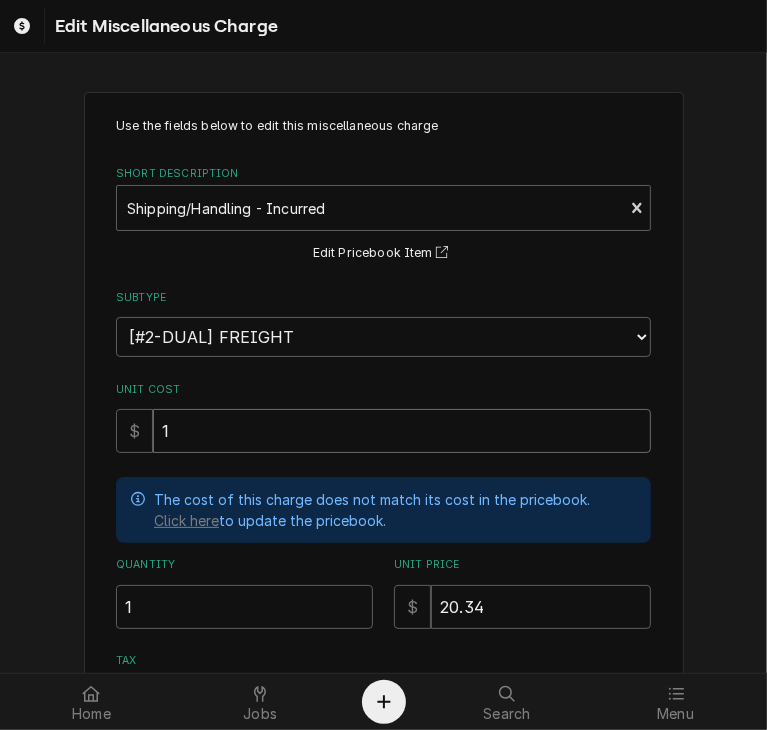 type on "x" 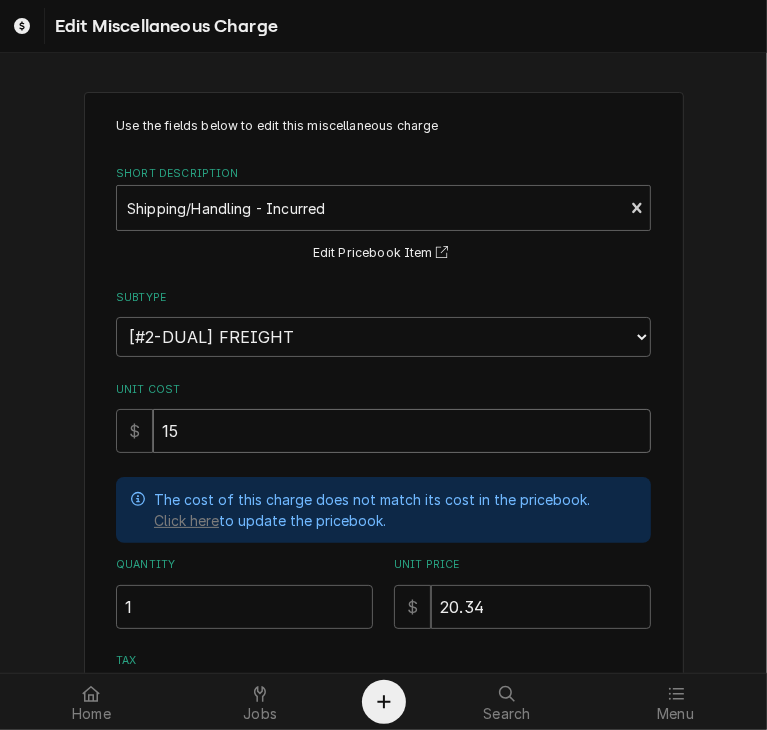type on "x" 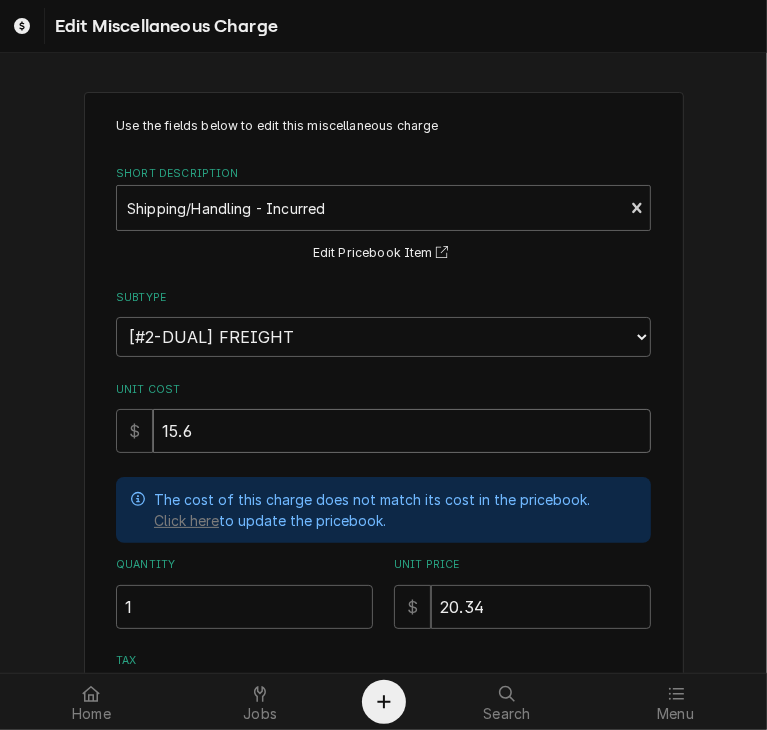 type on "x" 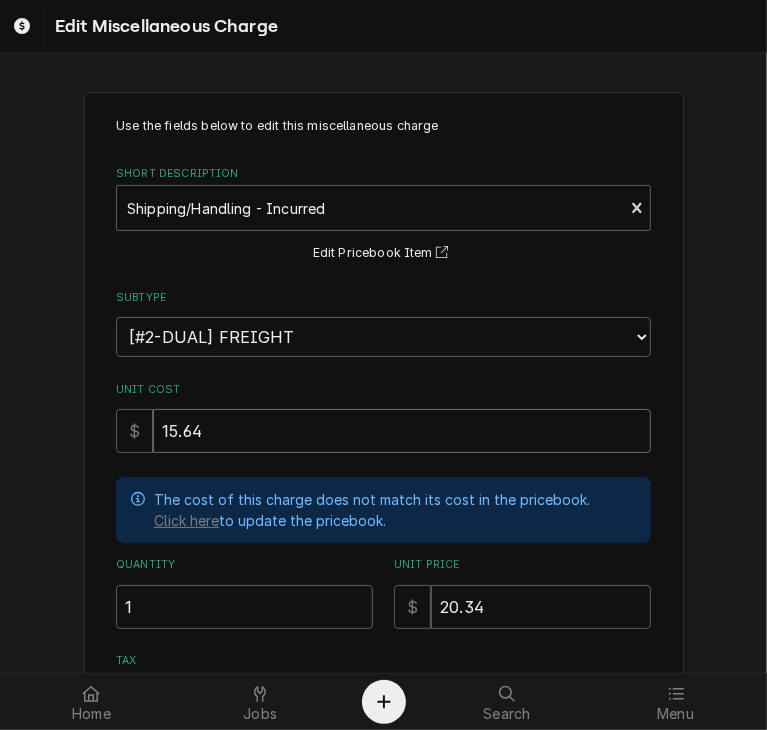 type on "15.64" 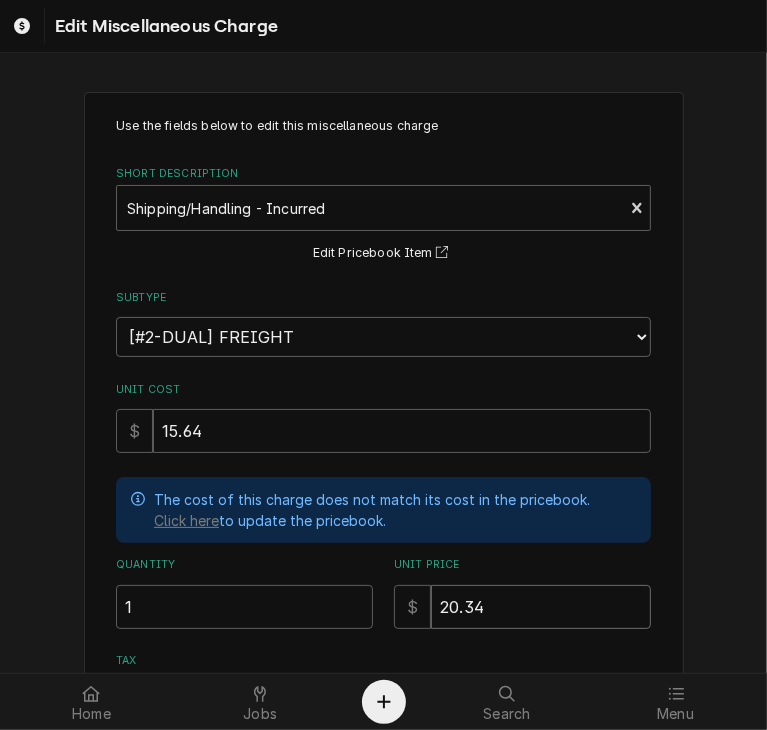 drag, startPoint x: 492, startPoint y: 636, endPoint x: 407, endPoint y: 632, distance: 85.09406 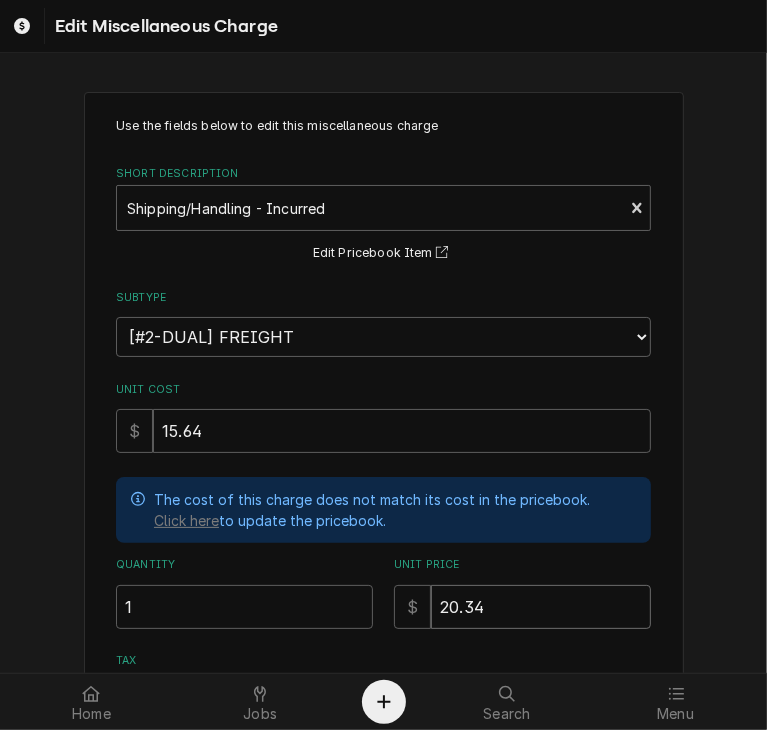 type on "x" 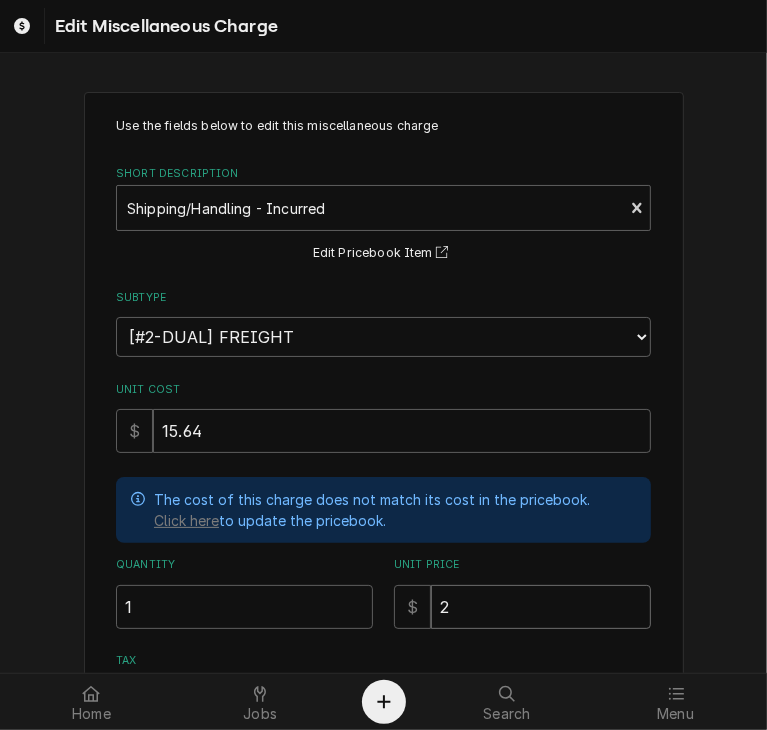 type on "x" 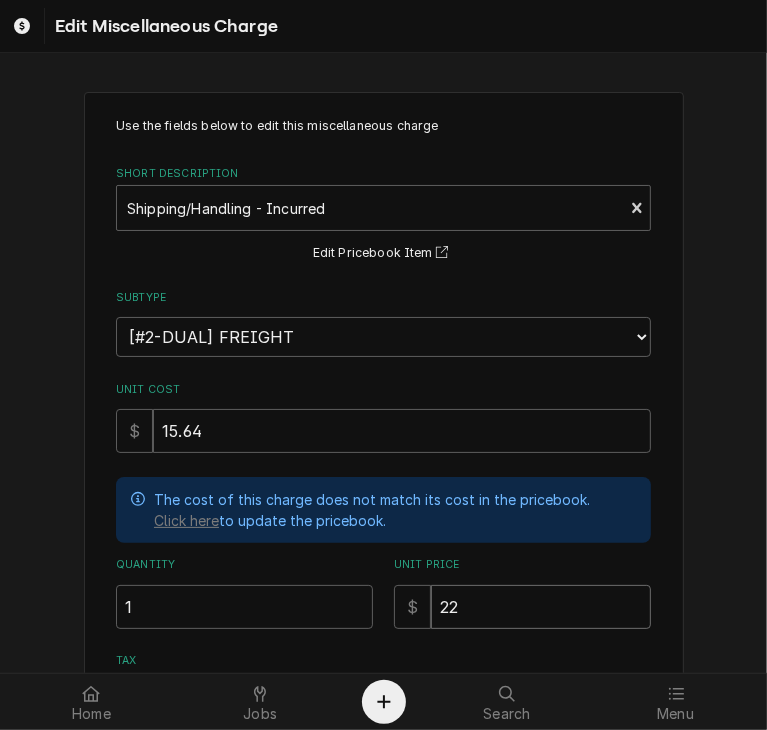 type on "x" 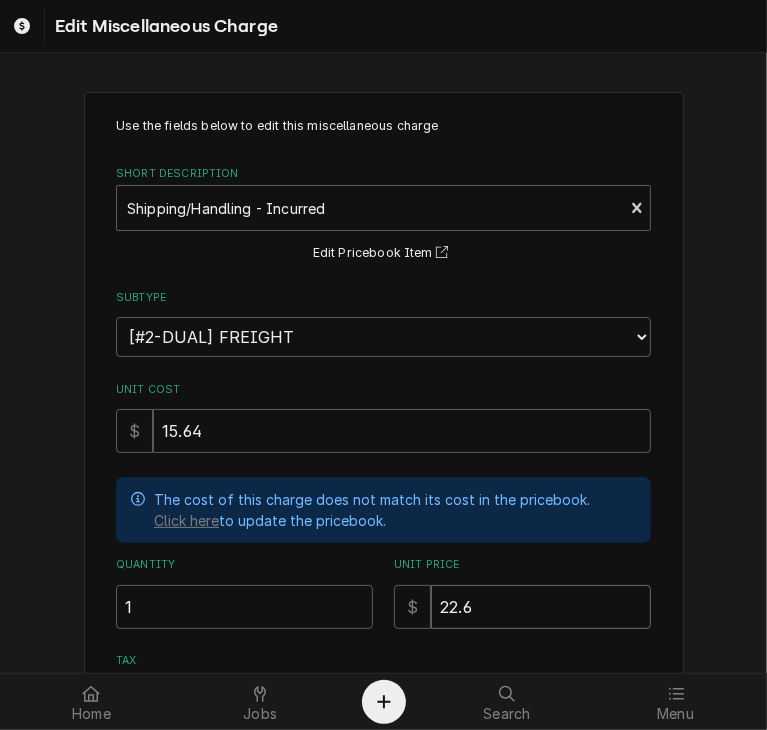 type on "x" 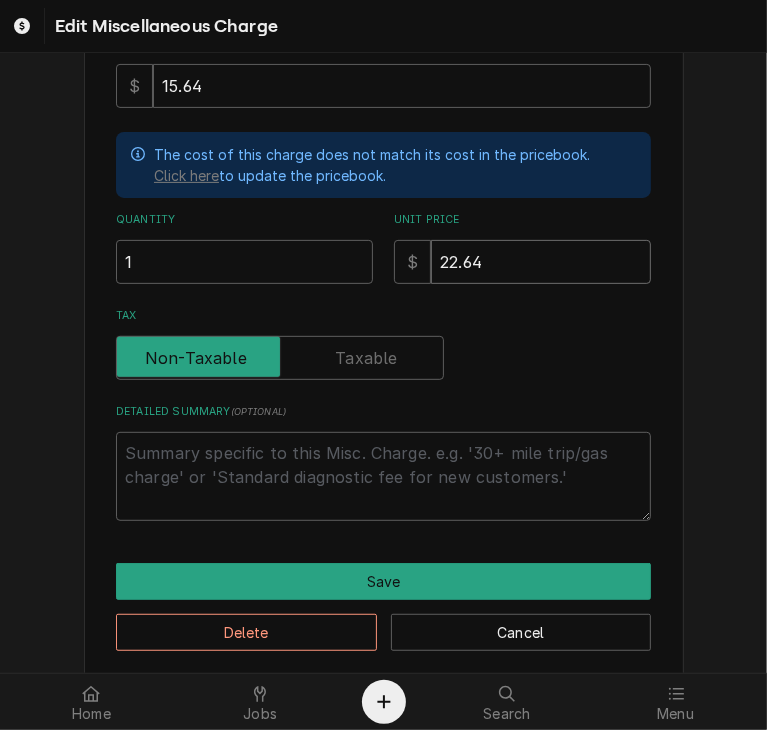 scroll, scrollTop: 392, scrollLeft: 0, axis: vertical 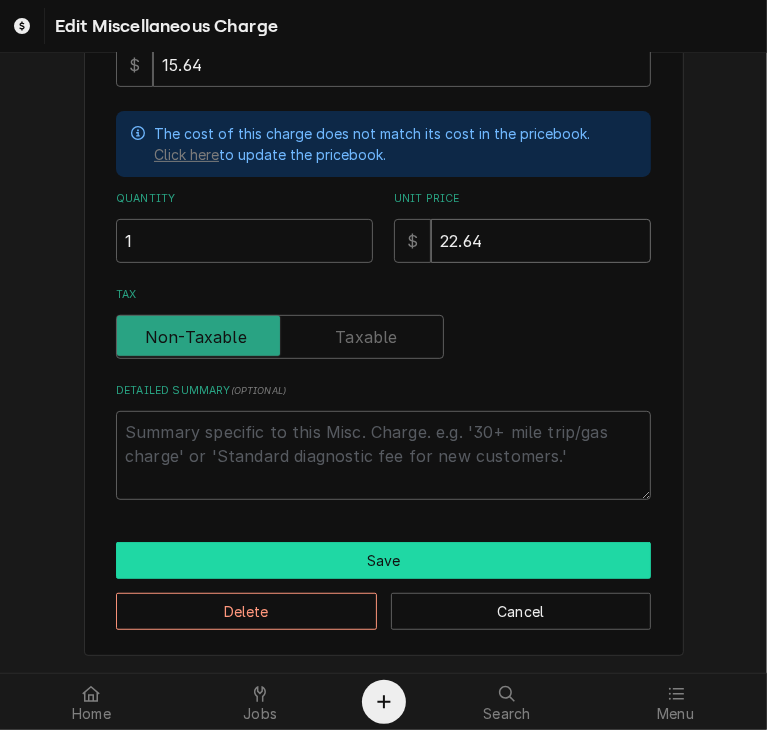 type on "22.64" 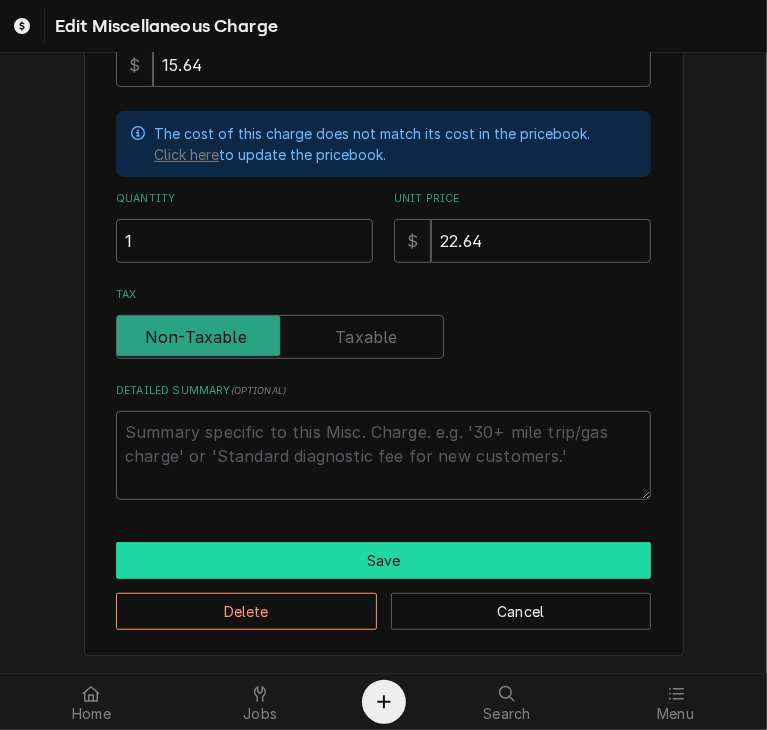 click on "Save" at bounding box center [383, 560] 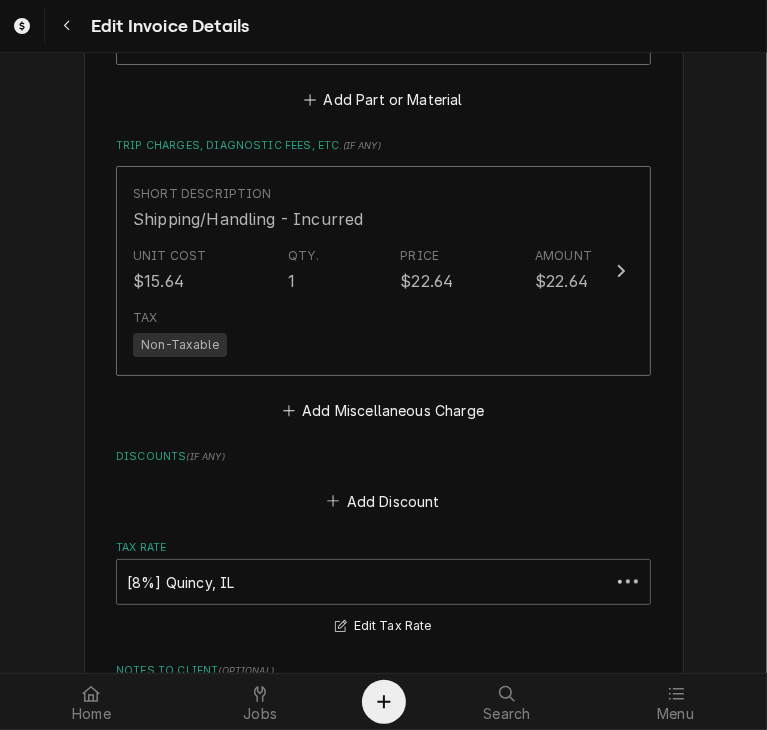 scroll, scrollTop: 1700, scrollLeft: 0, axis: vertical 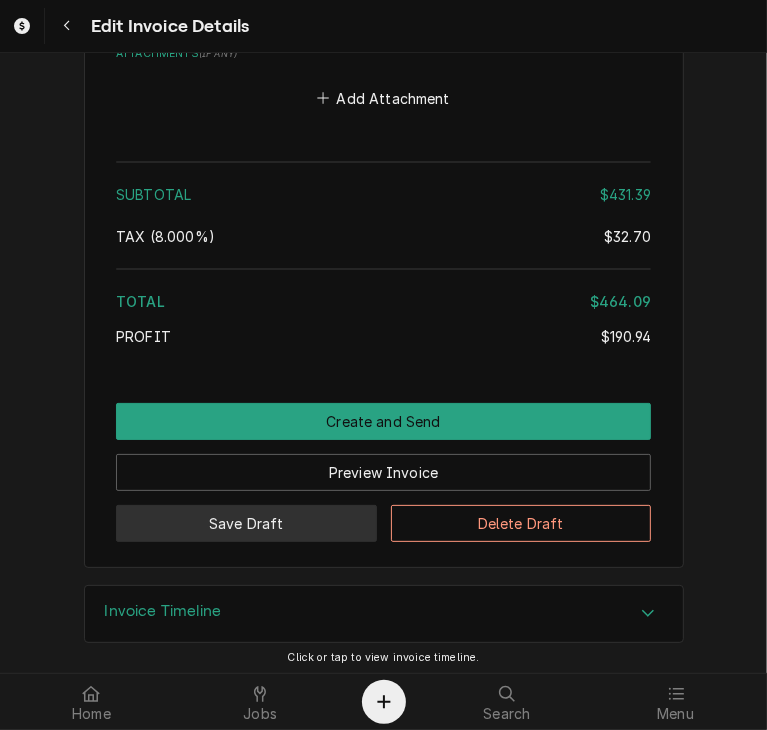 click on "Save Draft" at bounding box center [246, 523] 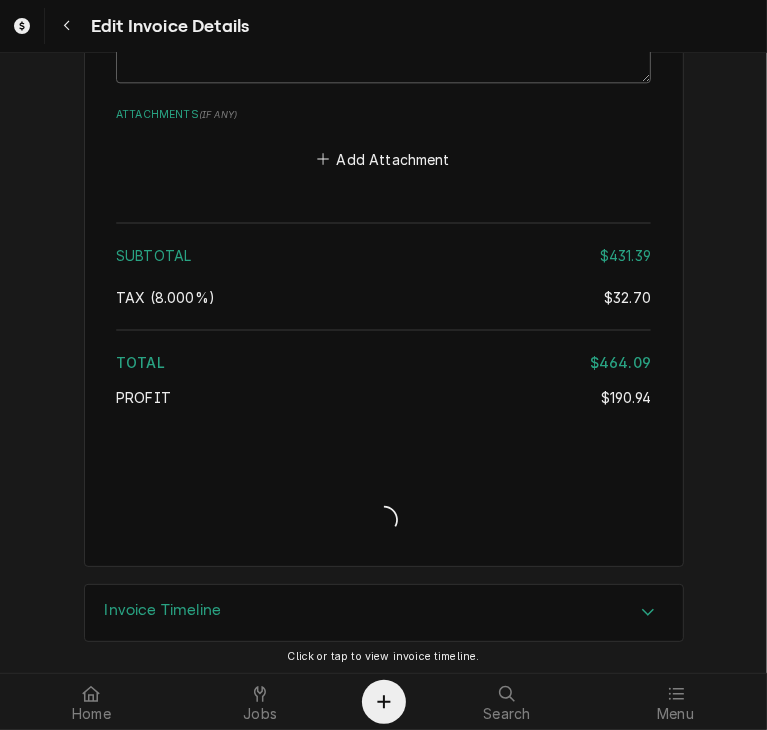 type on "x" 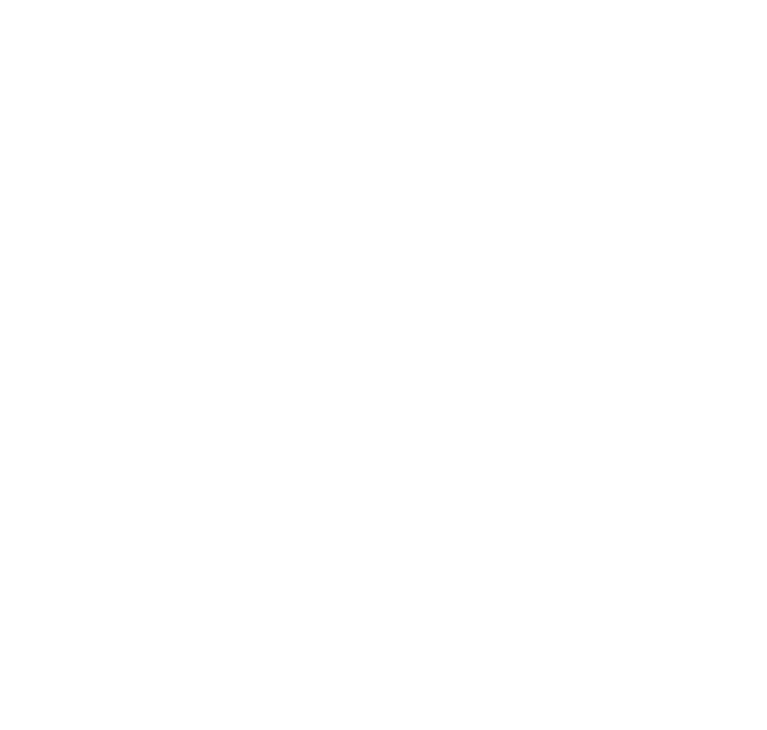 scroll, scrollTop: 0, scrollLeft: 0, axis: both 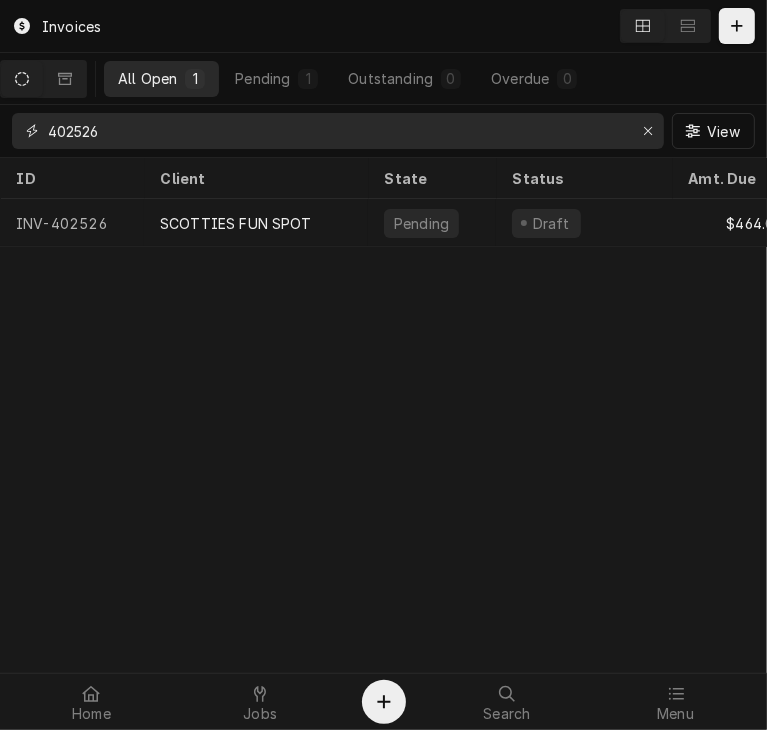 click on "402526" at bounding box center (337, 131) 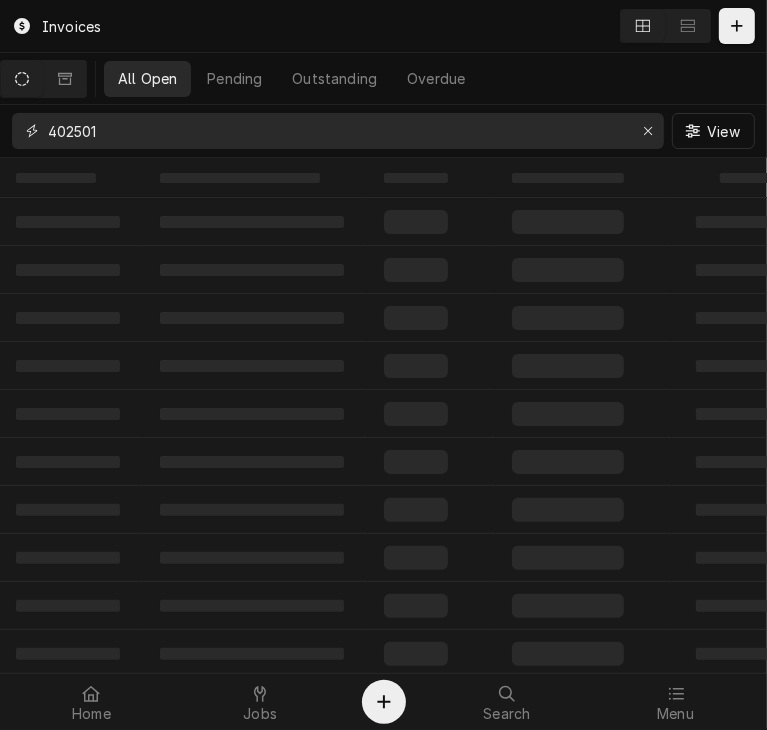 type on "402501" 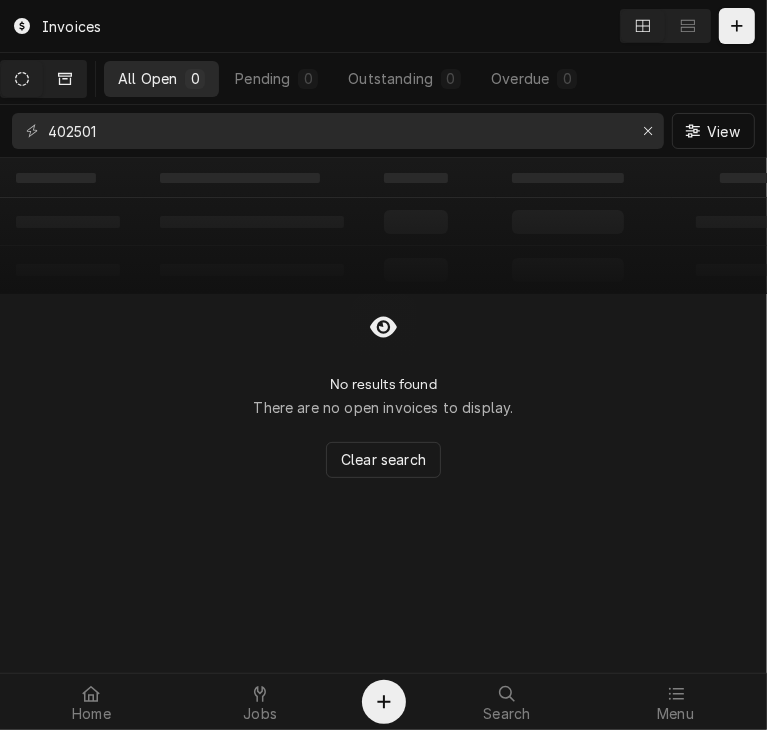 click at bounding box center (65, 79) 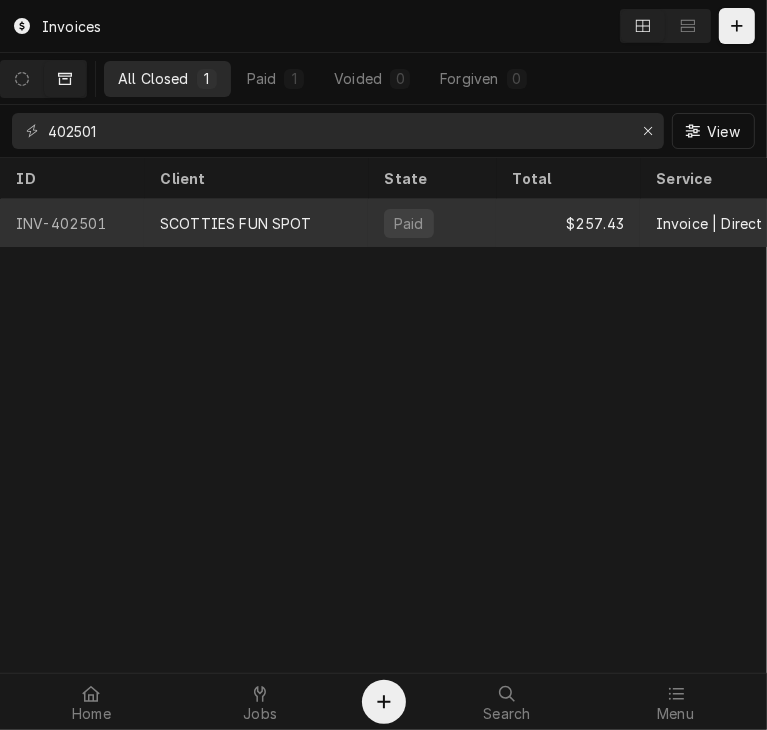 click on "SCOTTIES FUN SPOT" at bounding box center (236, 223) 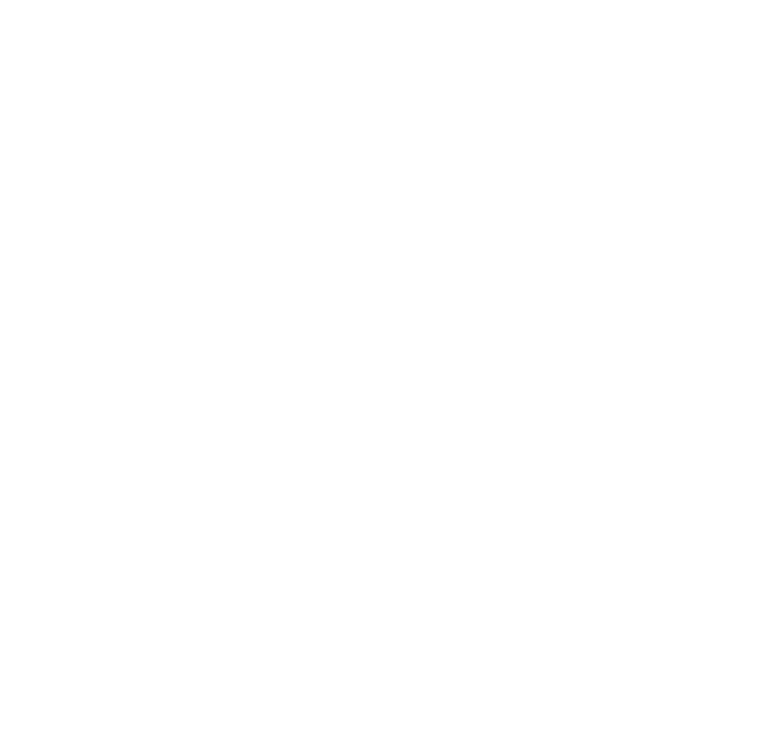 scroll, scrollTop: 0, scrollLeft: 0, axis: both 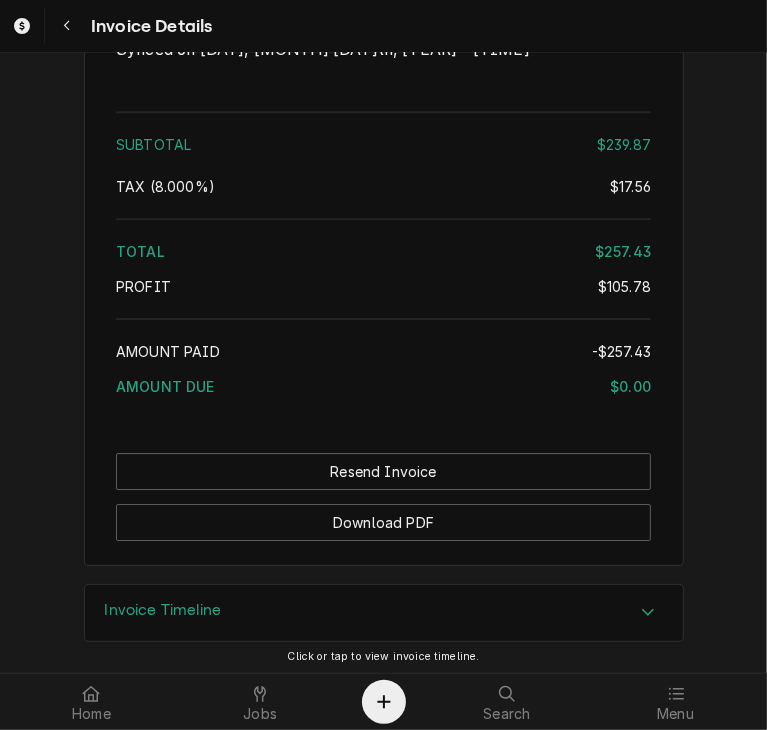 click at bounding box center (648, 613) 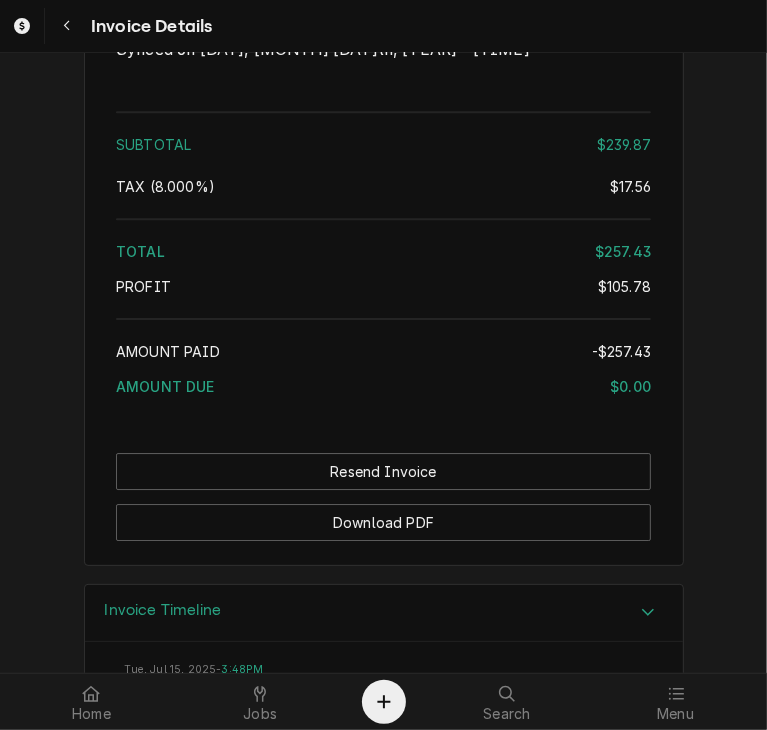 scroll, scrollTop: 3447, scrollLeft: 0, axis: vertical 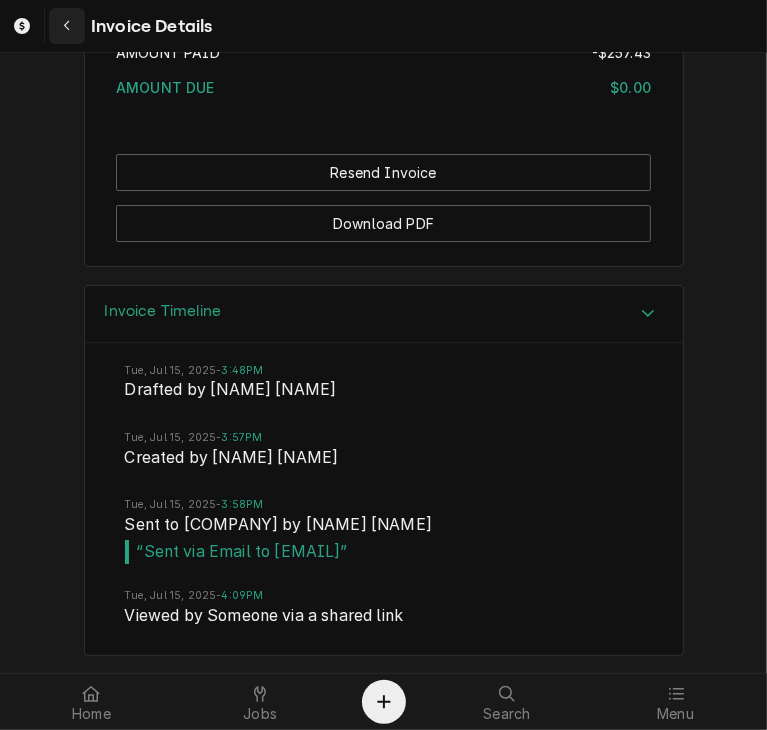 click at bounding box center (67, 26) 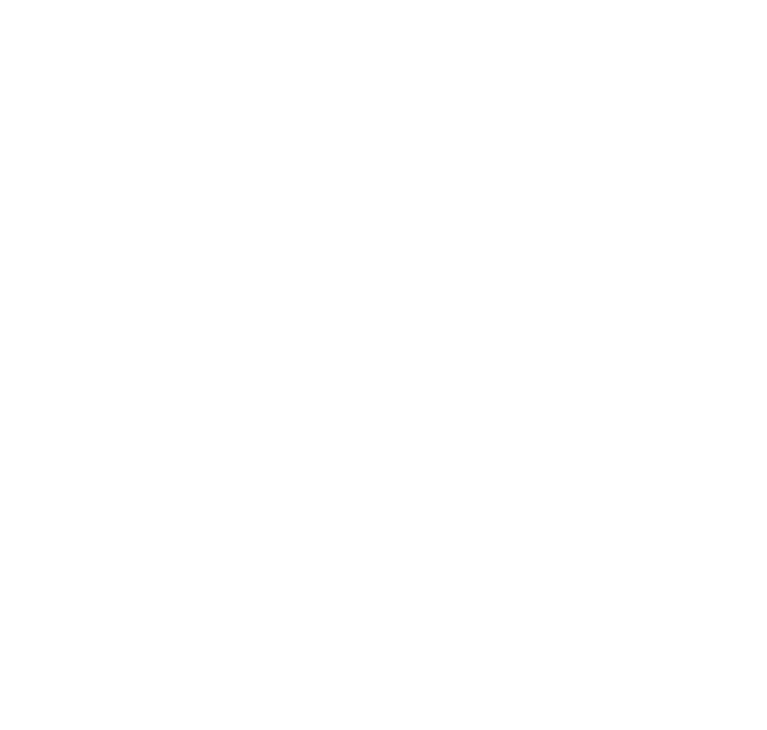 scroll, scrollTop: 0, scrollLeft: 0, axis: both 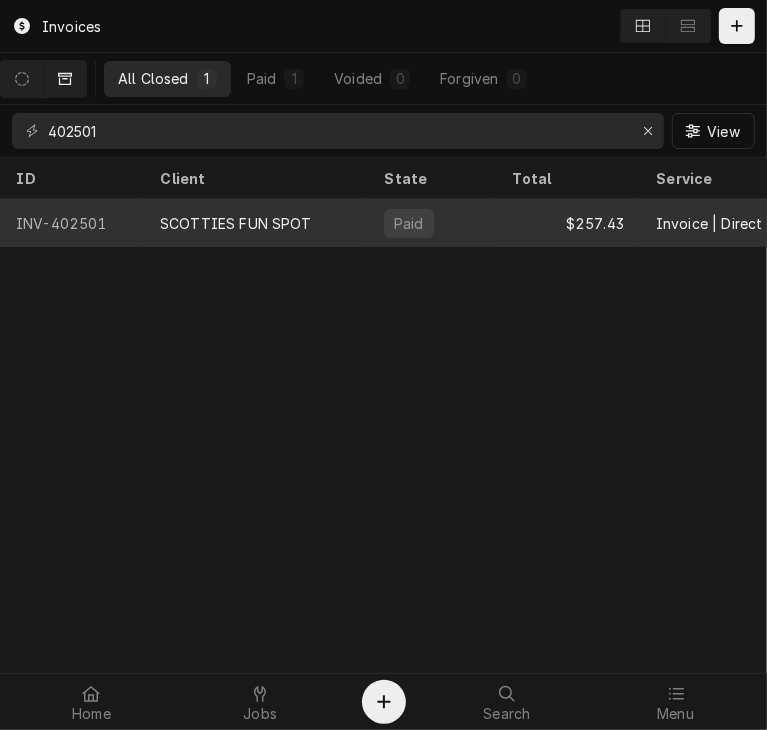click on "SCOTTIES FUN SPOT" at bounding box center [236, 223] 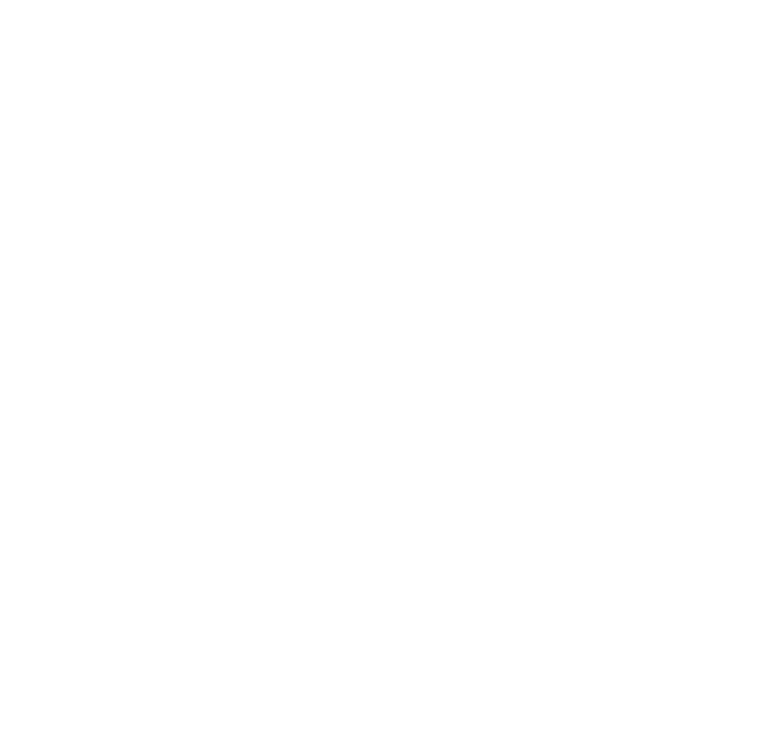 scroll, scrollTop: 0, scrollLeft: 0, axis: both 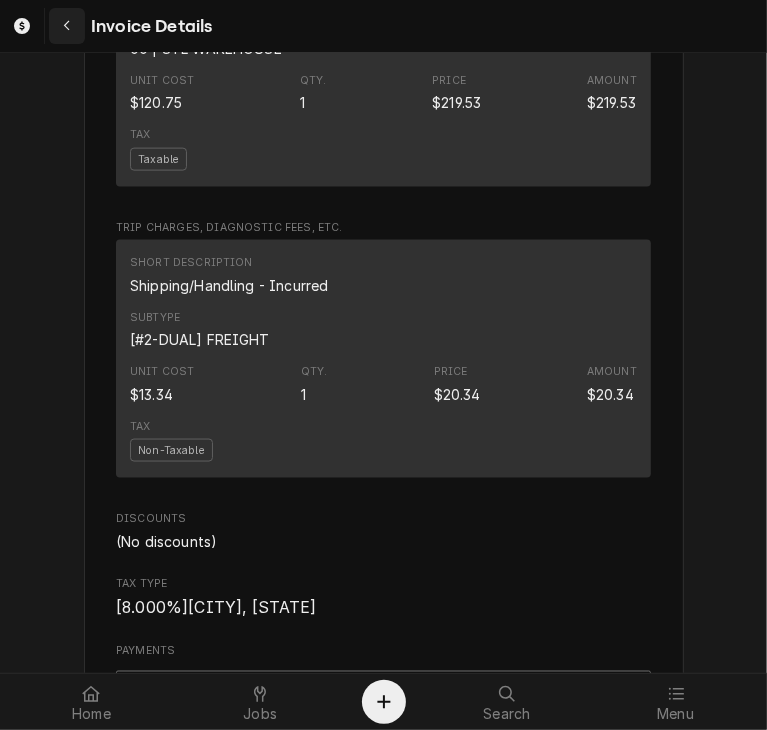 click at bounding box center (67, 26) 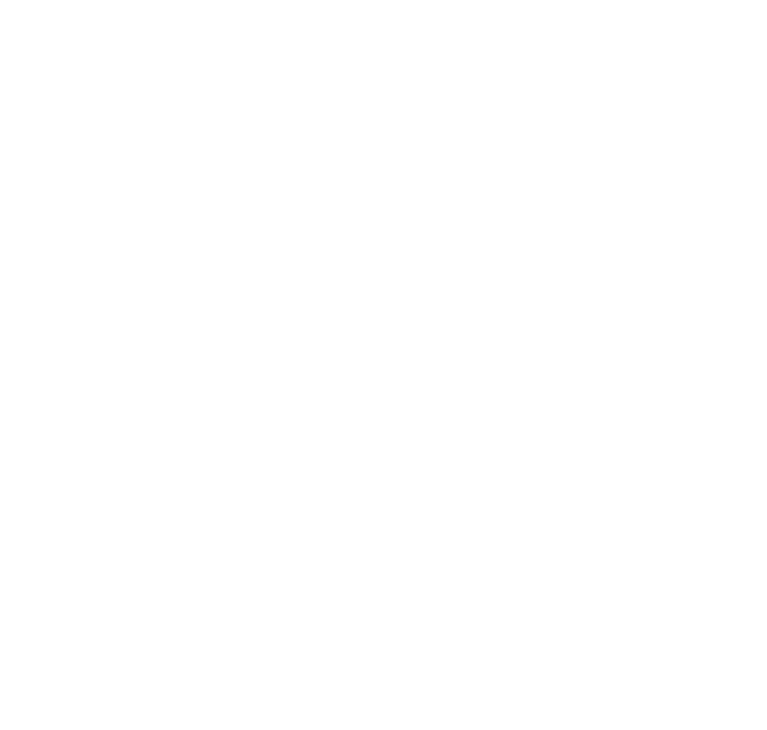 scroll, scrollTop: 0, scrollLeft: 0, axis: both 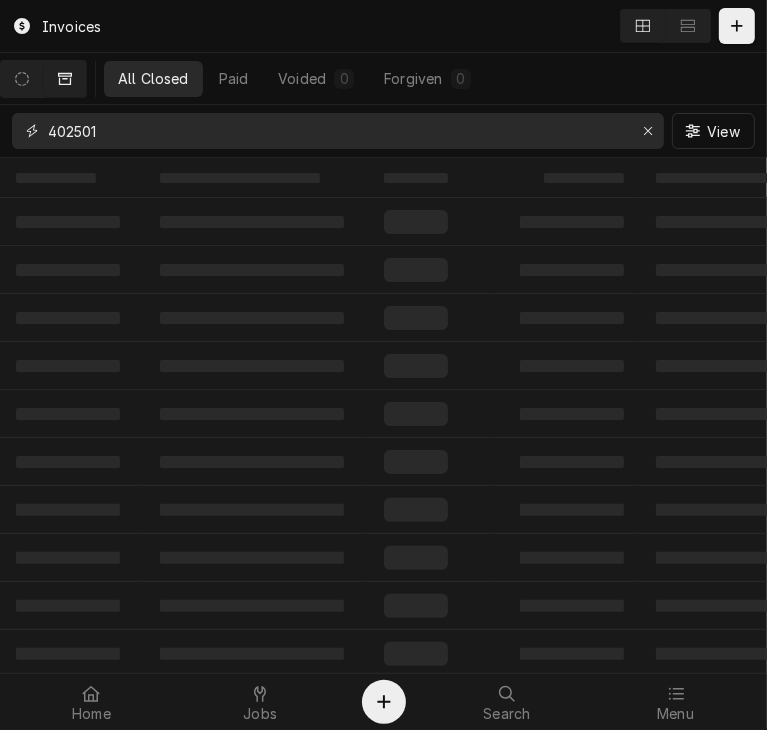 click on "402501" at bounding box center [337, 131] 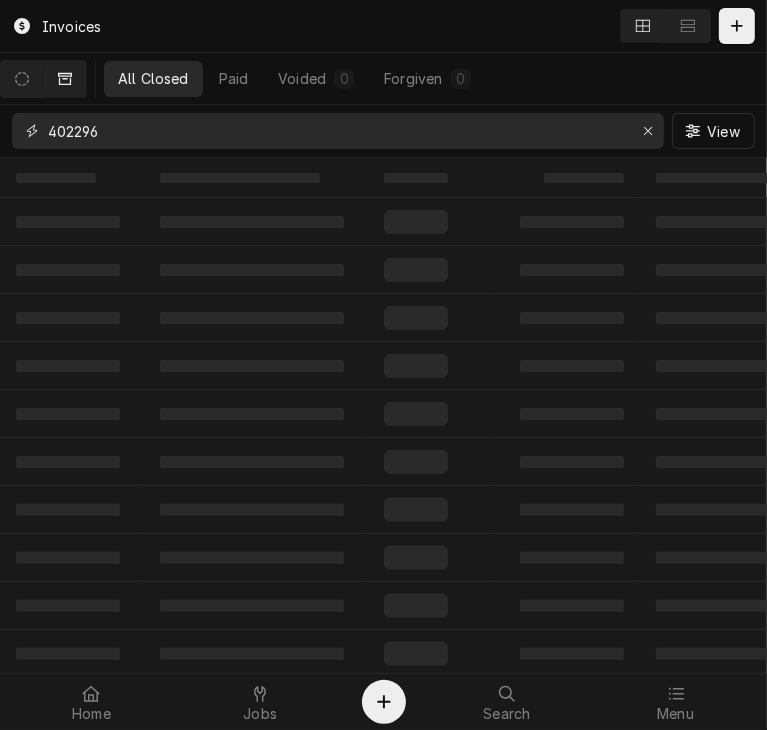 type on "402296" 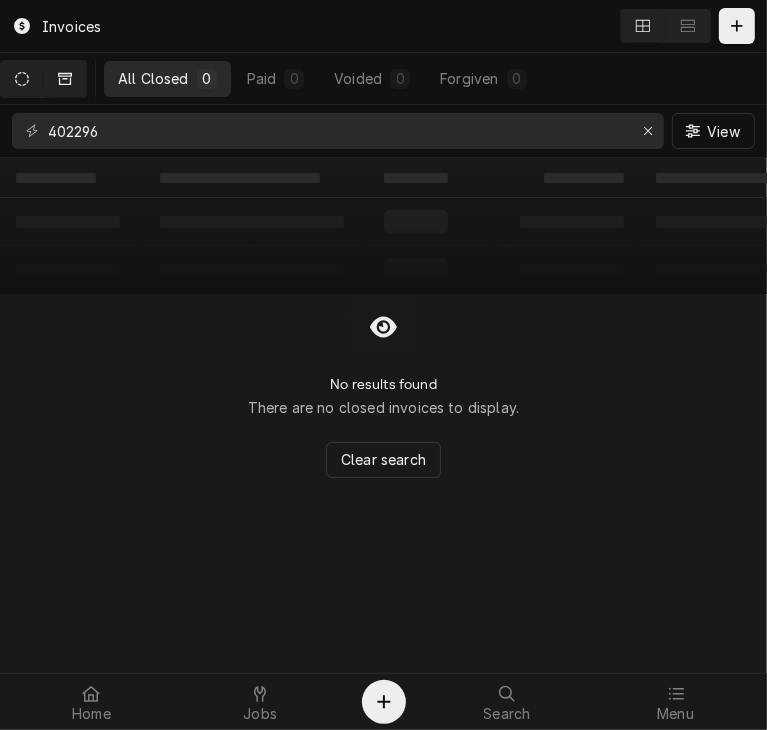 click at bounding box center [22, 79] 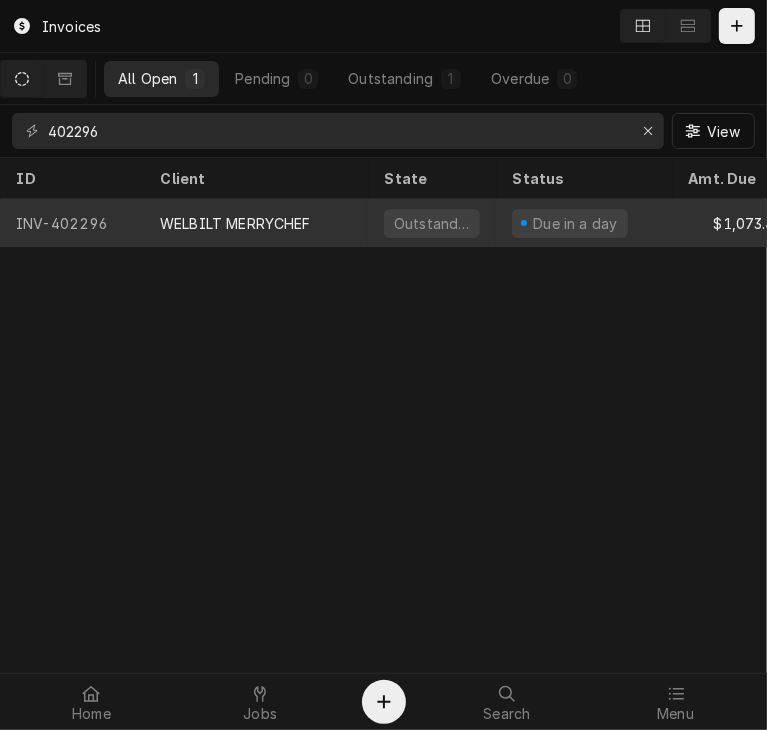click on "WELBILT MERRYCHEF" at bounding box center (235, 223) 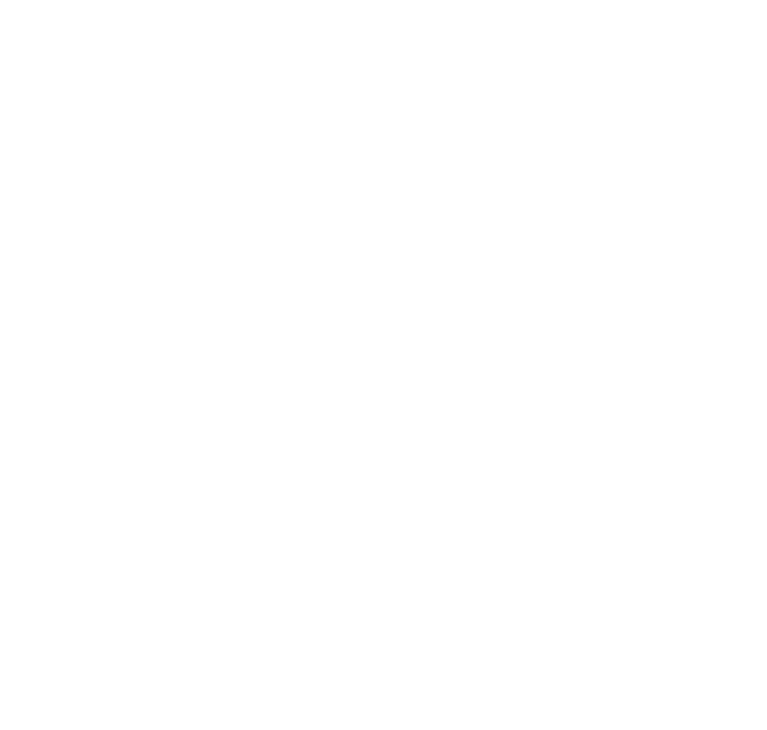 scroll, scrollTop: 0, scrollLeft: 0, axis: both 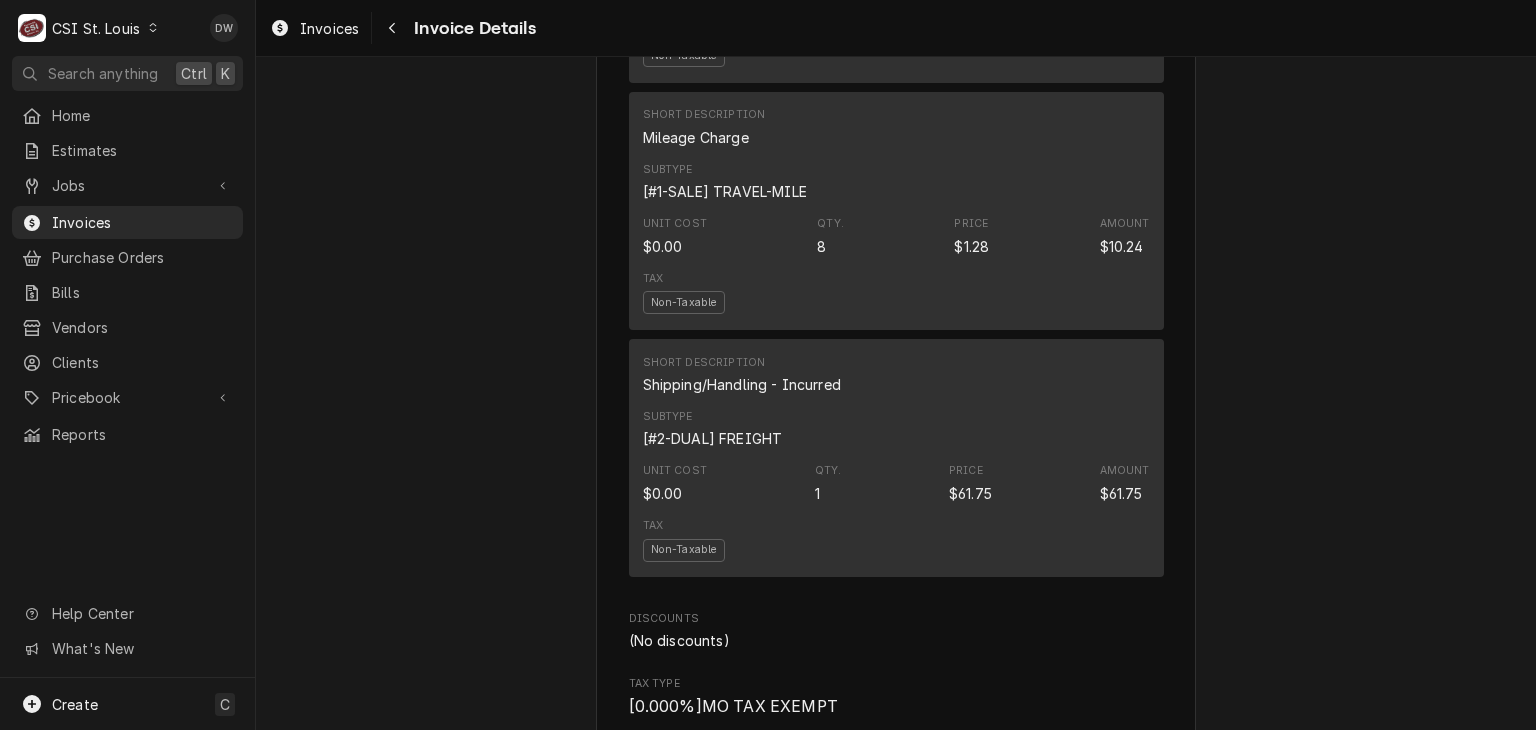 click on "Outstanding Sender CSI St. Louis CSI Commercial Services Inc
[NUMBER] [STREET]
[CITY], [STATE] [ZIP] ([PHONE]) [EMAIL] Recipient (Bill To) WELBILT MERRYCHEF WELBILT MERRYCHEF
[NUMBER] [STREET]
[CITY], [STATE] Service Location Subway #21580 [CITY]
[NUMBER] [STREET]
[CITY], [STATE] Created From Job Finalized Job | Service Call Roopairs Invoice ID INV-402296 Service Type Job | Service Call Labels  (Only Visible to You) ¹ Warranty 🛡️ Date Issued [MONTH] [DAY_NUM], [YEAR] Terms Net 30 Date Due [MONTH] [DAY_NUM], [YEAR] Sent On [DAY], [MONTH] [DAY_NUM]th, [YEAR] - [TIME] Last Modified [DAY], [MONTH] [DAY_NUM]th, [YEAR] - [TIME] Service Charges Short Description 1-Labor (Service) | Standard | Incurred Subtype [#1-SALE] LABR-REG Service Date [MONTH] [DAY_NUM], [YEAR] Hourly Cost $0.00/hr Qty. 2hrs Rate $128.00/hr Amount $256.00 Tax Non-Taxable Service  Summary Parts and Materials Short Description Touch Screen & Pcb Manufacturer — Manufacturer Part # GAR-30Z5009 Subtype [#2-DUAL] INVEN-PARTS Inventory Location 01 | [FIRST] [LAST]" at bounding box center [896, 25] 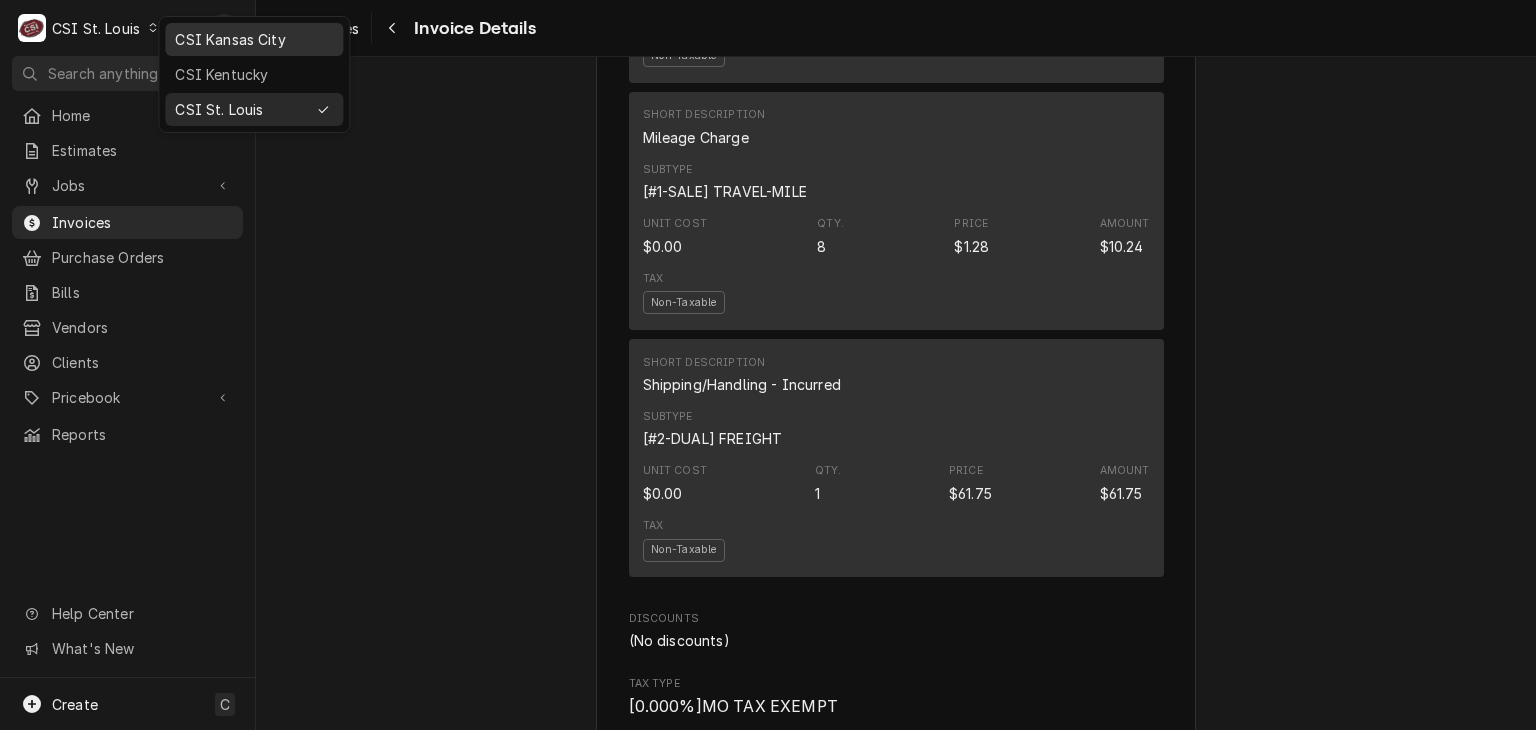 click on "CSI Kansas City" at bounding box center (254, 39) 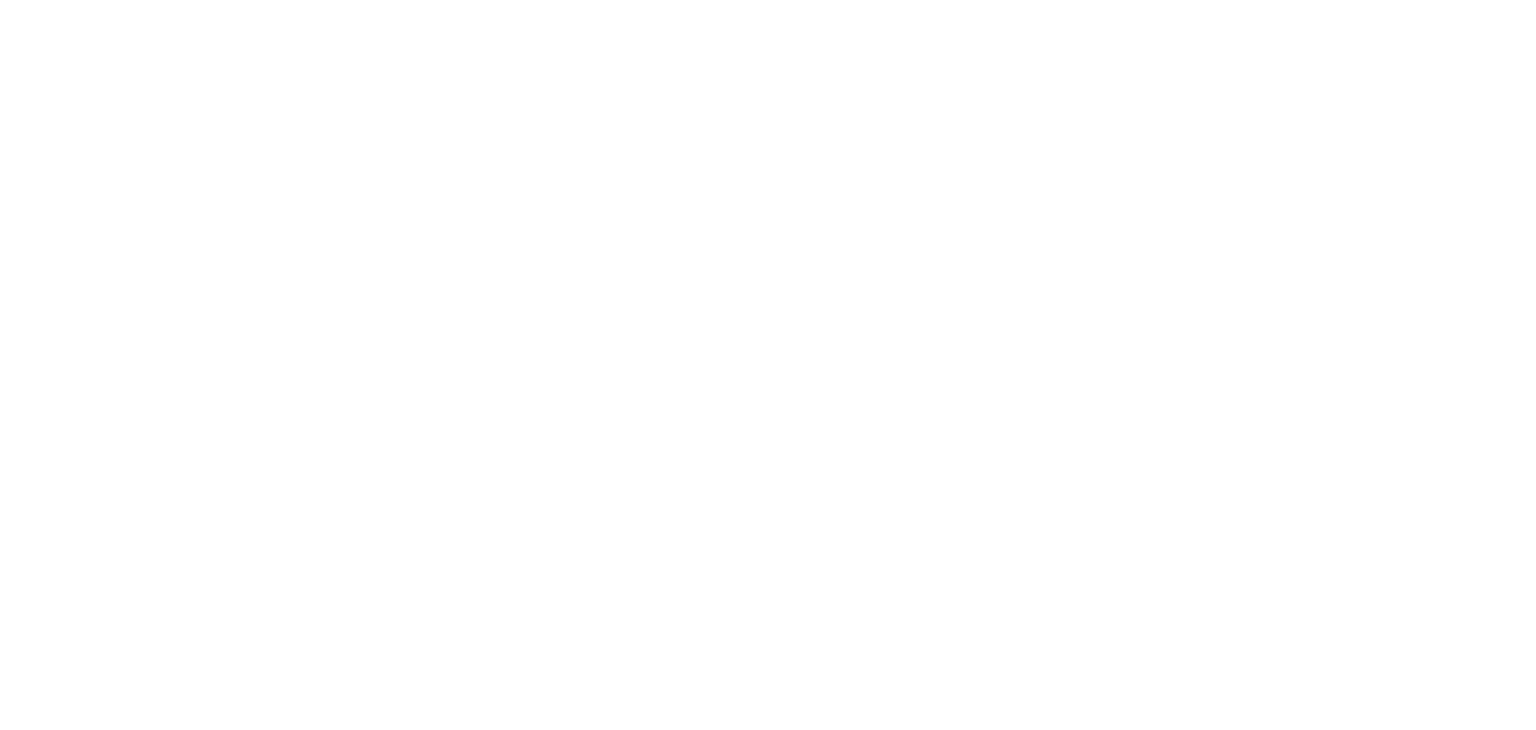 scroll, scrollTop: 0, scrollLeft: 0, axis: both 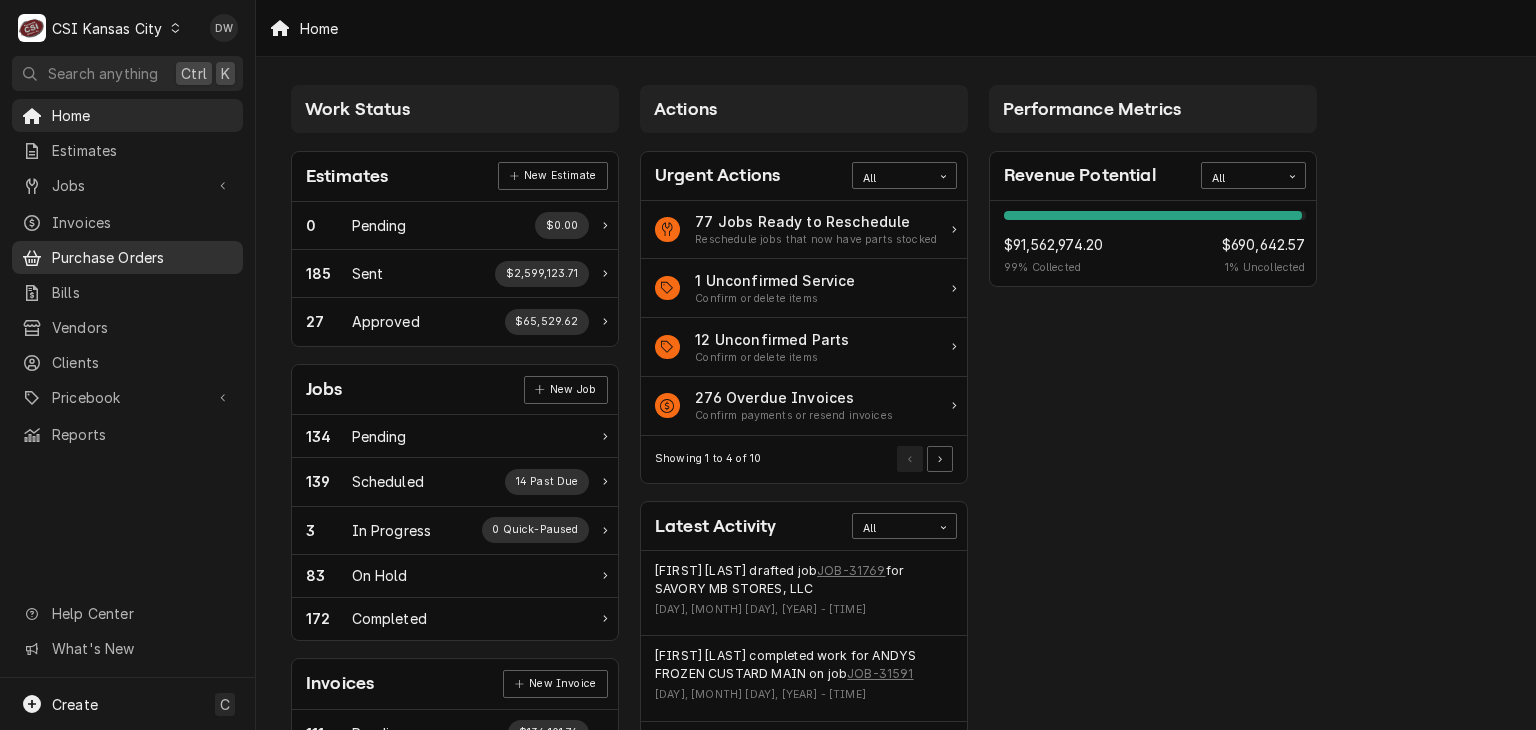 click on "Purchase Orders" at bounding box center [142, 257] 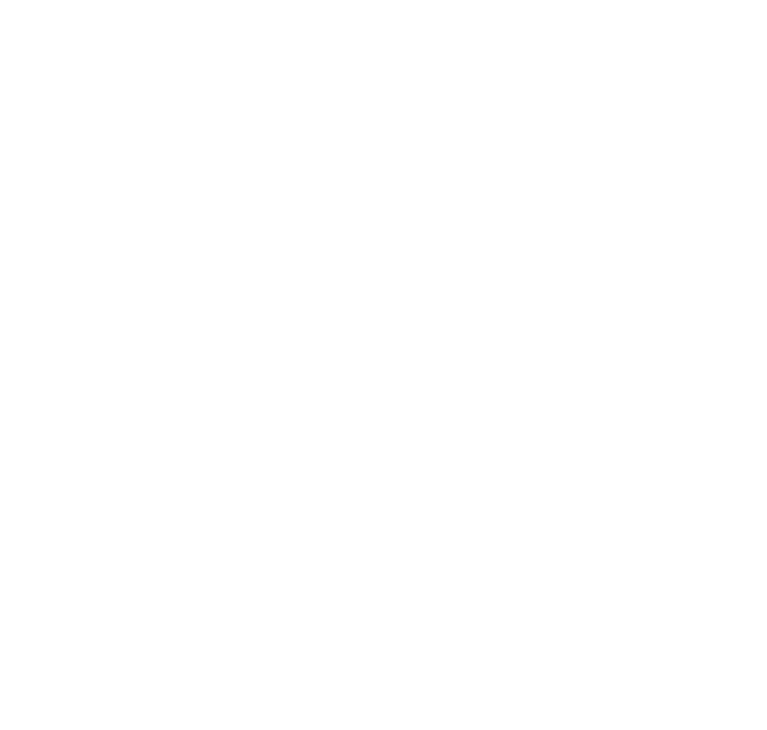 scroll, scrollTop: 0, scrollLeft: 0, axis: both 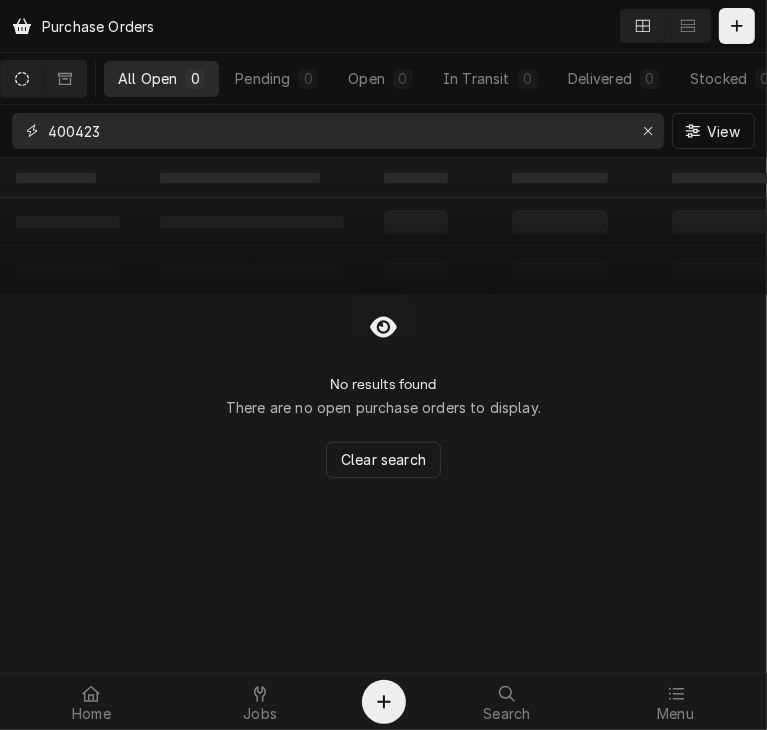 drag, startPoint x: 124, startPoint y: 138, endPoint x: 9, endPoint y: 133, distance: 115.10864 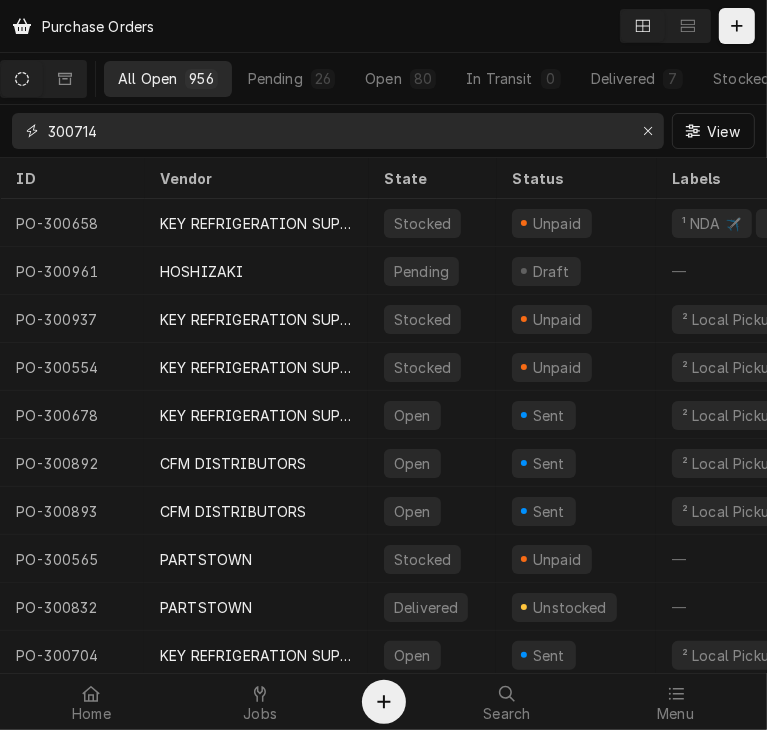 type on "300714" 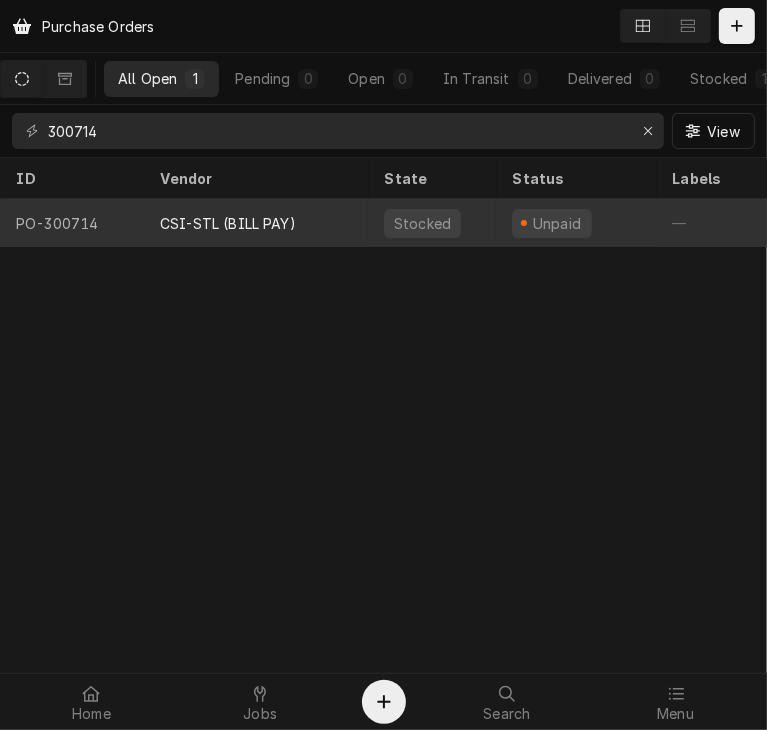 click on "CSI-STL (BILL PAY)" at bounding box center (228, 223) 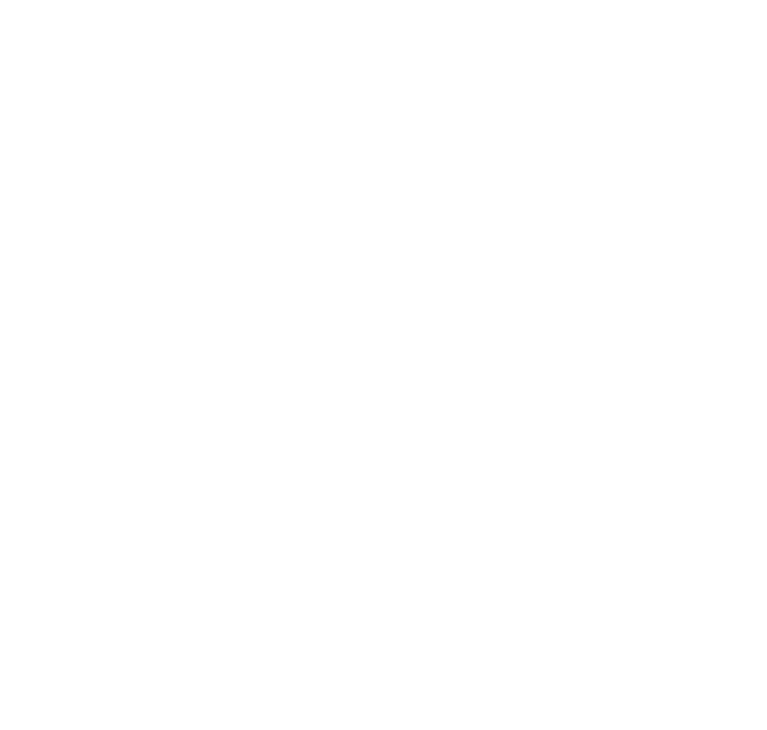 scroll, scrollTop: 0, scrollLeft: 0, axis: both 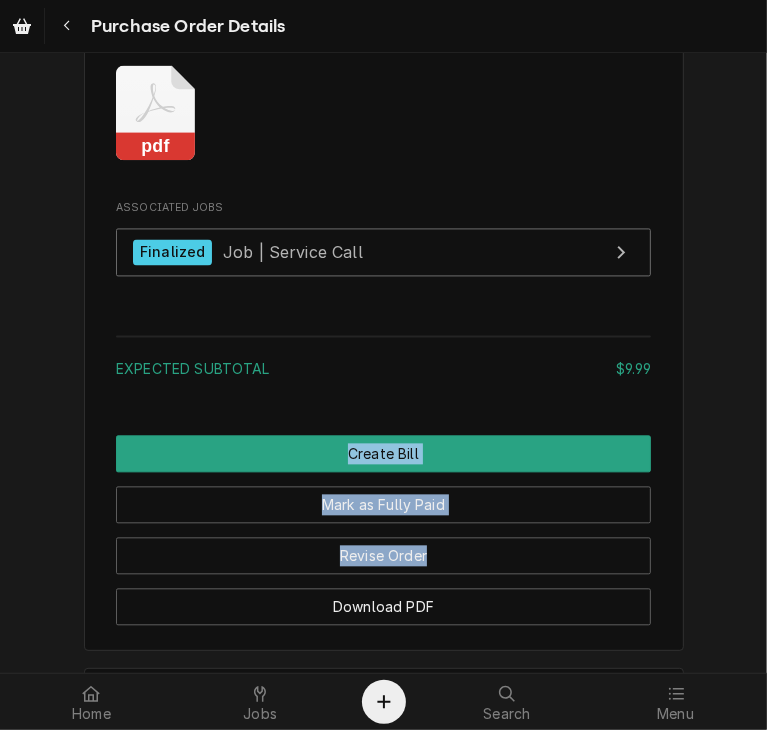 drag, startPoint x: 751, startPoint y: 577, endPoint x: 744, endPoint y: 432, distance: 145.16887 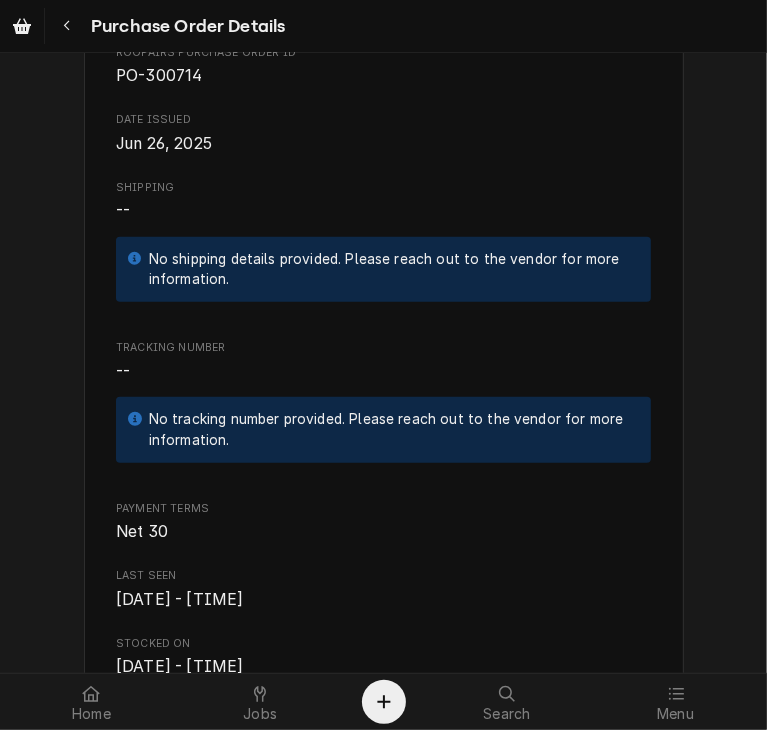 scroll, scrollTop: 772, scrollLeft: 0, axis: vertical 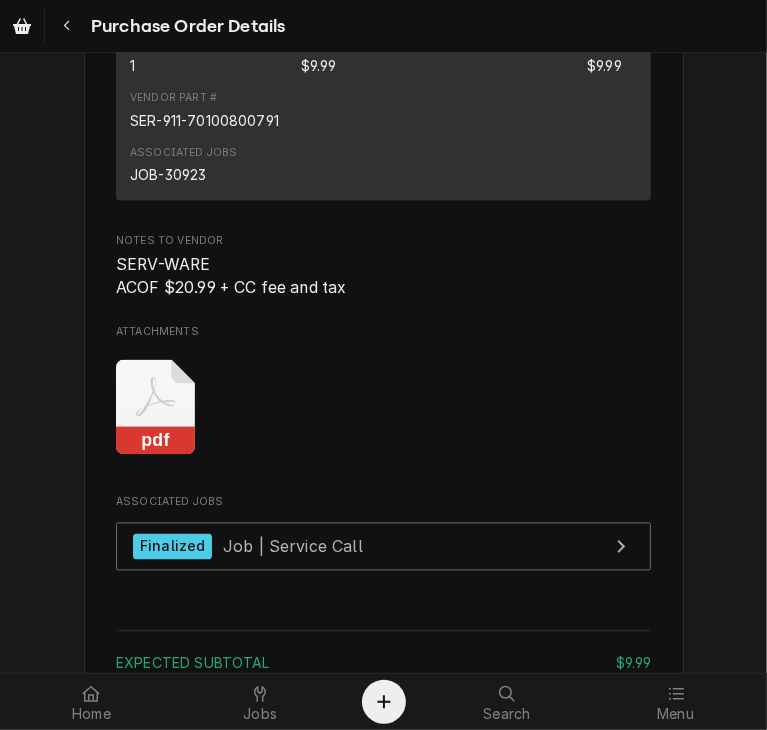 click 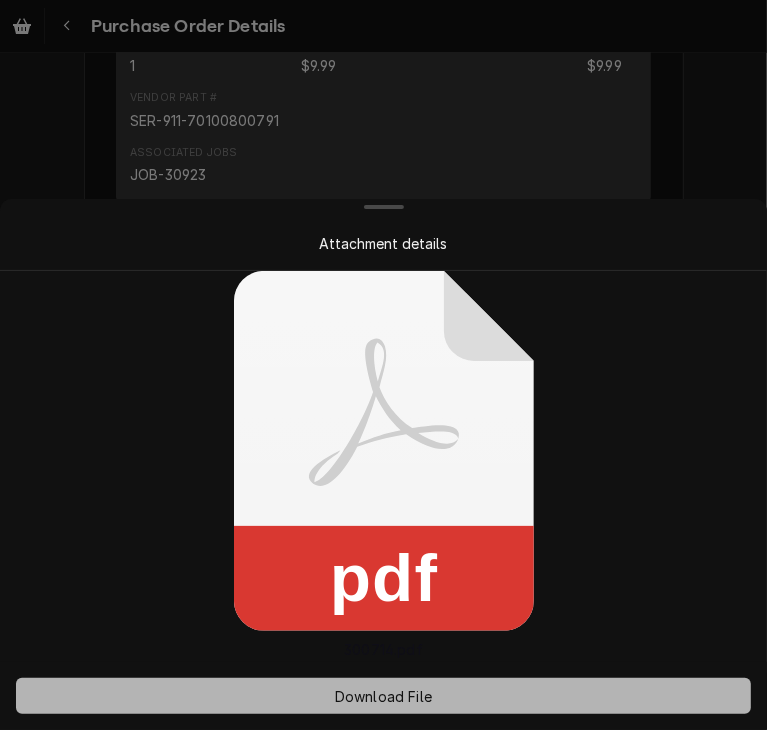 click on "Download File" at bounding box center [383, 696] 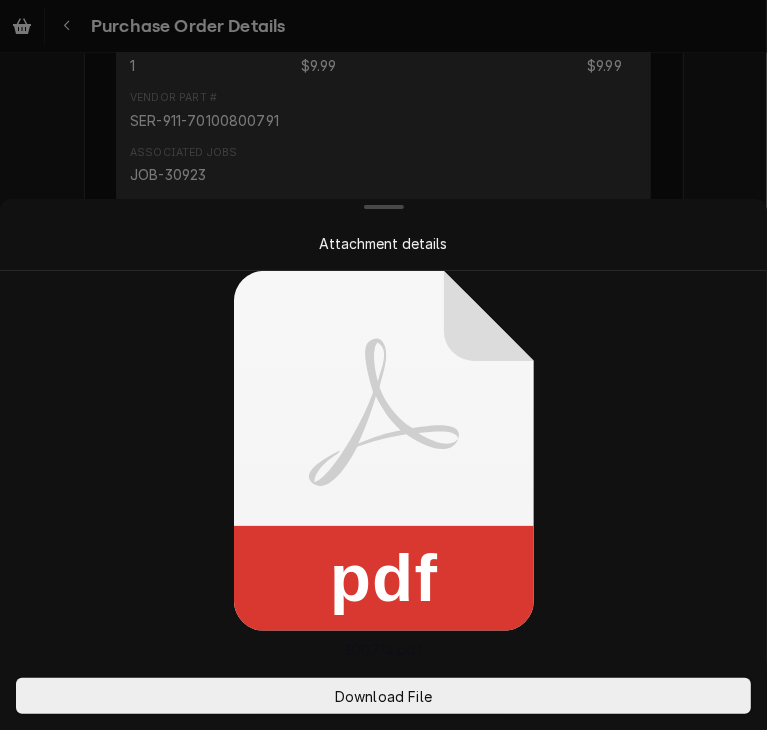 click on "Attachment details" at bounding box center [383, 243] 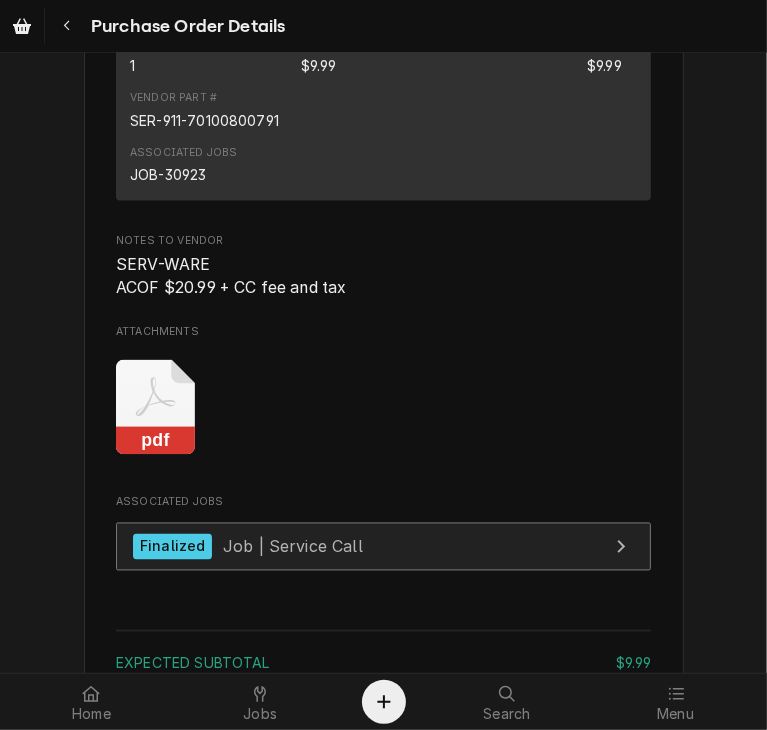 click on "Finalized" at bounding box center [172, 547] 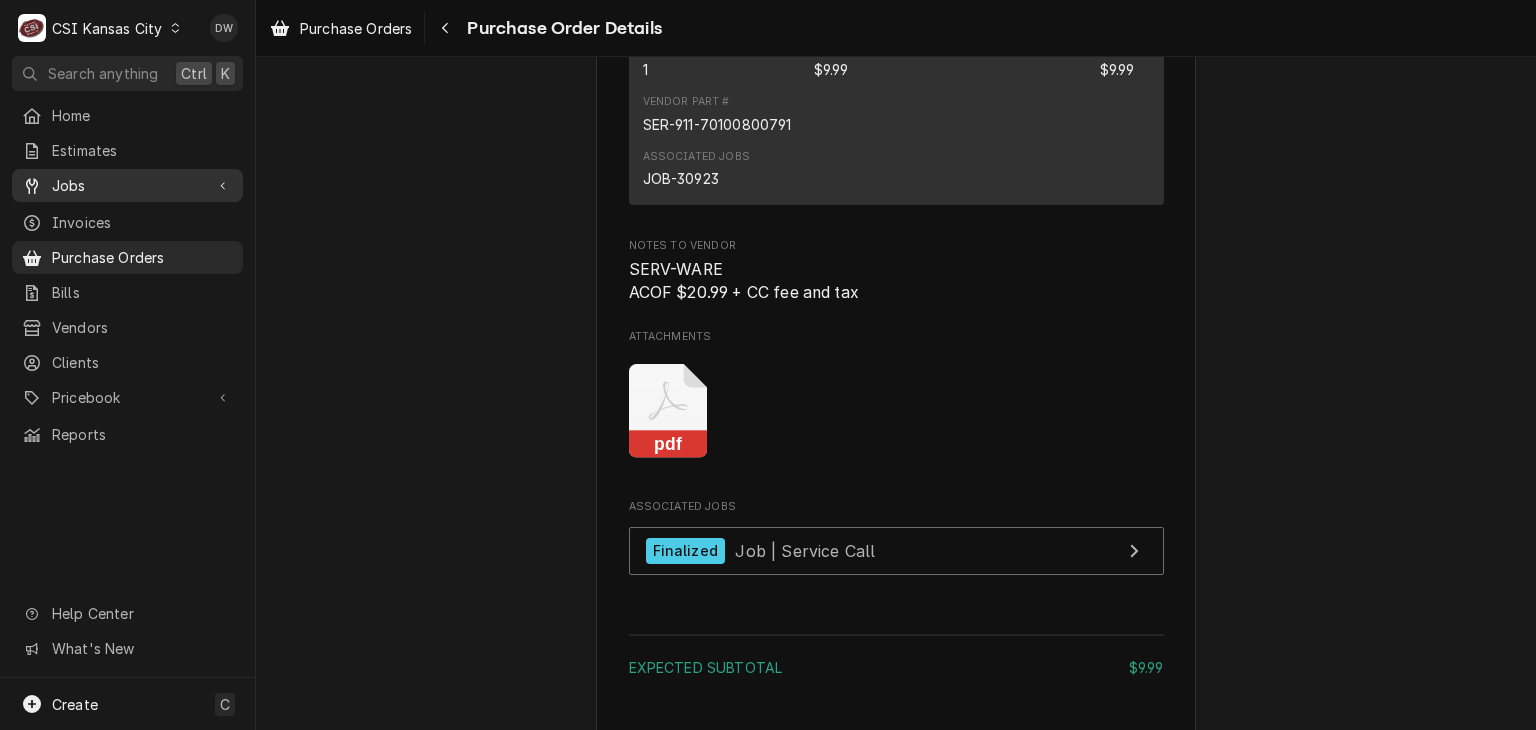 click on "Jobs" at bounding box center (127, 185) 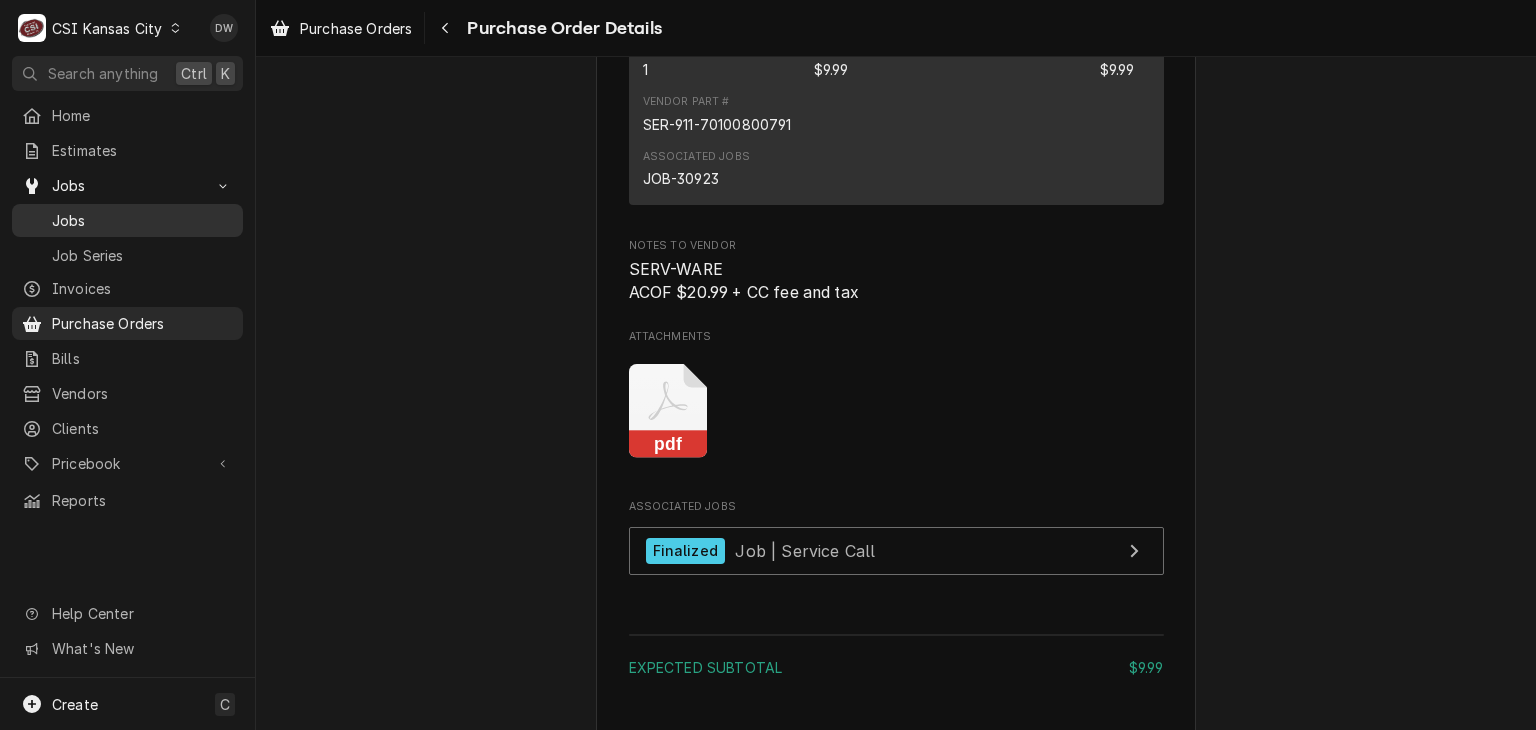 click on "Jobs" at bounding box center [142, 220] 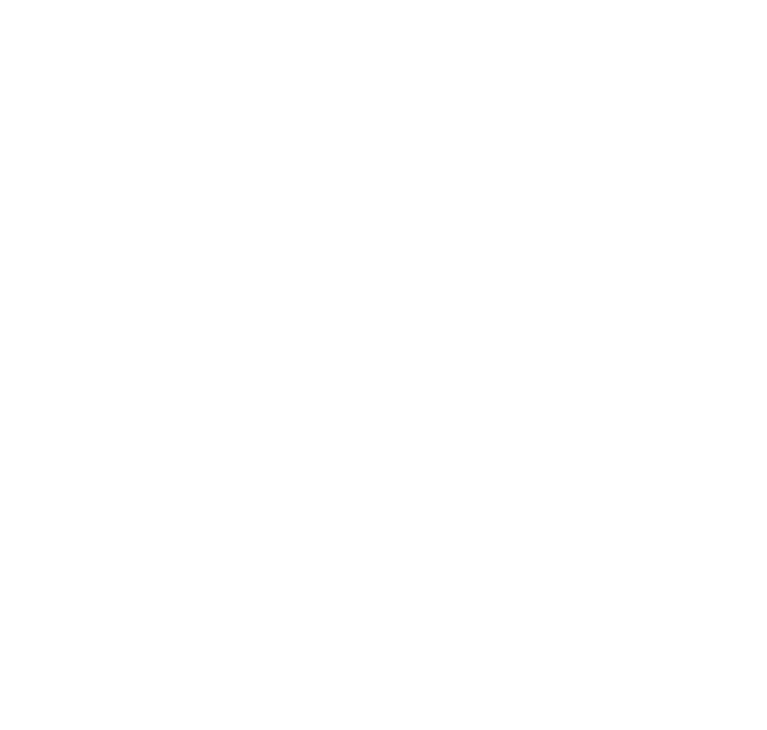 scroll, scrollTop: 0, scrollLeft: 0, axis: both 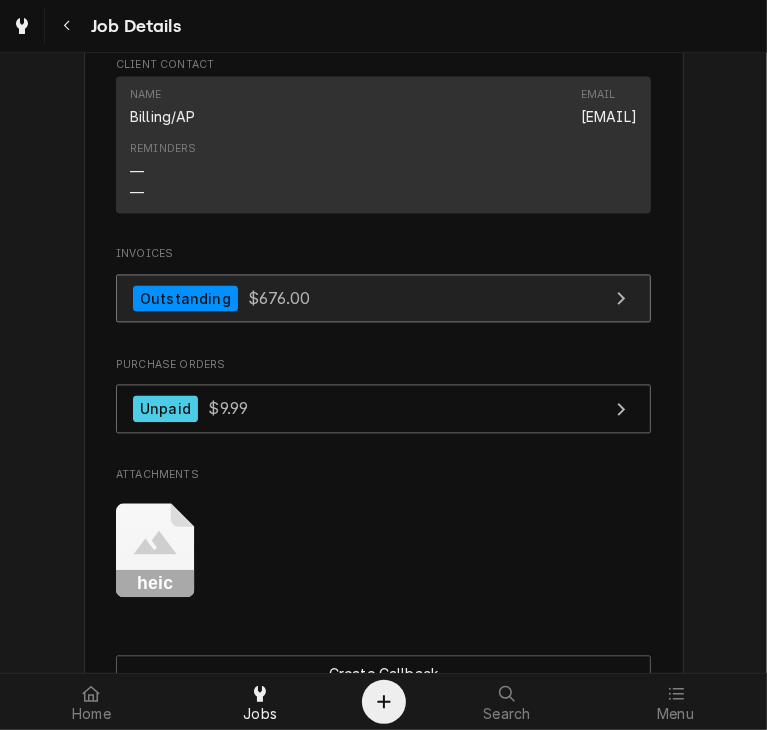 click on "Outstanding $676.00" at bounding box center [383, 298] 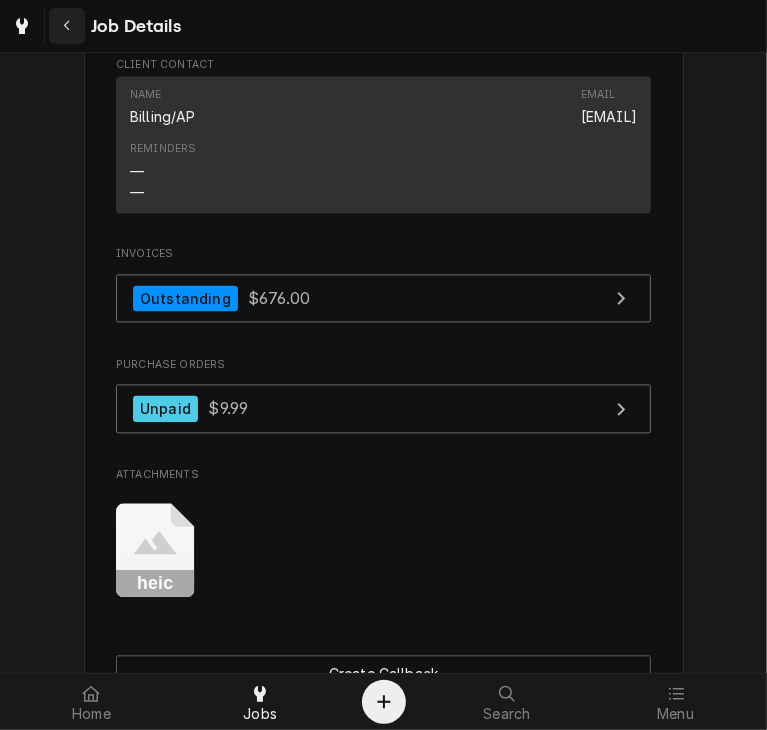 click at bounding box center (67, 26) 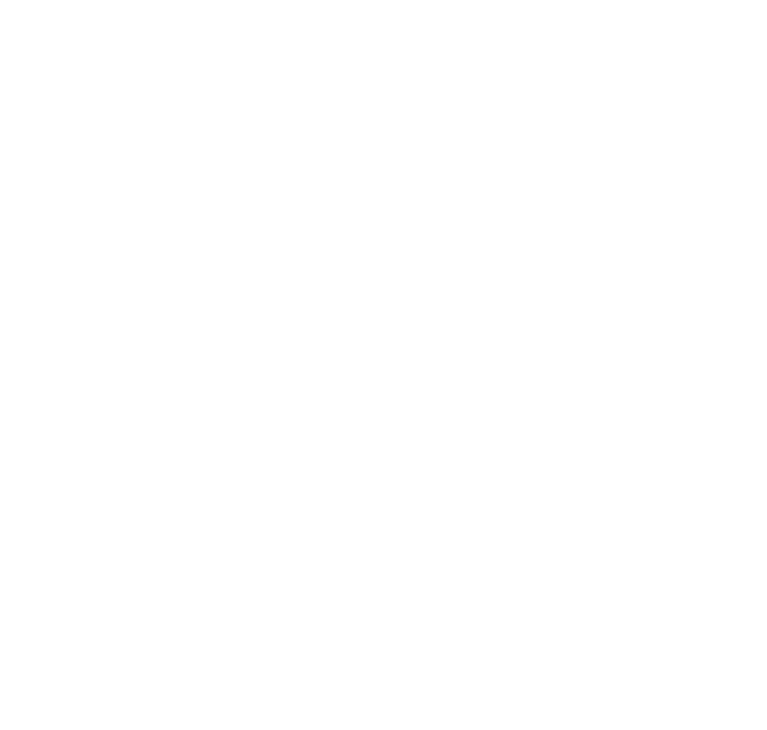 scroll, scrollTop: 0, scrollLeft: 0, axis: both 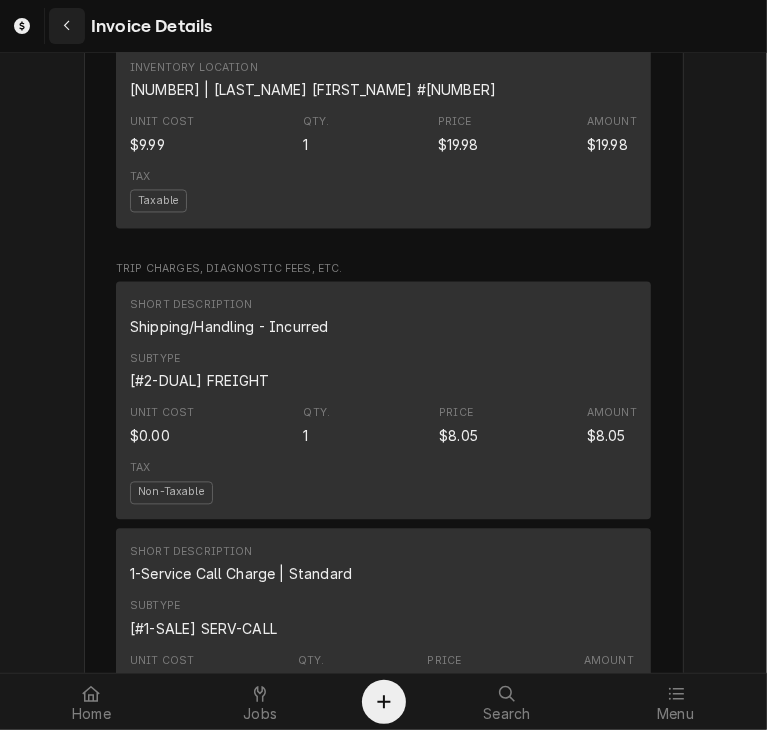 click 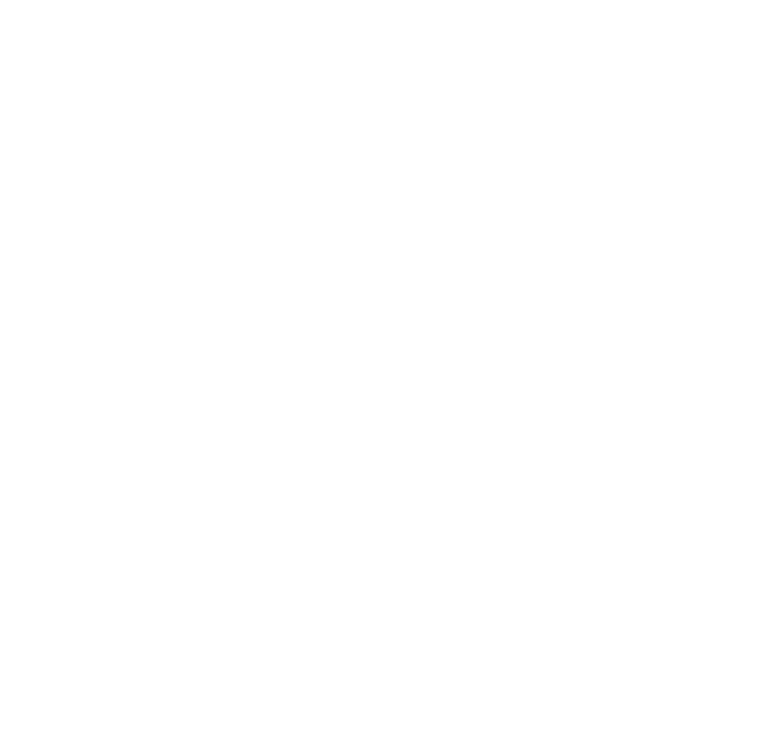 scroll, scrollTop: 0, scrollLeft: 0, axis: both 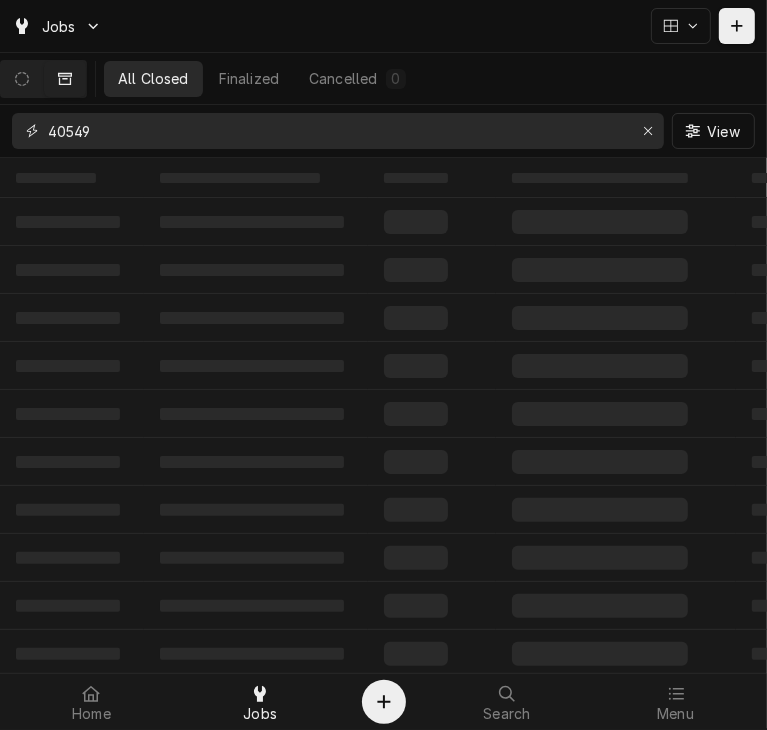 click on "40549" at bounding box center [337, 131] 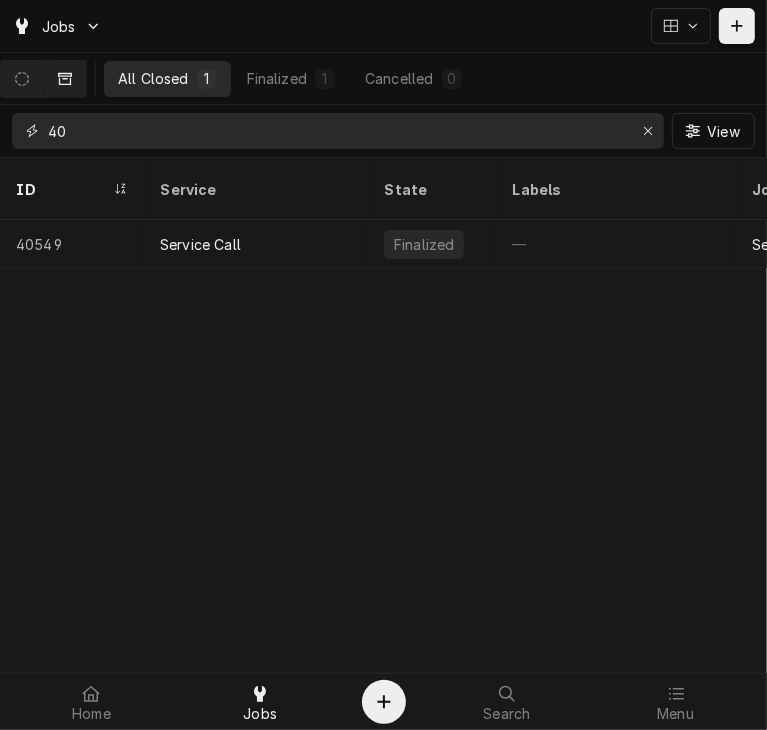 type on "4" 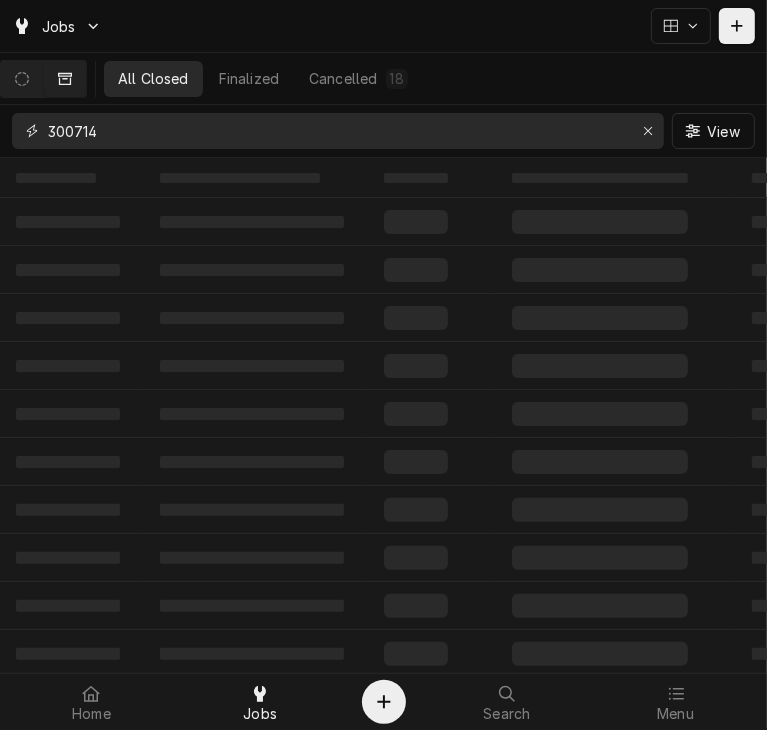 type on "300714" 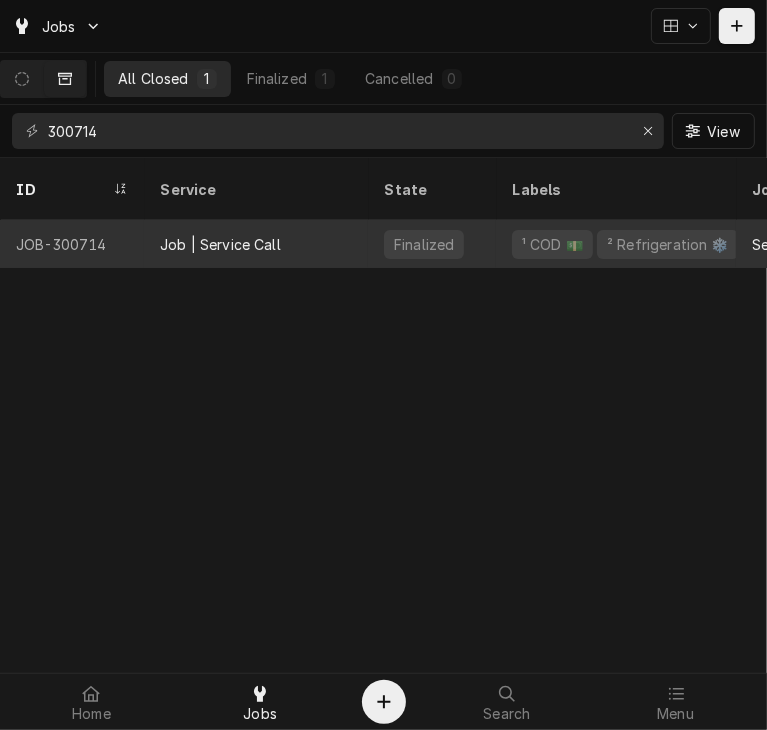 click on "Job | Service Call" at bounding box center [256, 244] 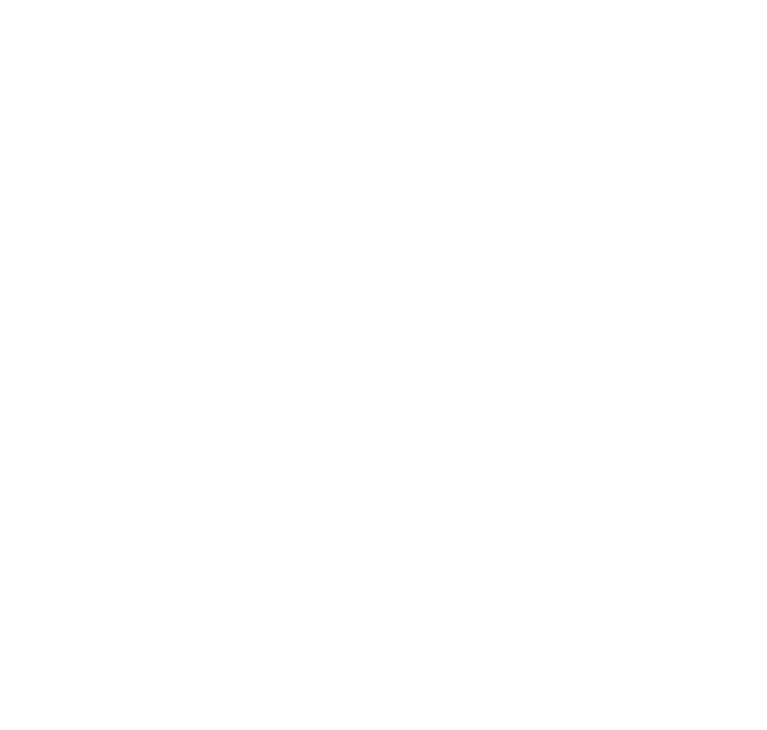 scroll, scrollTop: 0, scrollLeft: 0, axis: both 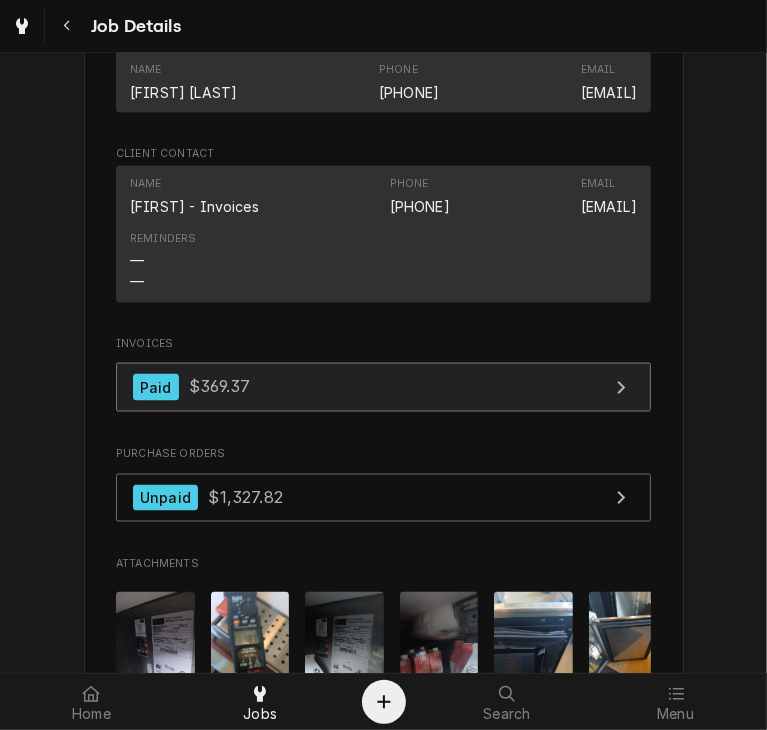click on "Paid $369.37" at bounding box center [383, 387] 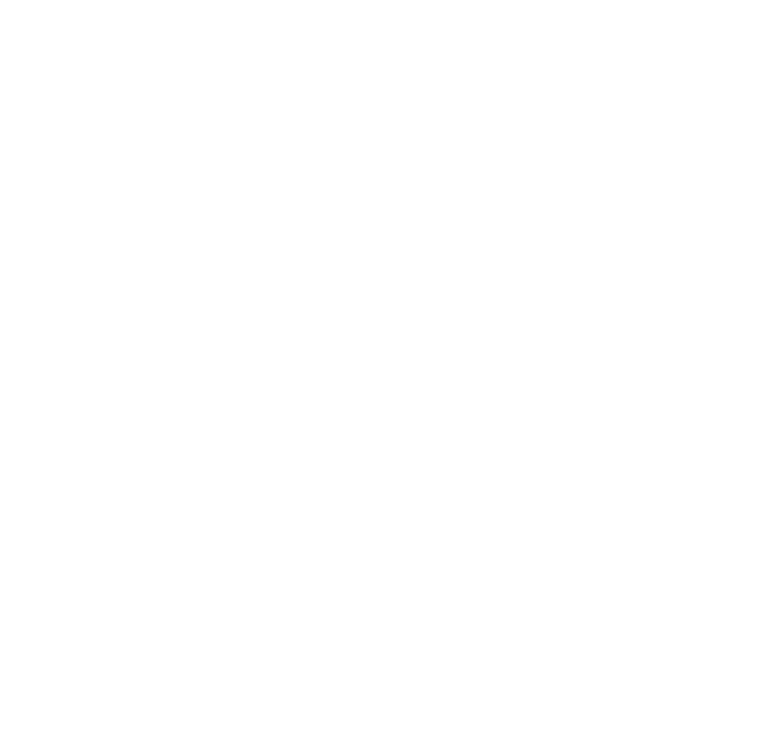 scroll, scrollTop: 0, scrollLeft: 0, axis: both 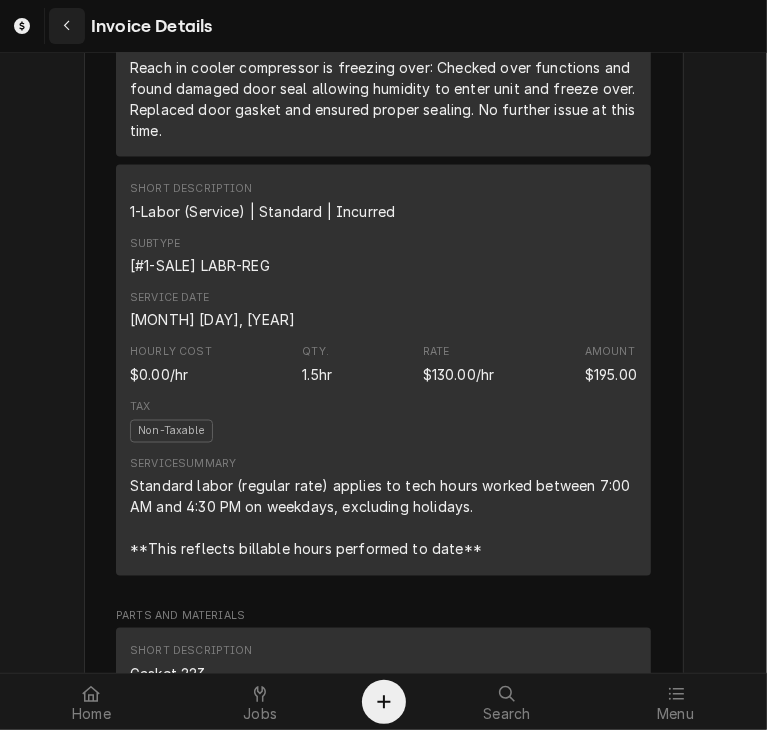 click at bounding box center (67, 26) 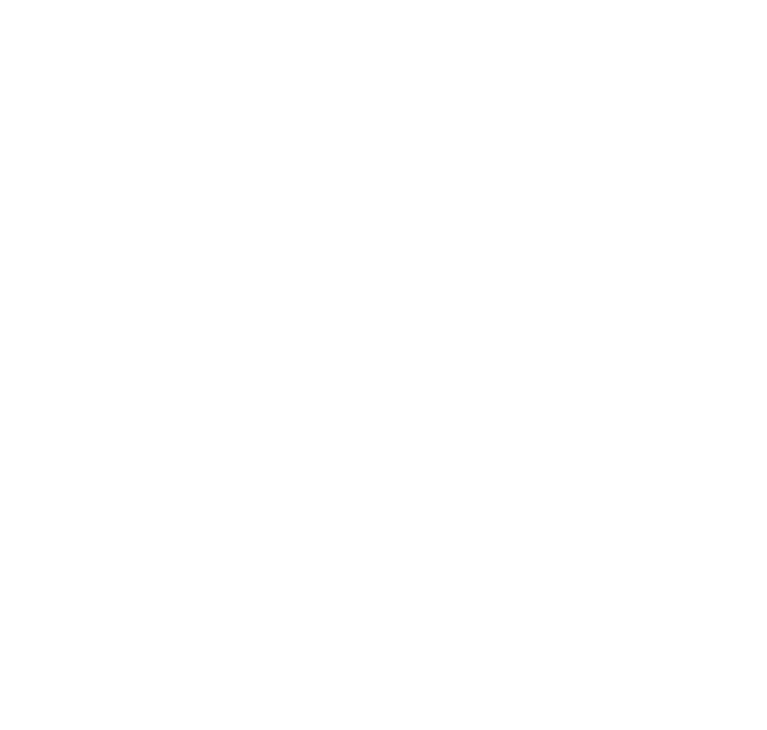 scroll, scrollTop: 0, scrollLeft: 0, axis: both 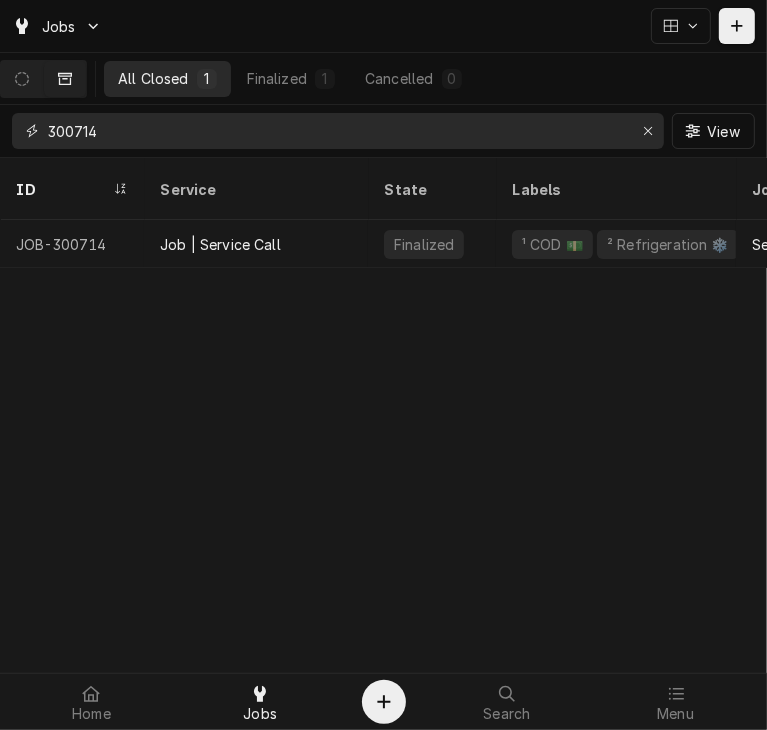 drag, startPoint x: 116, startPoint y: 138, endPoint x: -46, endPoint y: 145, distance: 162.15117 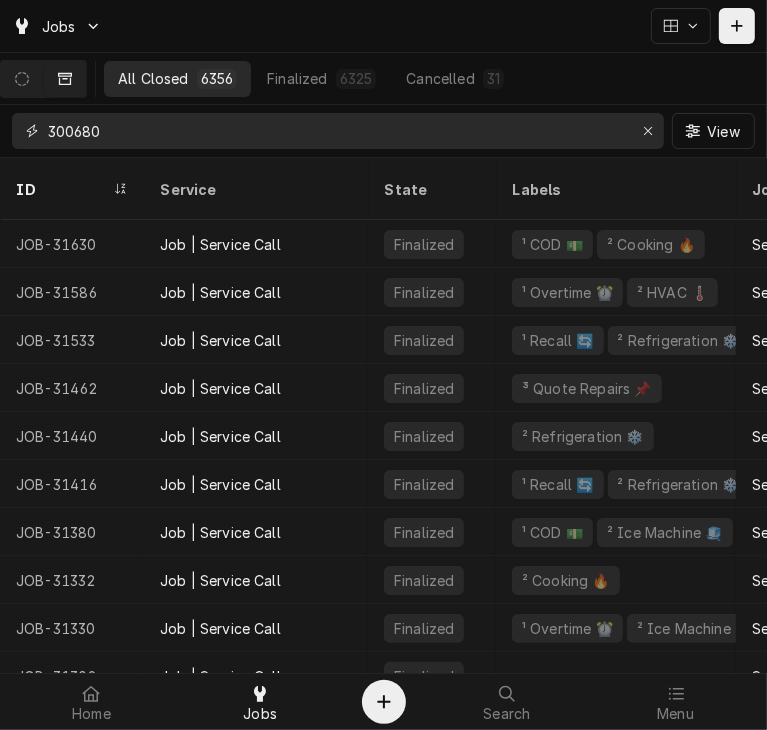 type on "300680" 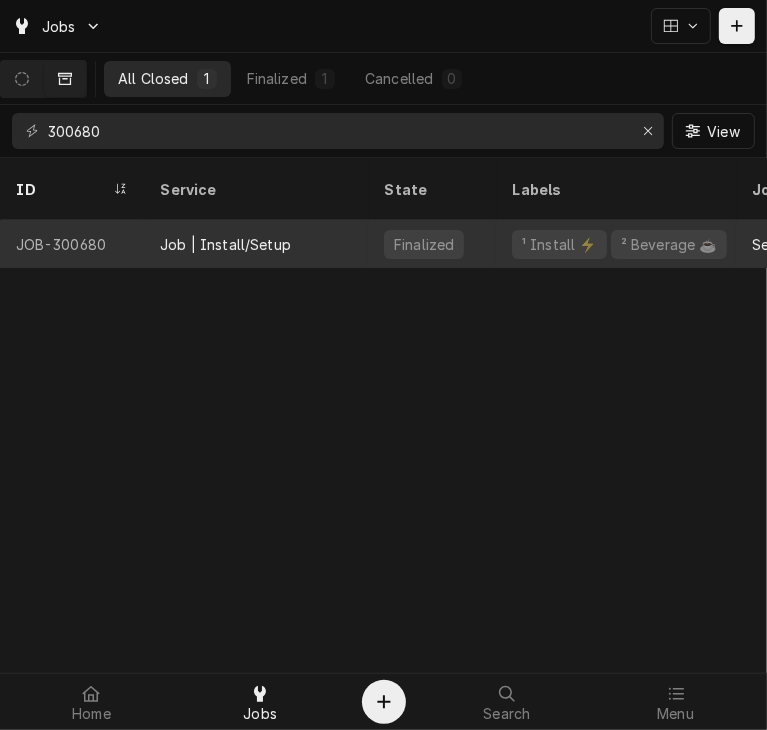 click on "Job | Install/Setup" at bounding box center [225, 244] 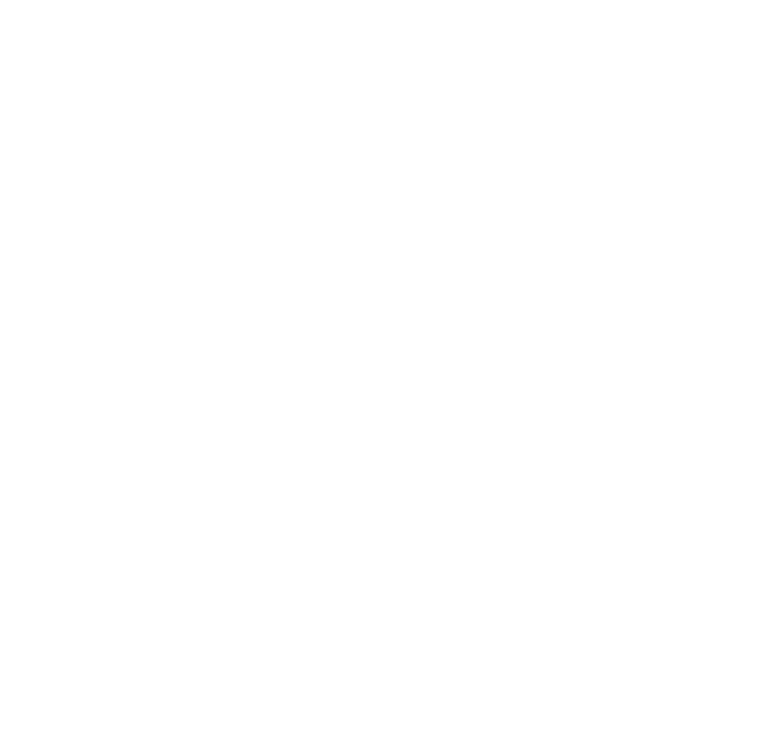scroll, scrollTop: 0, scrollLeft: 0, axis: both 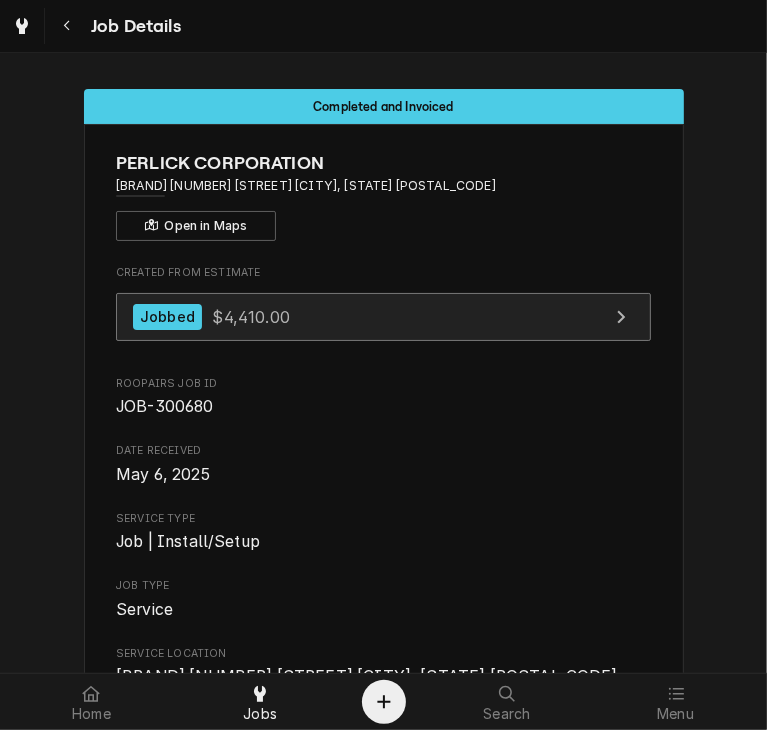 click on "Jobbed" at bounding box center (167, 317) 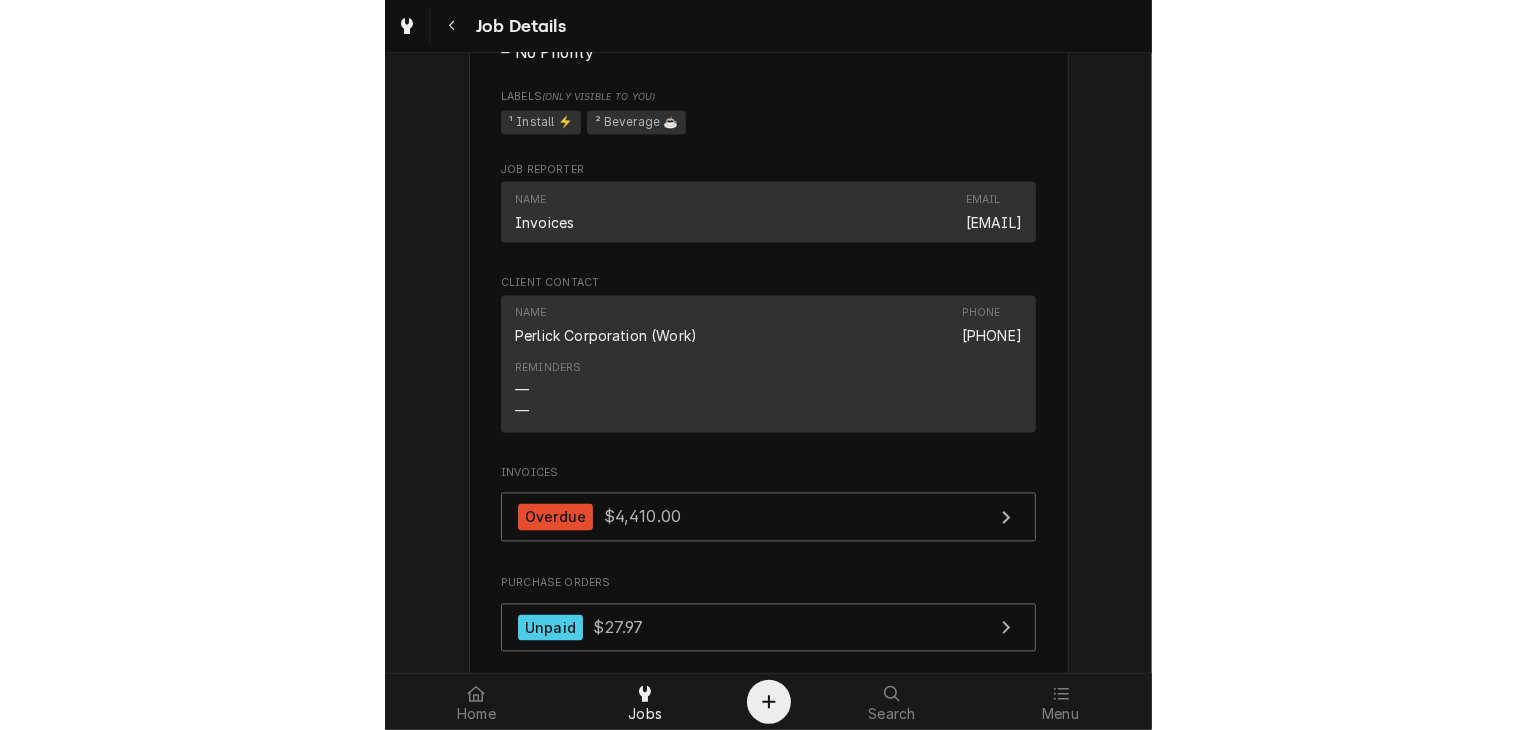 scroll, scrollTop: 1709, scrollLeft: 0, axis: vertical 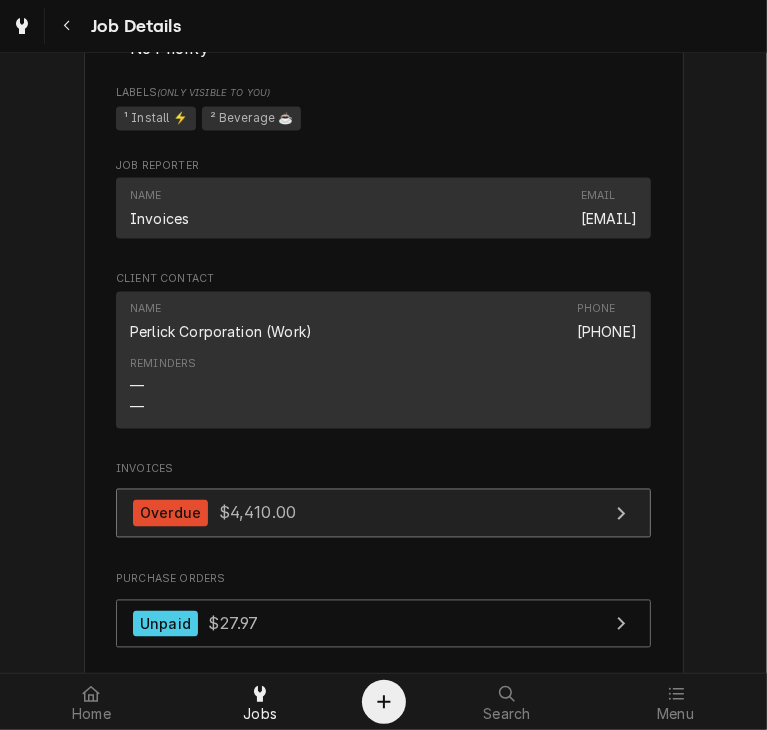 click on "$4,410.00" at bounding box center [257, 513] 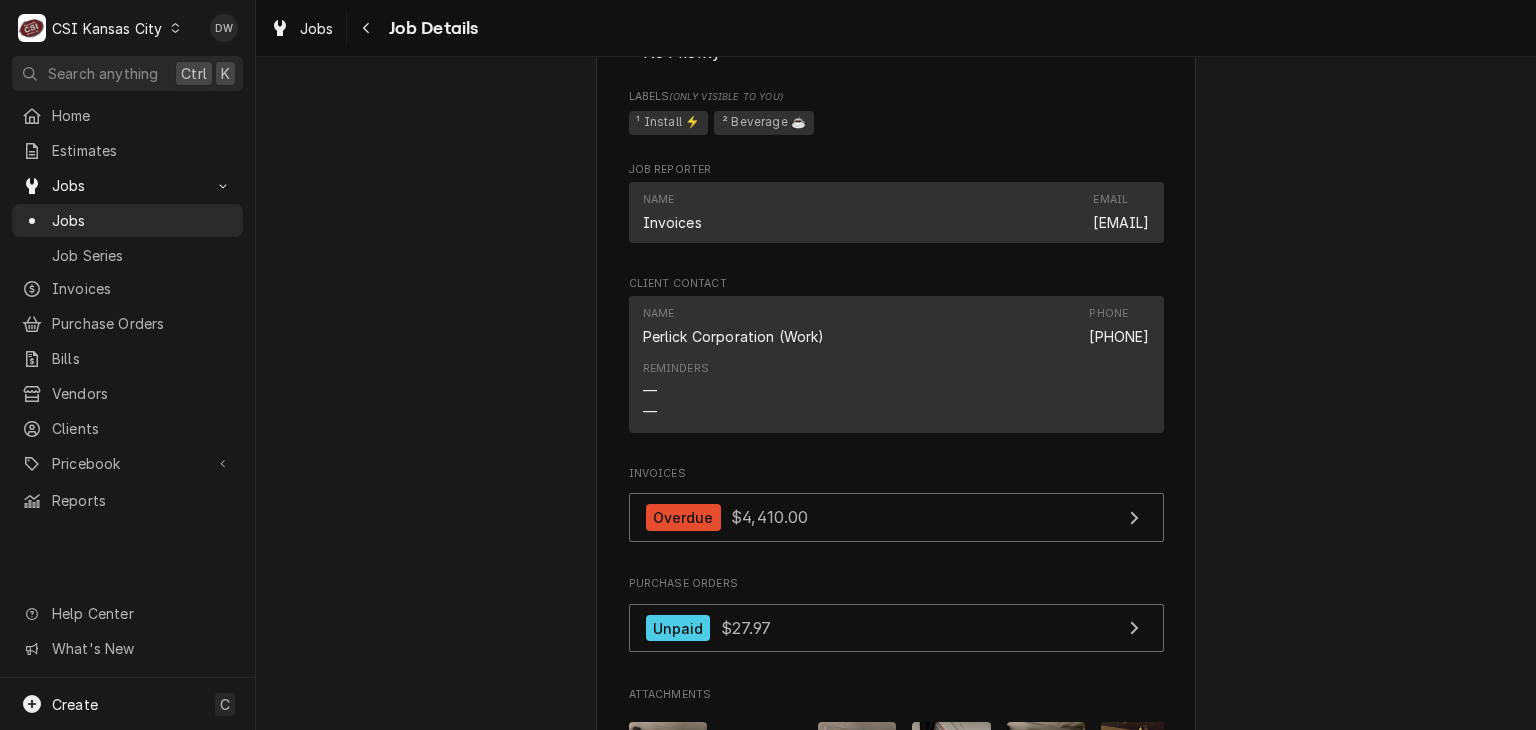 click 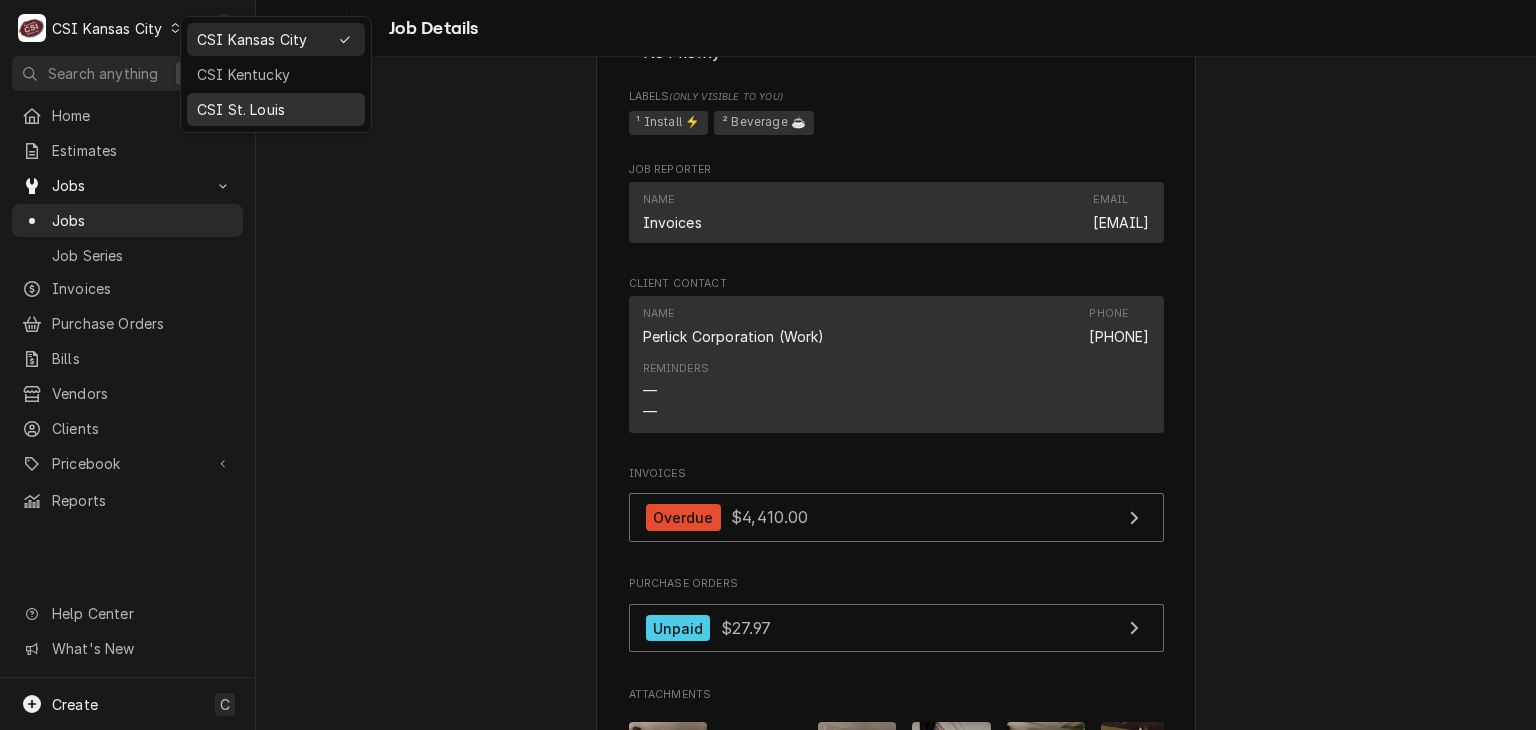 click on "CSI St. Louis" at bounding box center [276, 109] 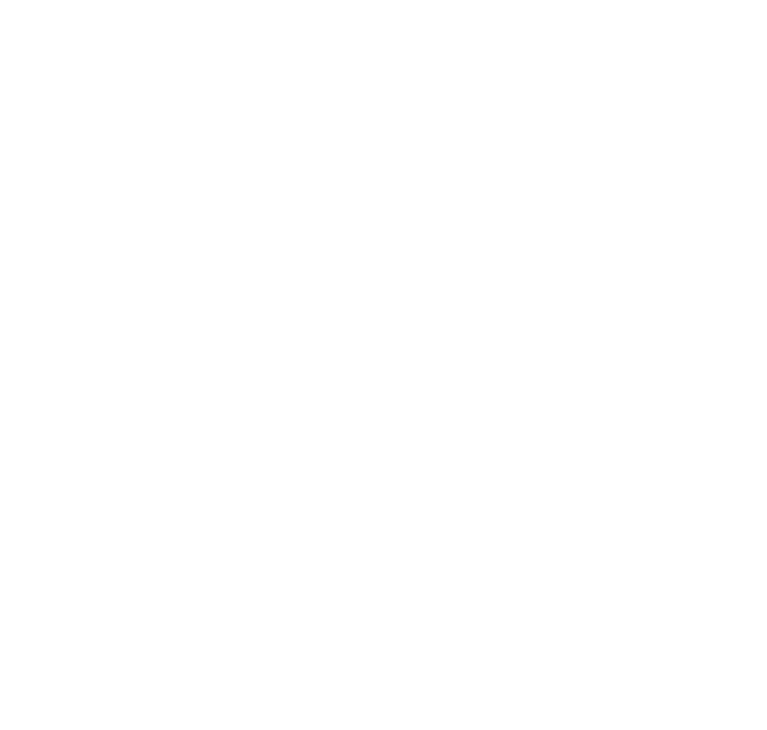 scroll, scrollTop: 0, scrollLeft: 0, axis: both 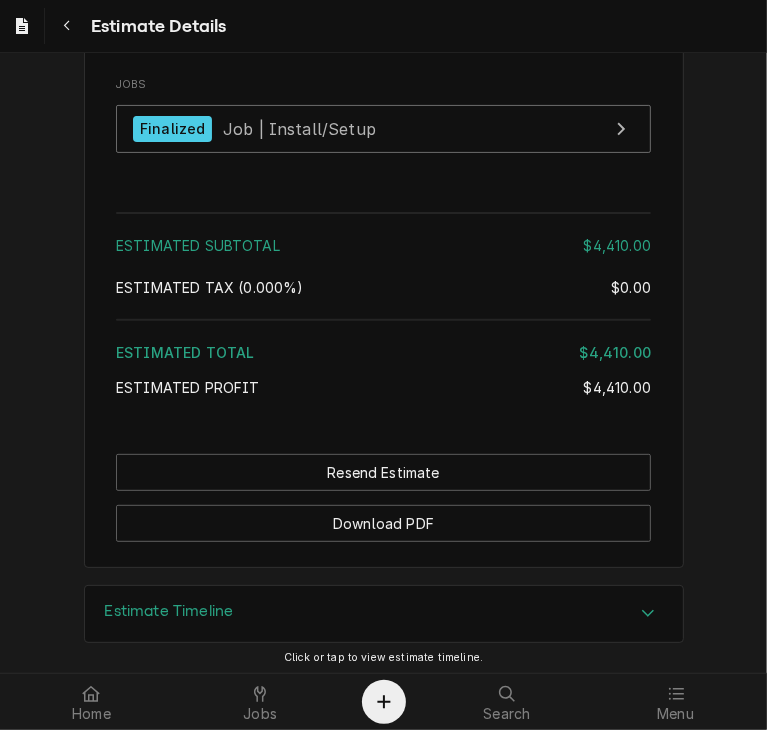 click at bounding box center (648, 614) 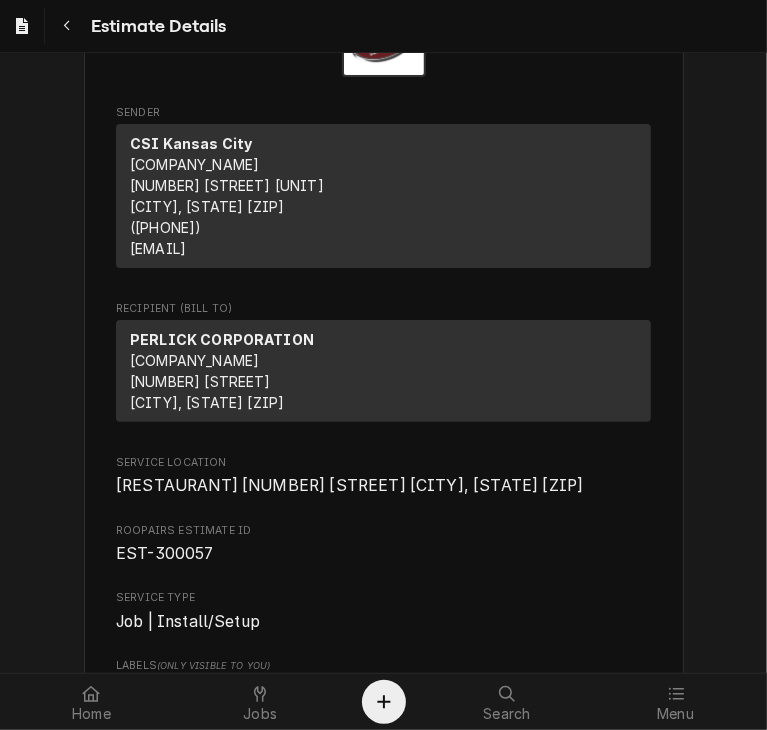 scroll, scrollTop: 36, scrollLeft: 0, axis: vertical 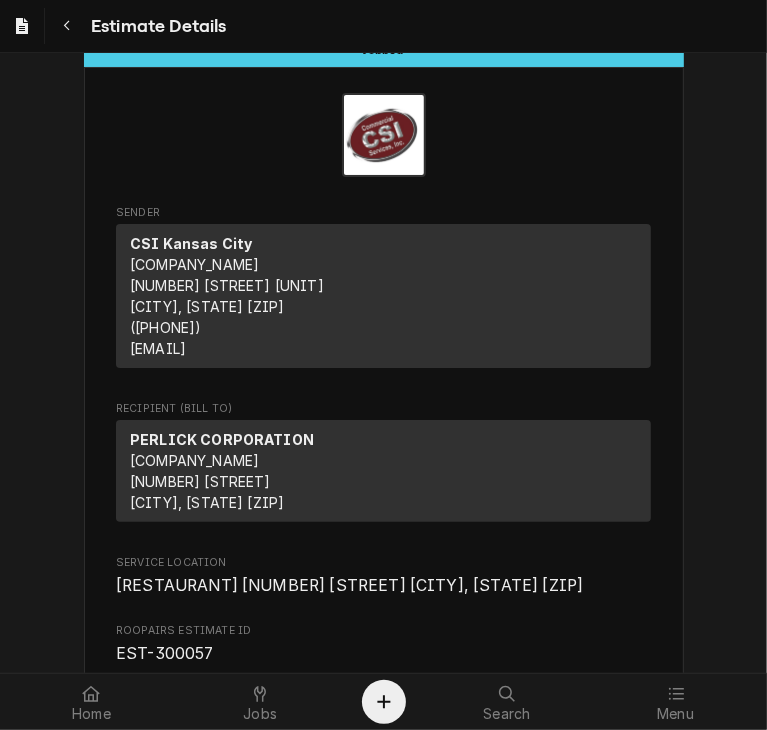 type 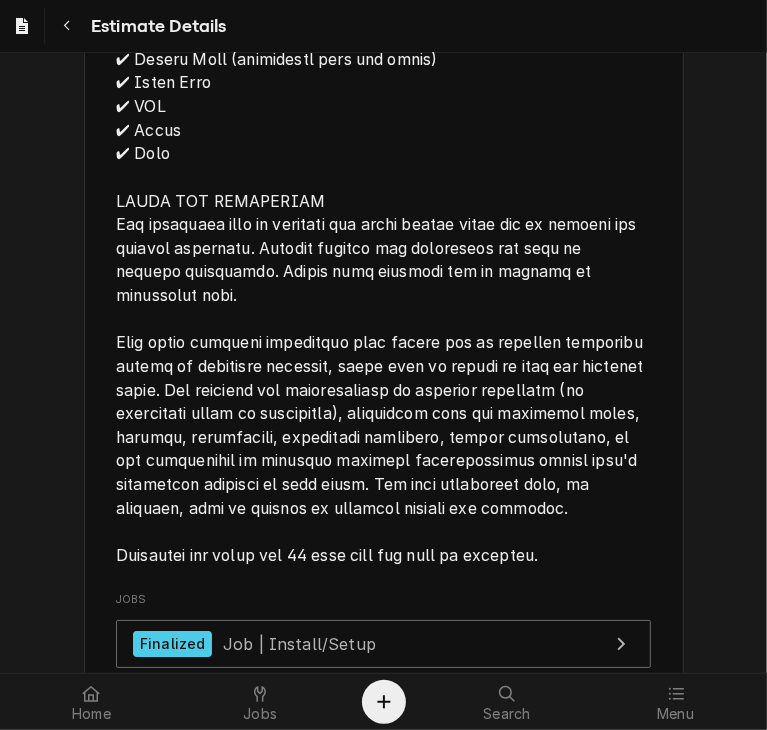 scroll, scrollTop: 733, scrollLeft: 0, axis: vertical 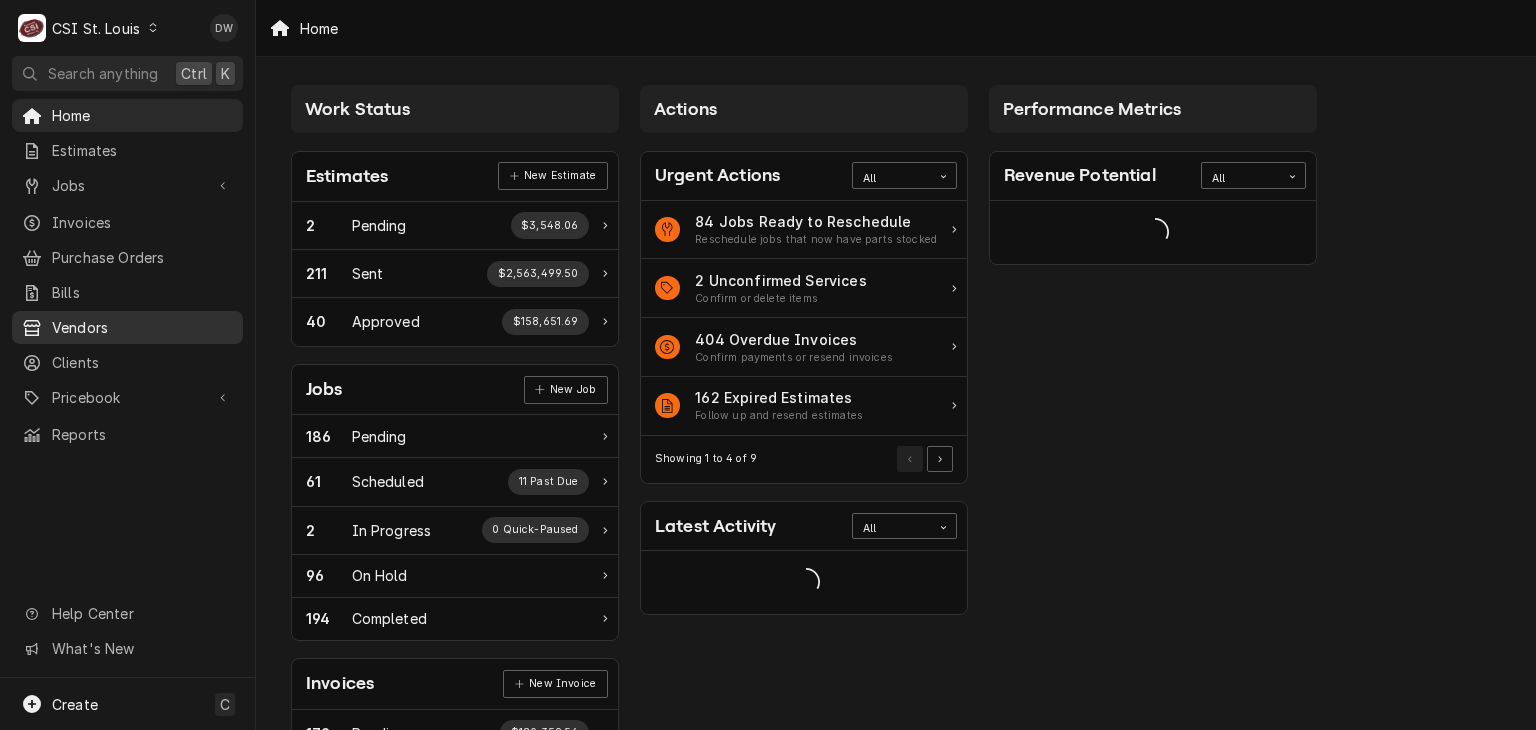 click on "Vendors" at bounding box center [142, 327] 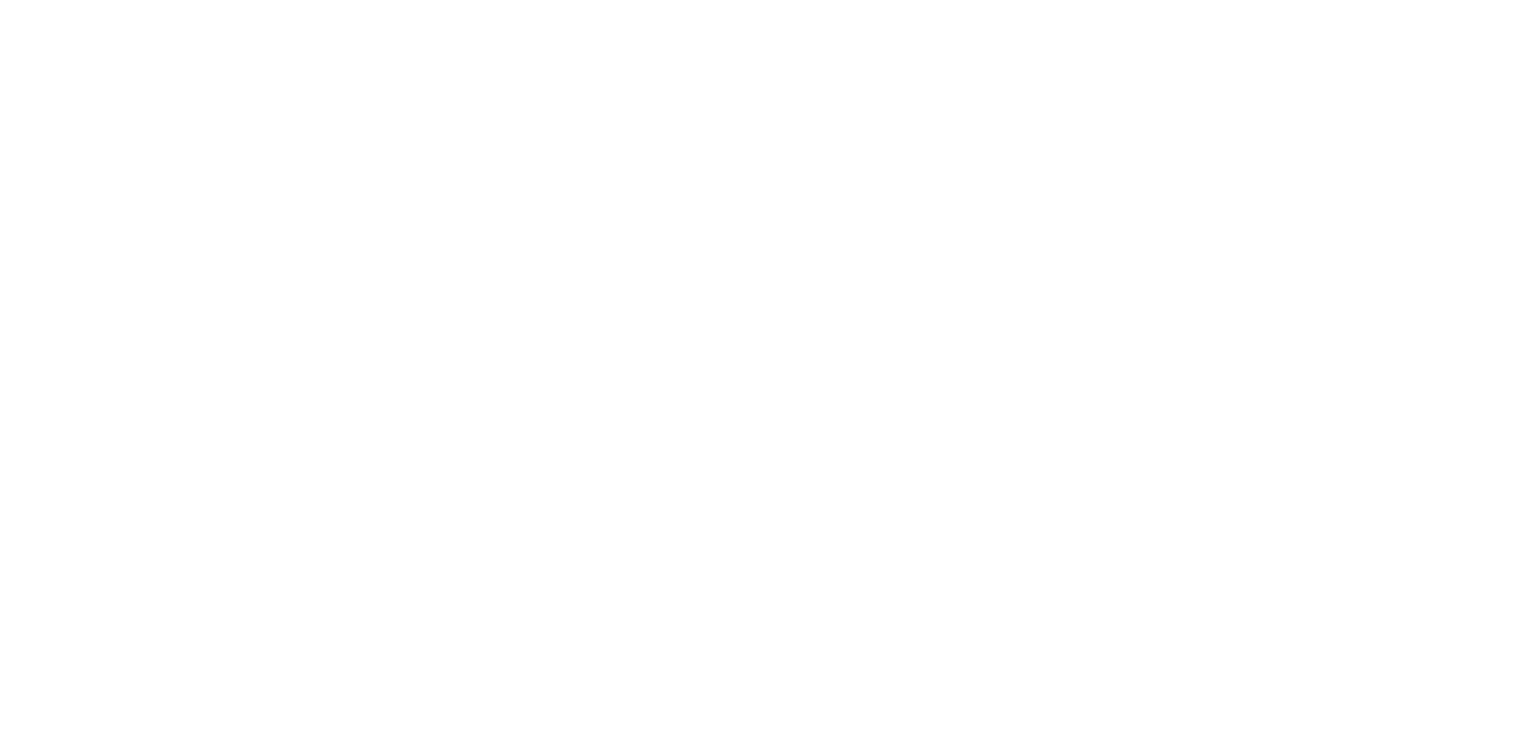 scroll, scrollTop: 0, scrollLeft: 0, axis: both 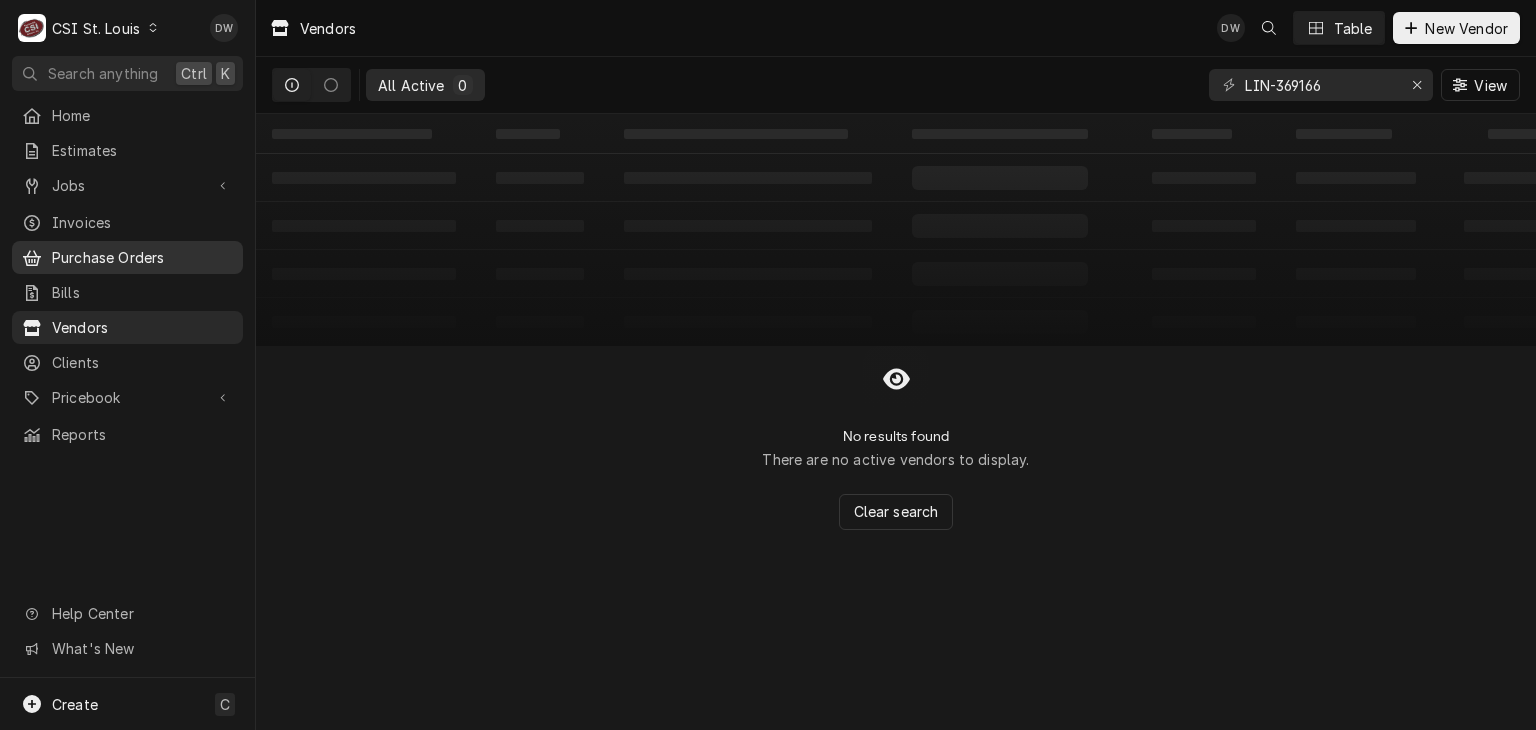 click on "Purchase Orders" at bounding box center (142, 257) 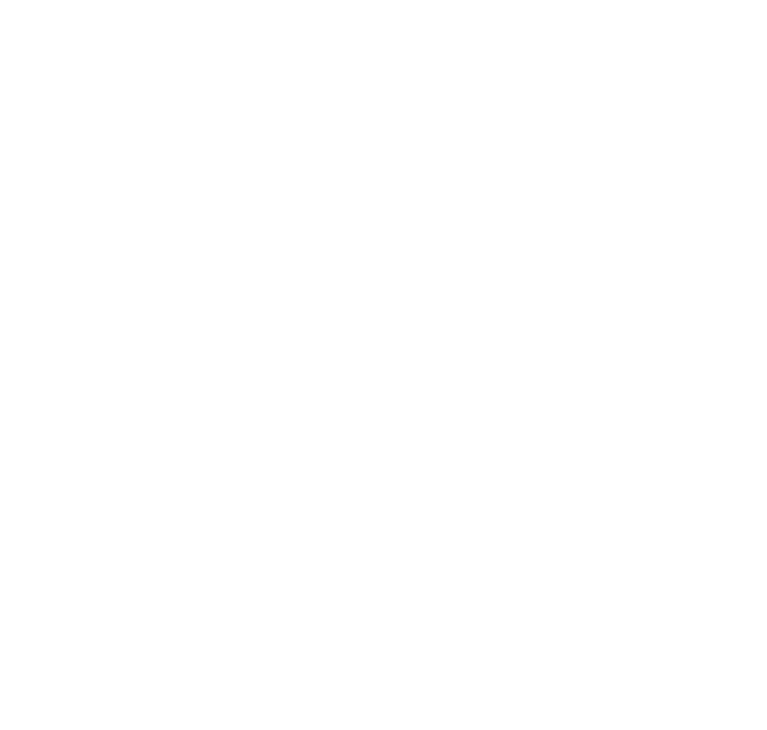scroll, scrollTop: 0, scrollLeft: 0, axis: both 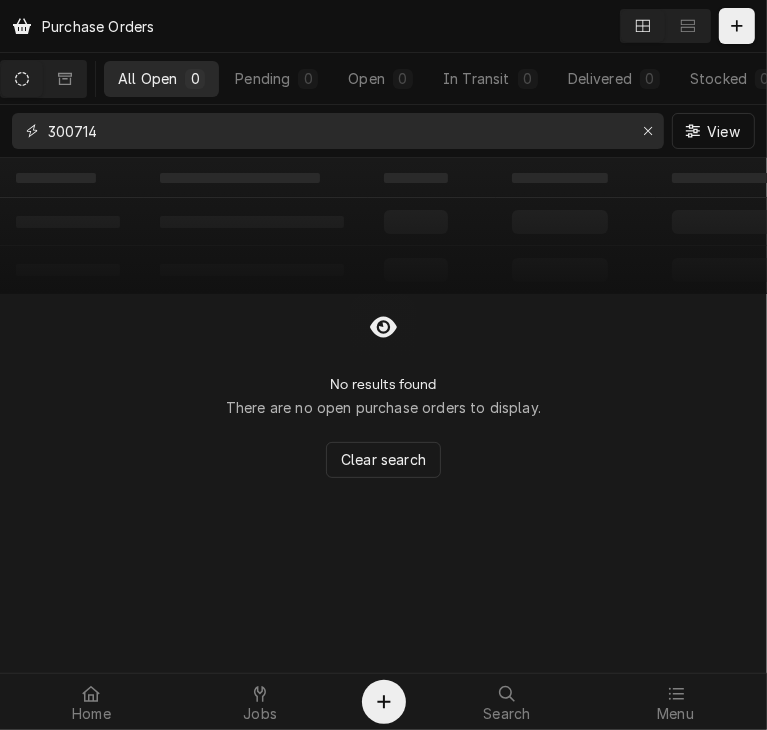 drag, startPoint x: 129, startPoint y: 121, endPoint x: -28, endPoint y: 127, distance: 157.11461 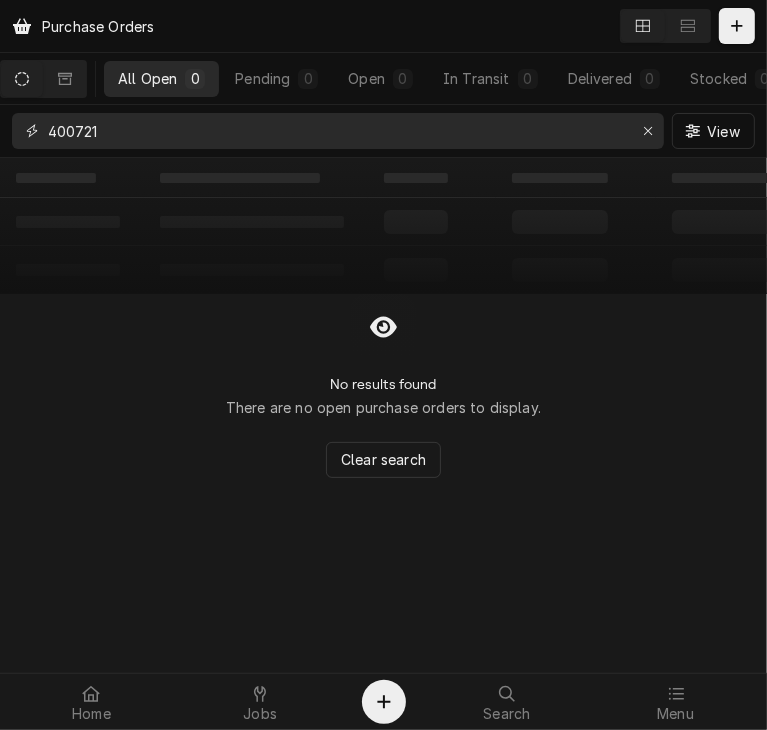 type on "400721" 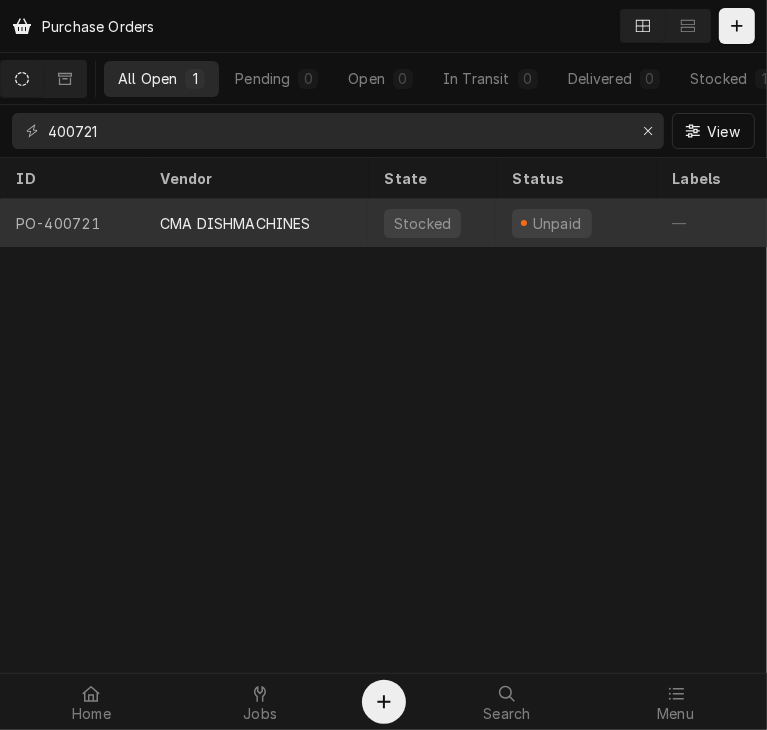 click on "CMA DISHMACHINES" at bounding box center [256, 223] 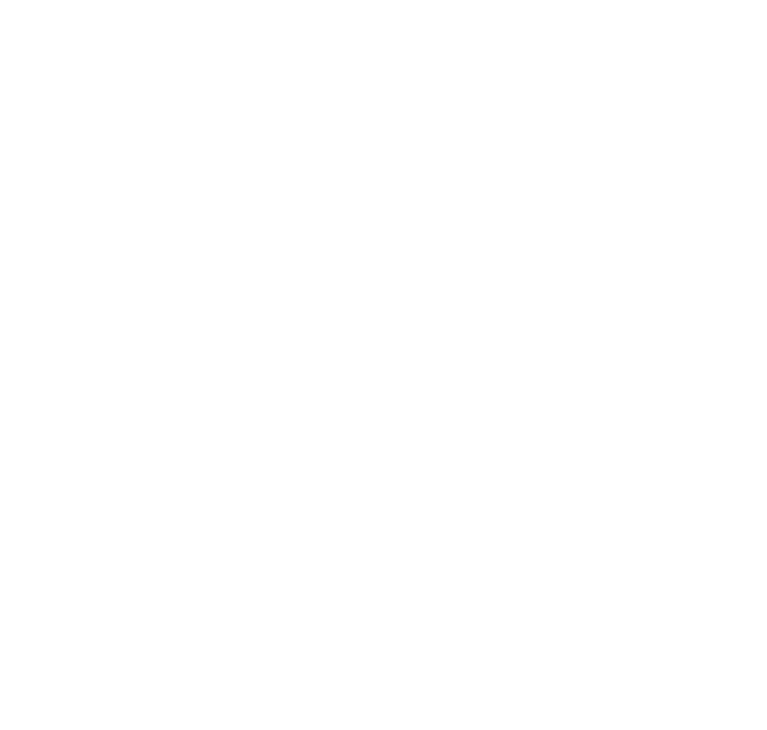 scroll, scrollTop: 0, scrollLeft: 0, axis: both 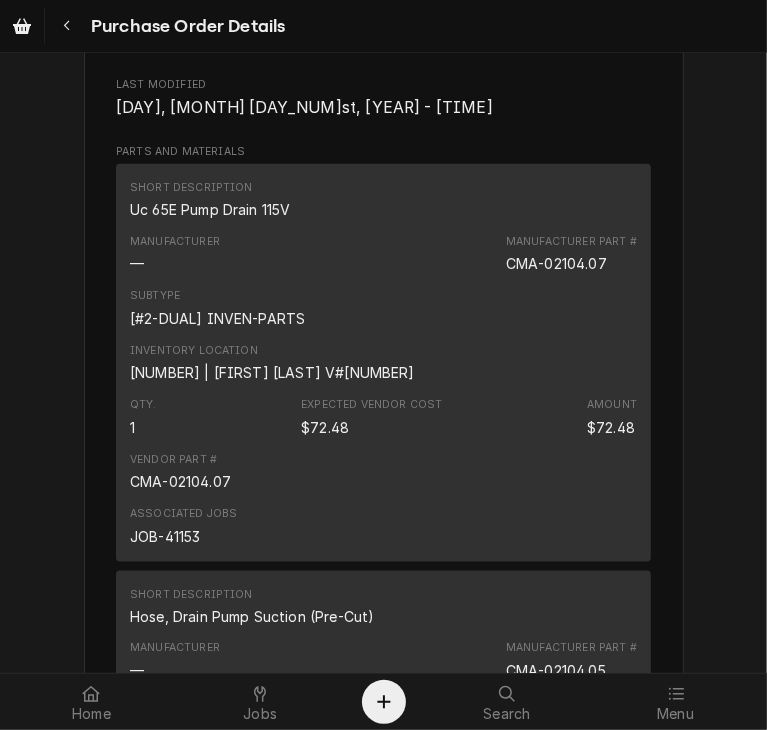 click on "Expected Vendor Cost $72.48" at bounding box center (371, 417) 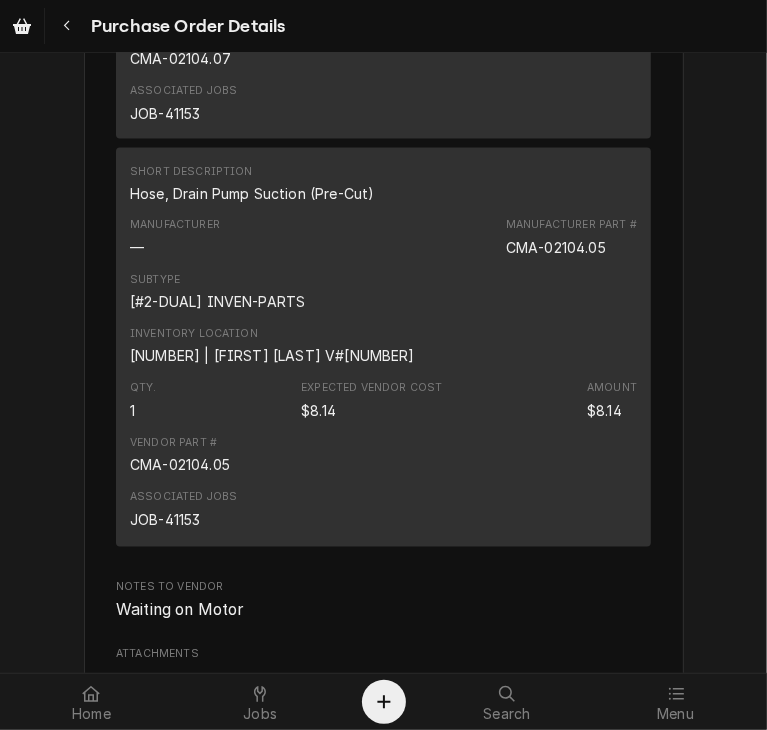 scroll, scrollTop: 1776, scrollLeft: 0, axis: vertical 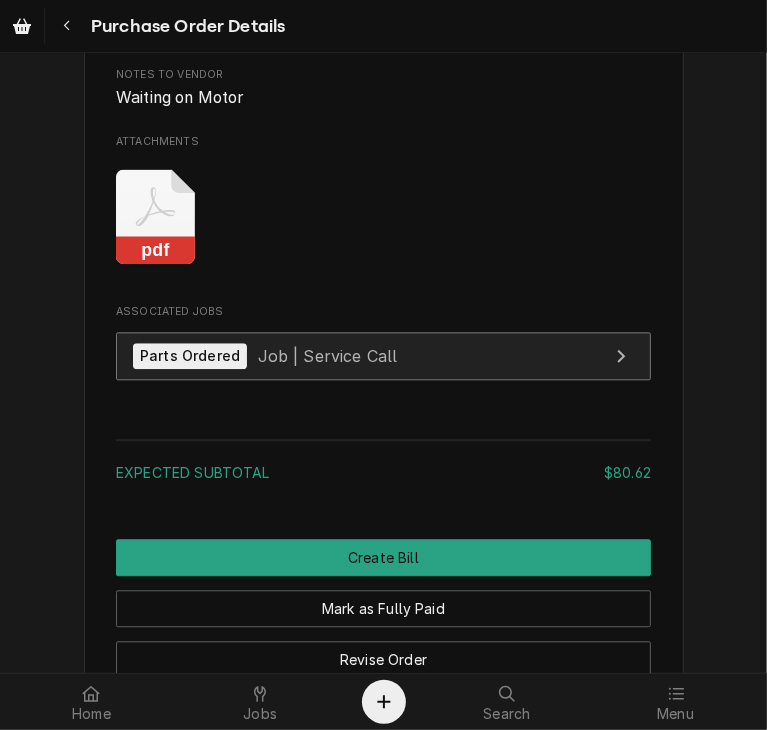 click on "Parts Ordered" at bounding box center (190, 356) 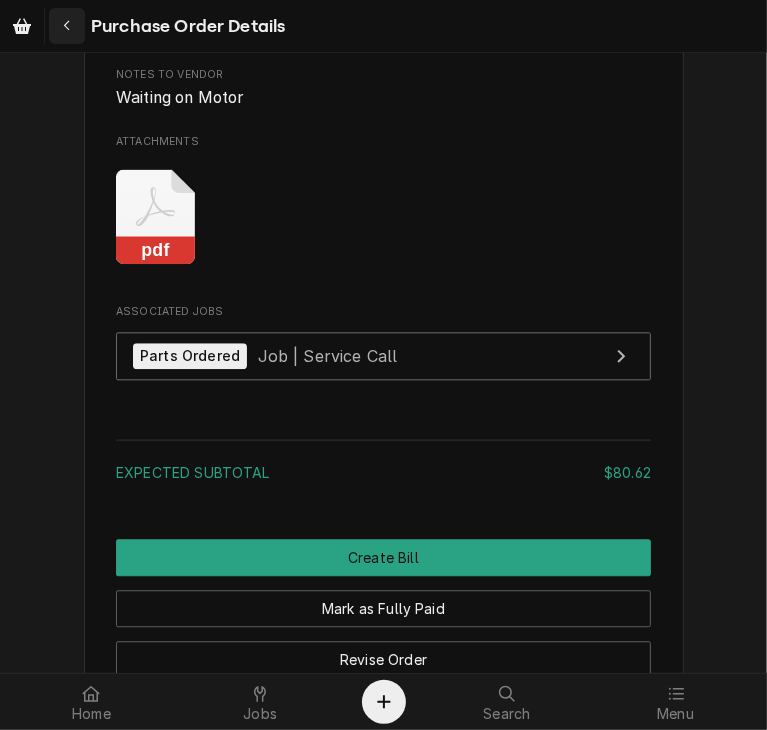 click 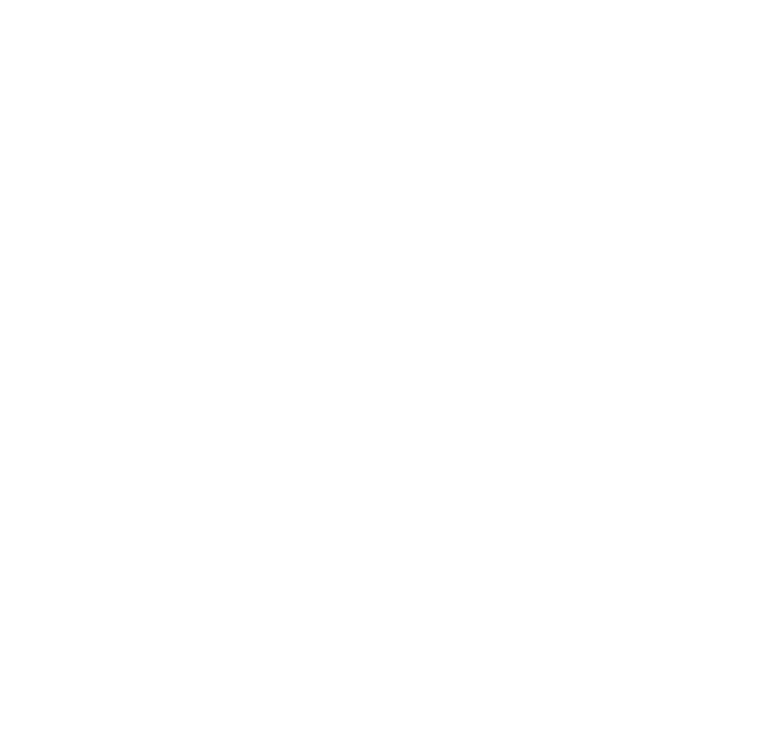 scroll, scrollTop: 0, scrollLeft: 0, axis: both 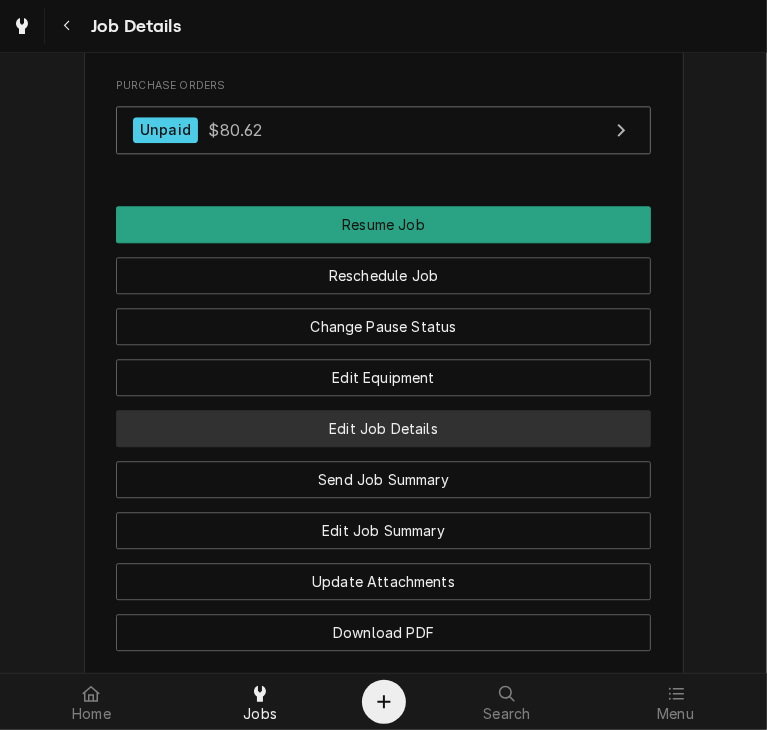 click on "Edit Job Details" at bounding box center [383, 428] 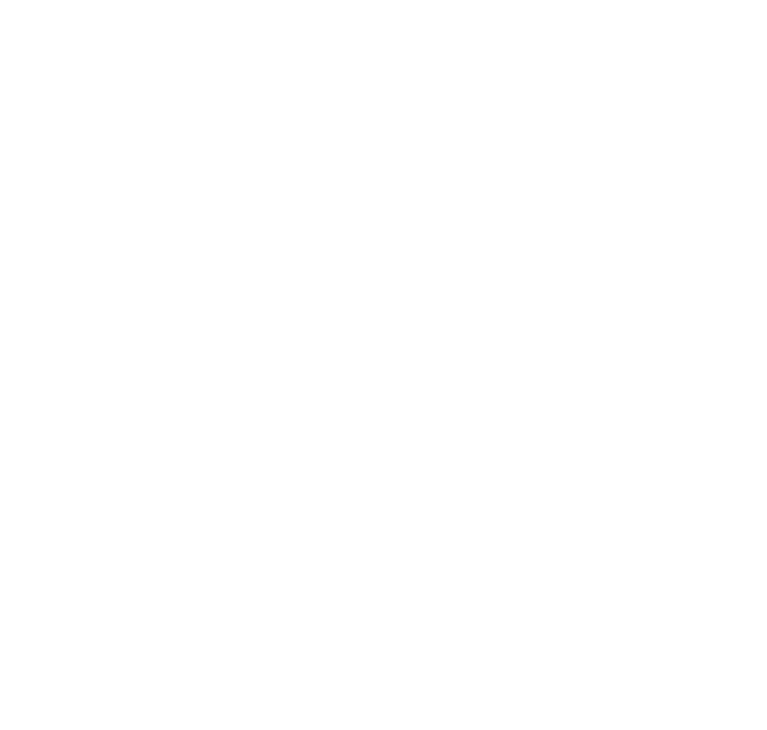 scroll, scrollTop: 0, scrollLeft: 0, axis: both 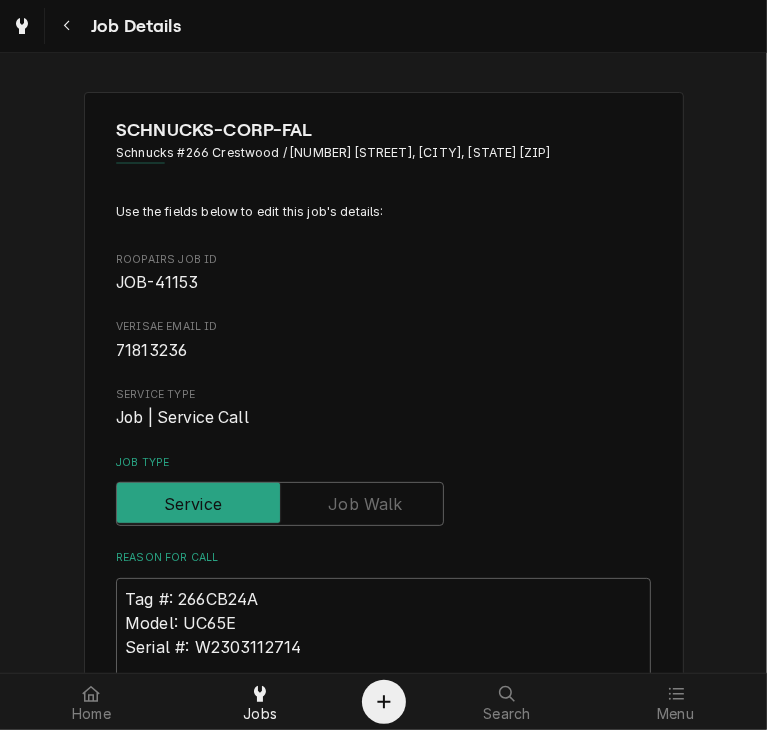 type on "x" 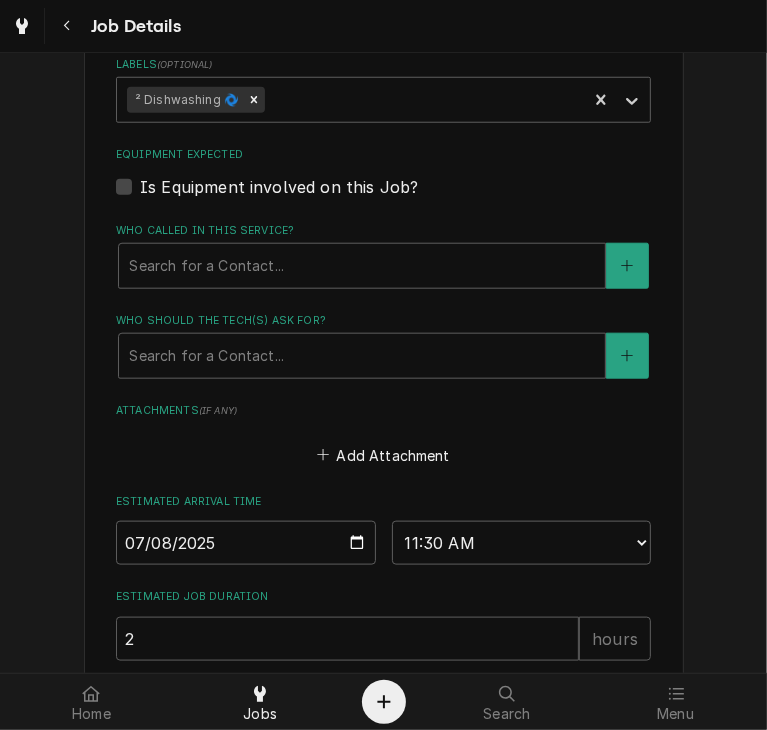 scroll, scrollTop: 1184, scrollLeft: 0, axis: vertical 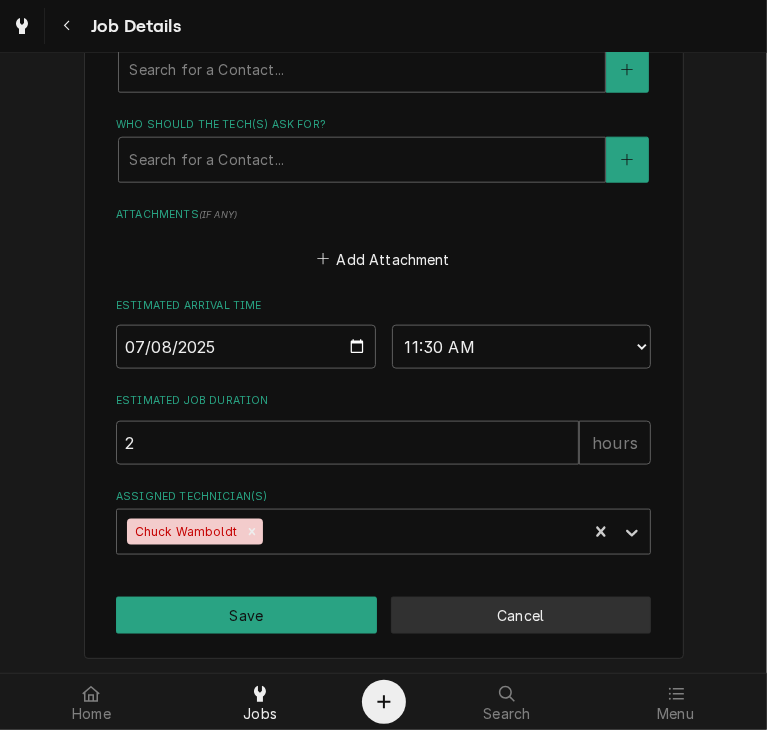 click on "Cancel" at bounding box center (521, 615) 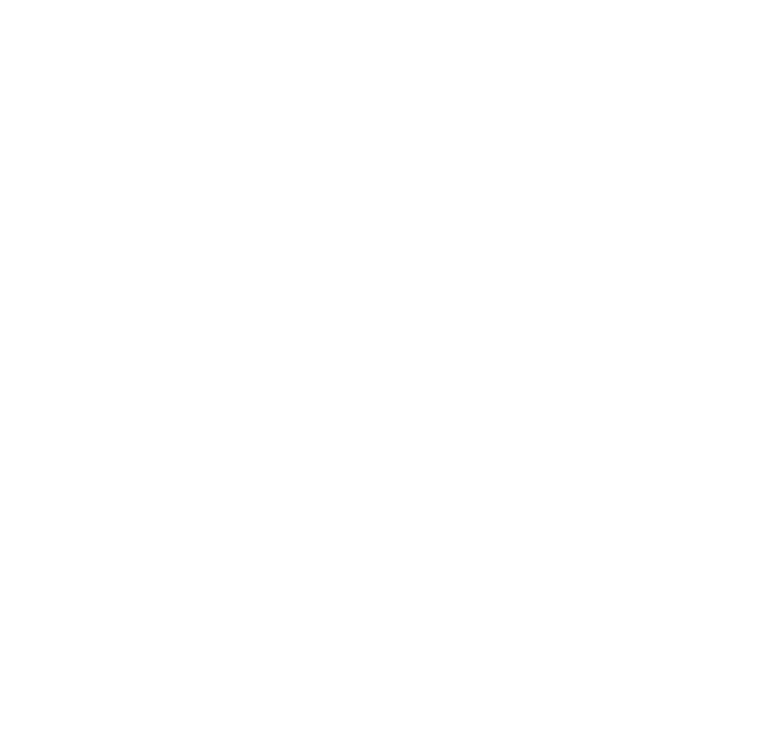 scroll, scrollTop: 0, scrollLeft: 0, axis: both 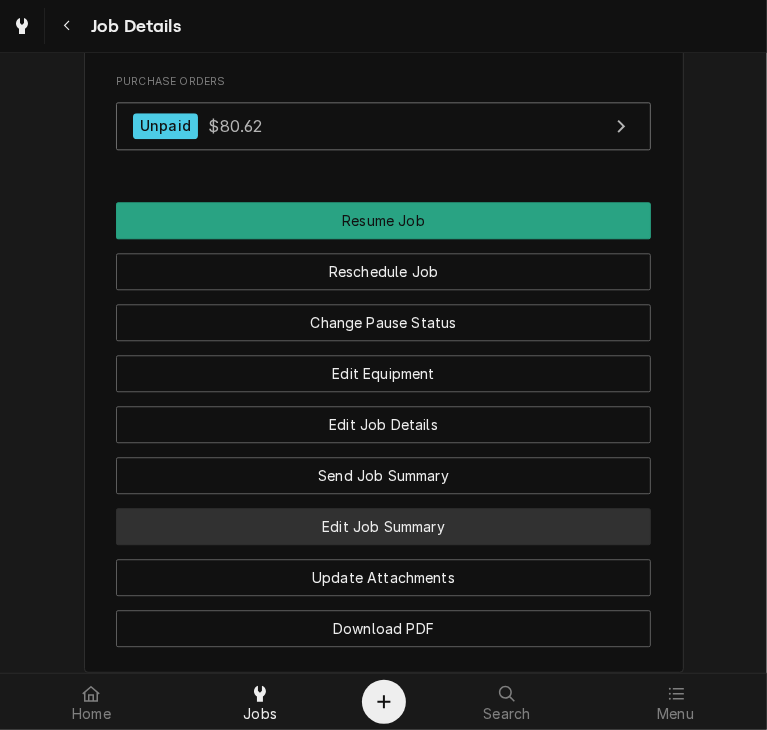 click on "Edit Job Summary" at bounding box center (383, 526) 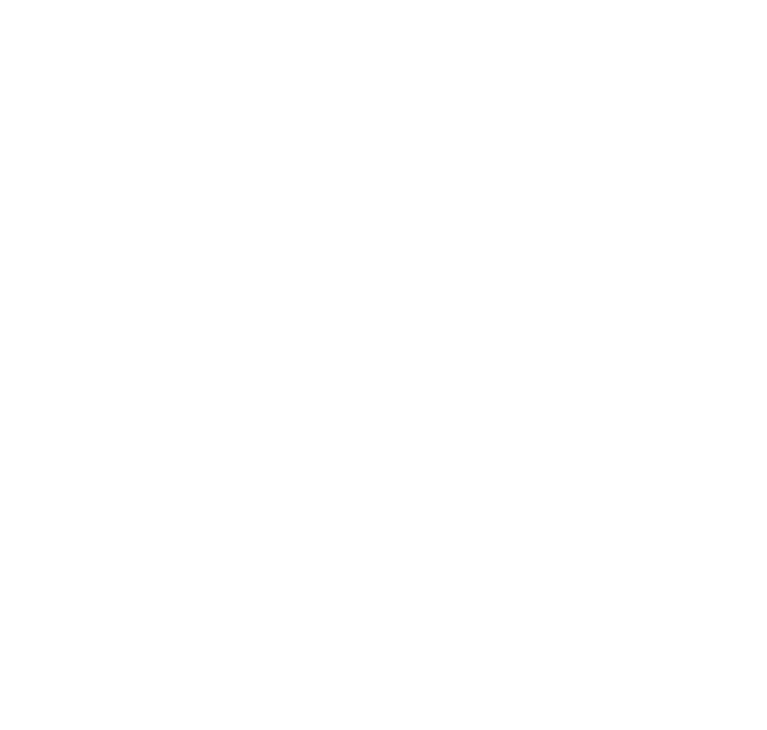 scroll, scrollTop: 0, scrollLeft: 0, axis: both 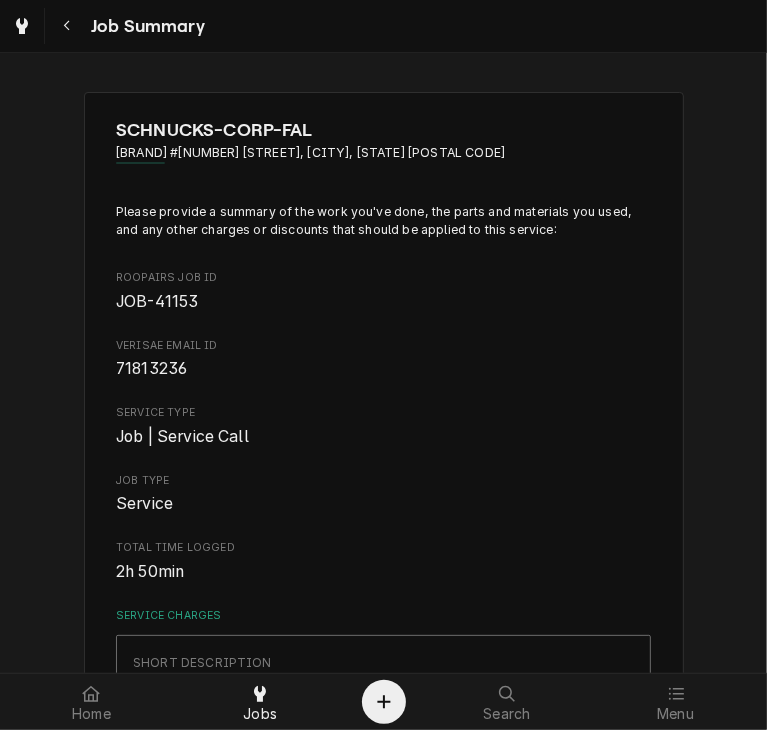 type on "x" 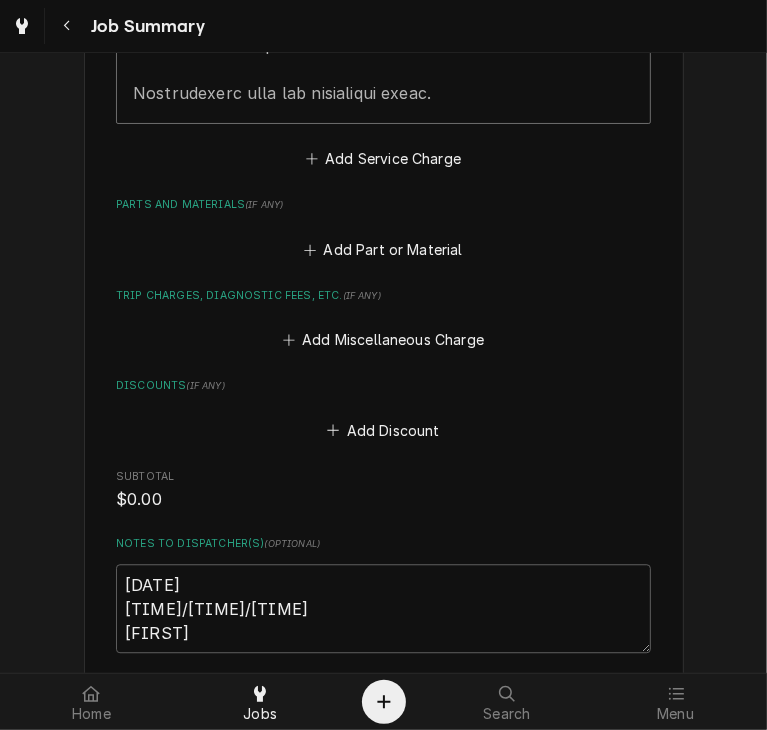 scroll, scrollTop: 2340, scrollLeft: 0, axis: vertical 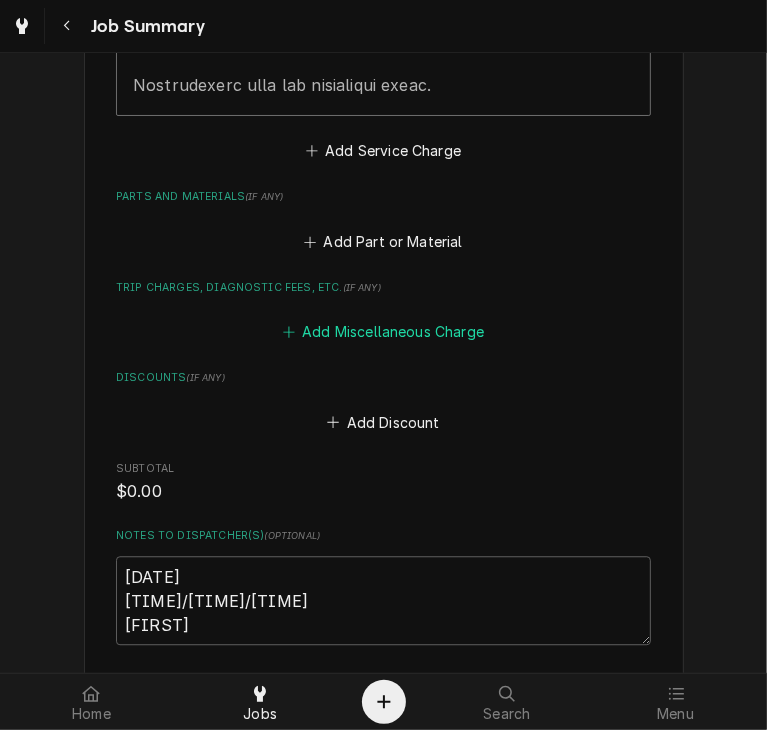 click on "Add Miscellaneous Charge" at bounding box center [383, 332] 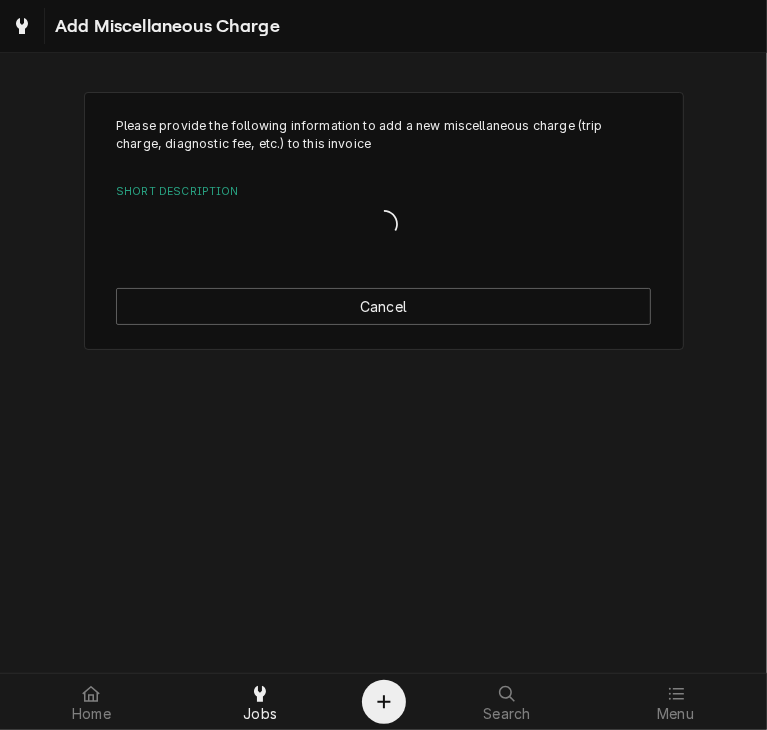scroll, scrollTop: 0, scrollLeft: 0, axis: both 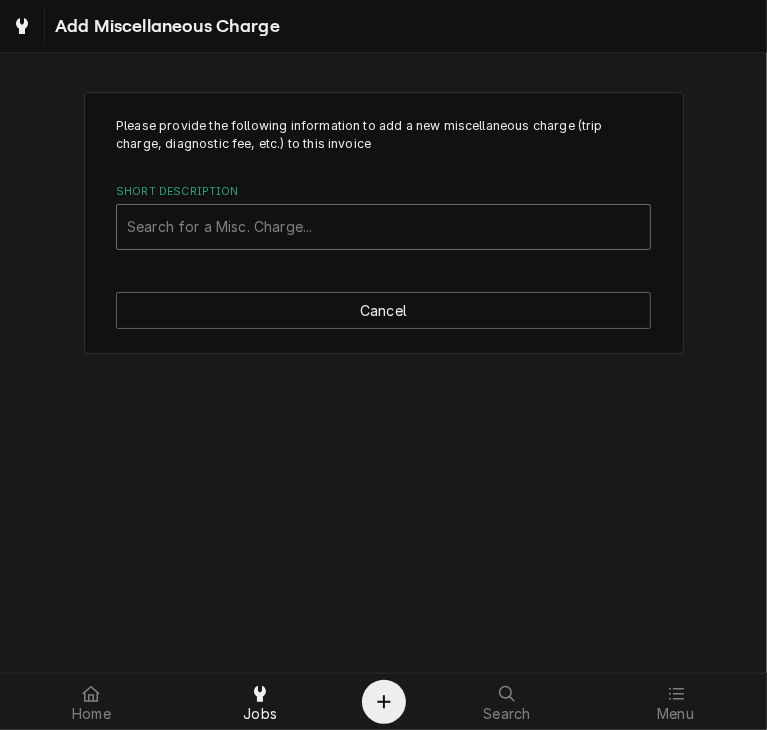 click at bounding box center [383, 227] 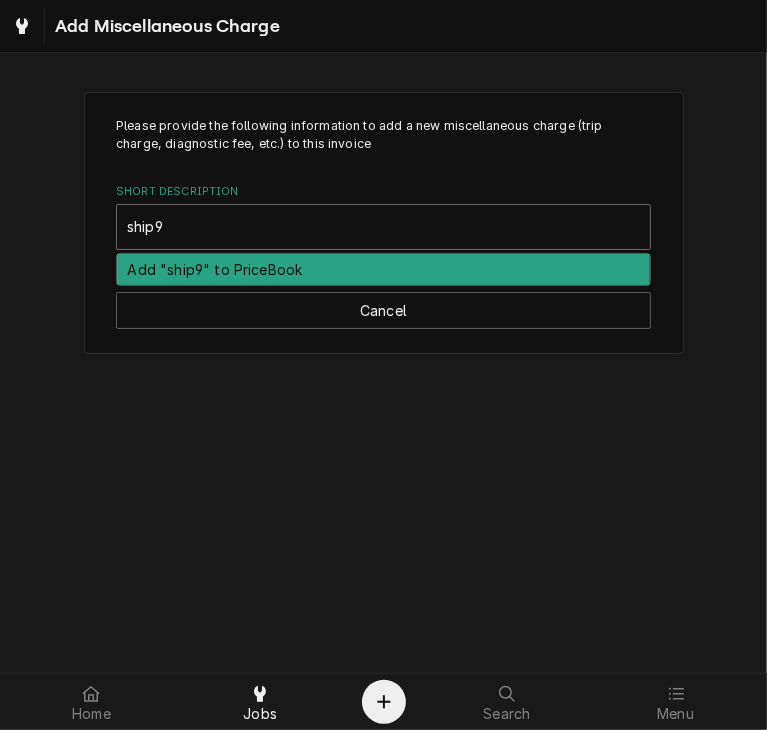 type on "ship" 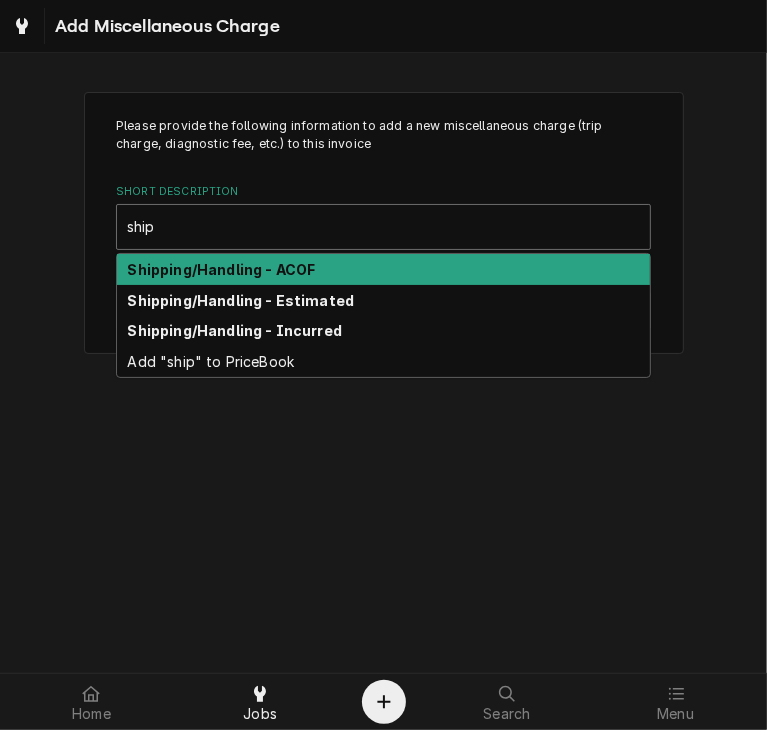 click on "Shipping/Handling - ACOF" at bounding box center [383, 269] 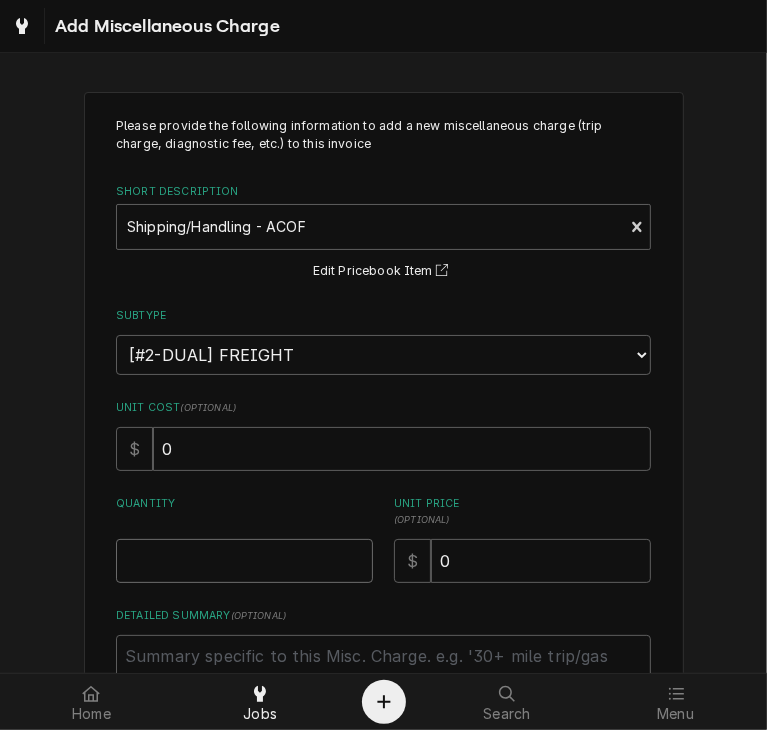 click on "Quantity" at bounding box center (244, 561) 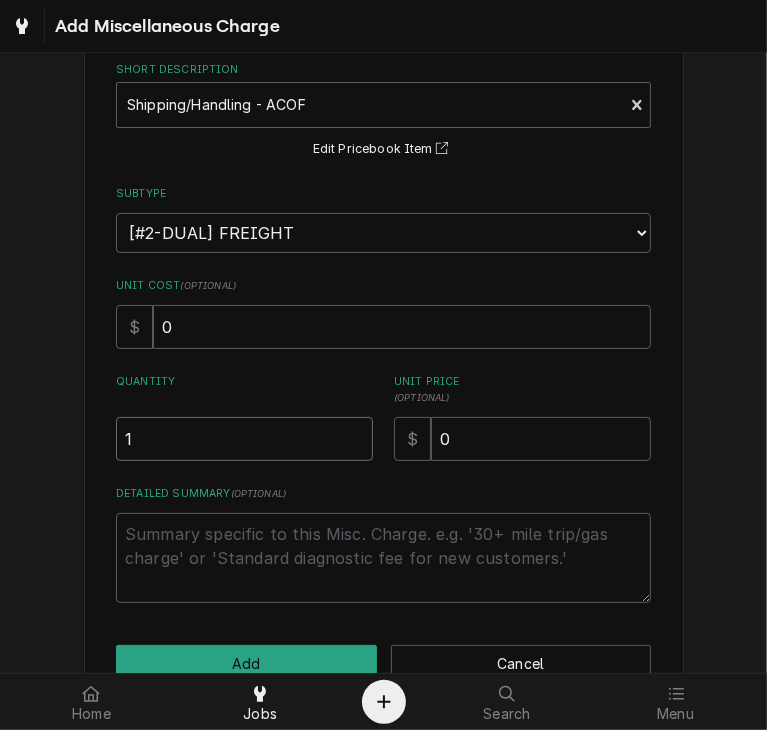 scroll, scrollTop: 132, scrollLeft: 0, axis: vertical 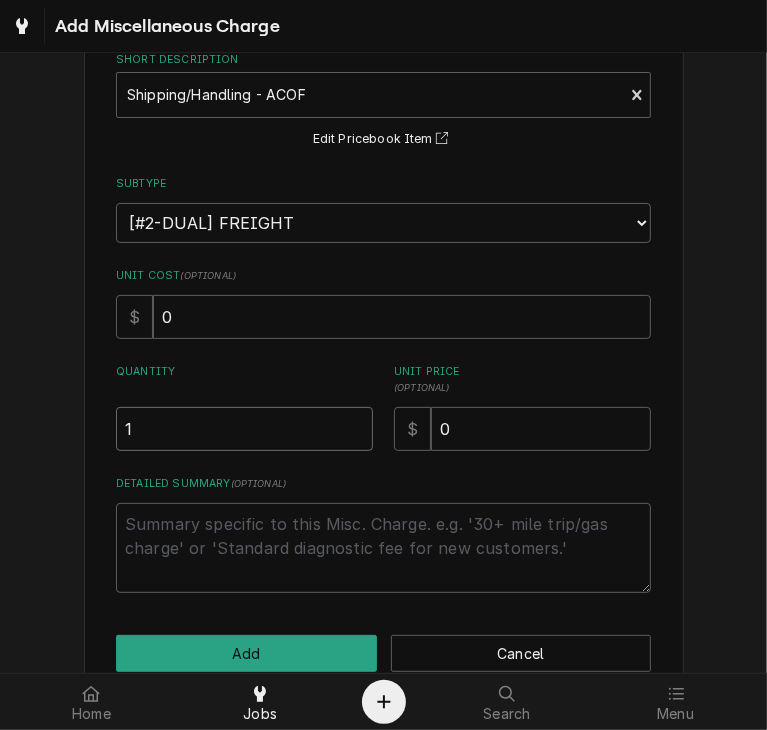 type on "1" 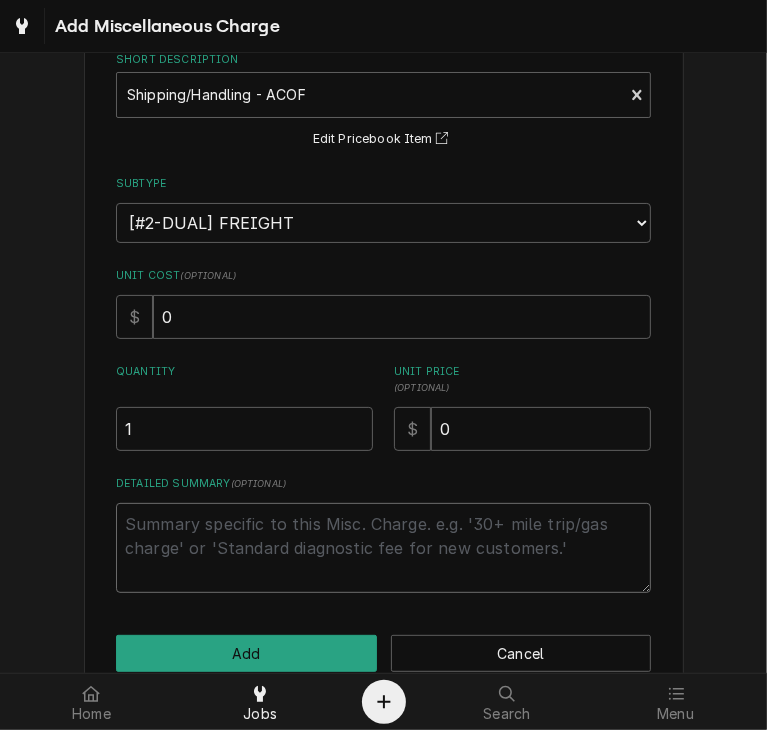 click on "Detailed Summary  ( optional )" at bounding box center [383, 548] 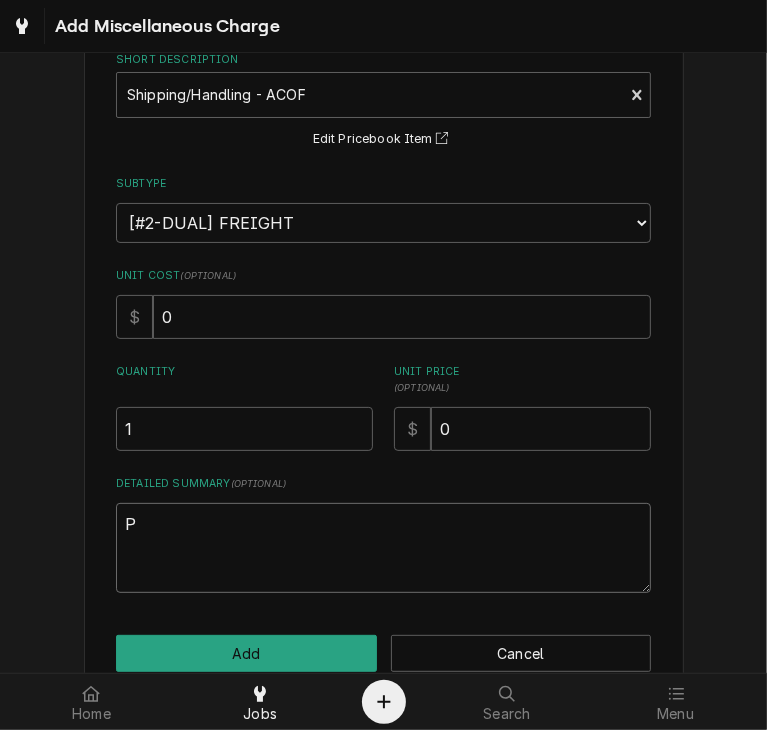 type on "x" 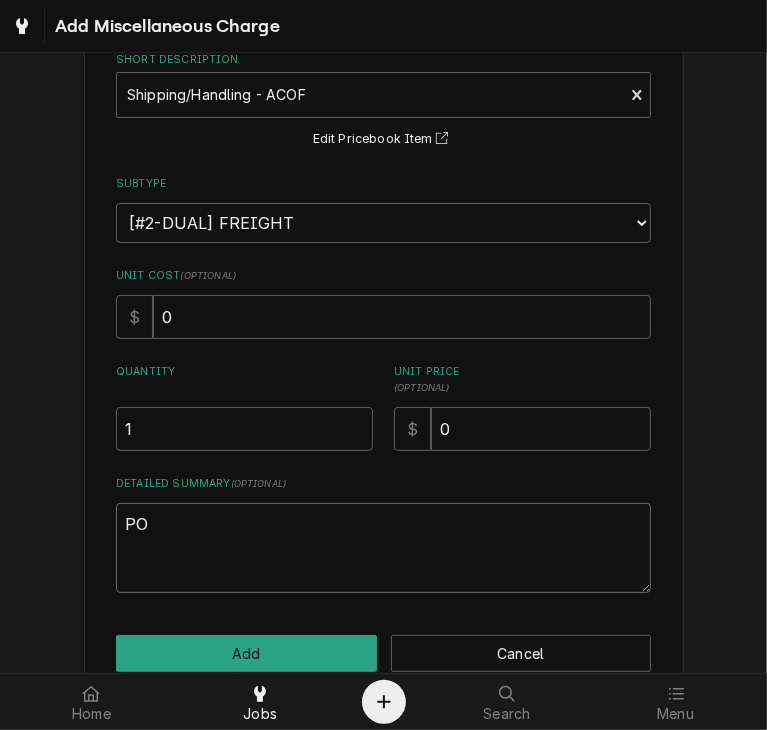 type on "x" 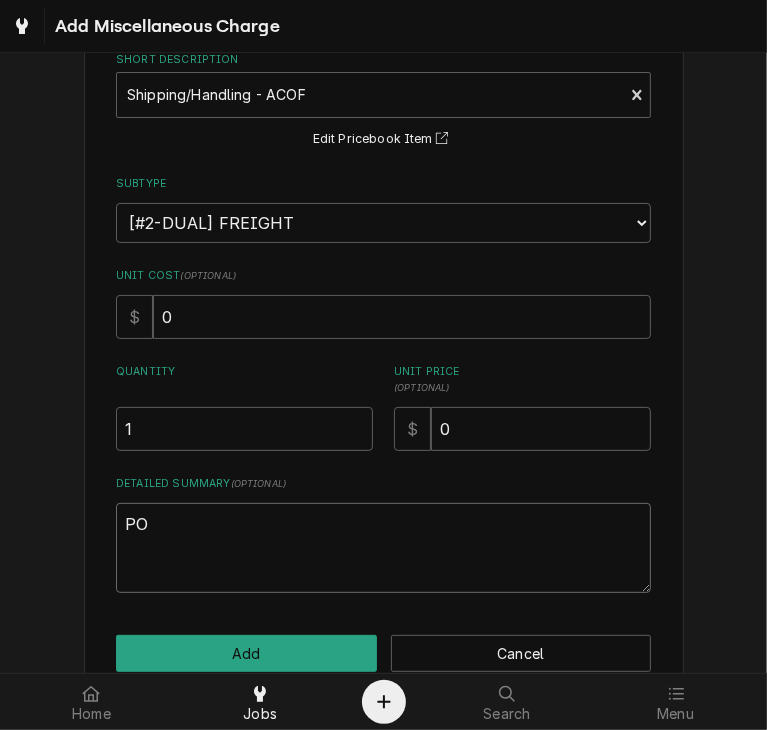 type on "x" 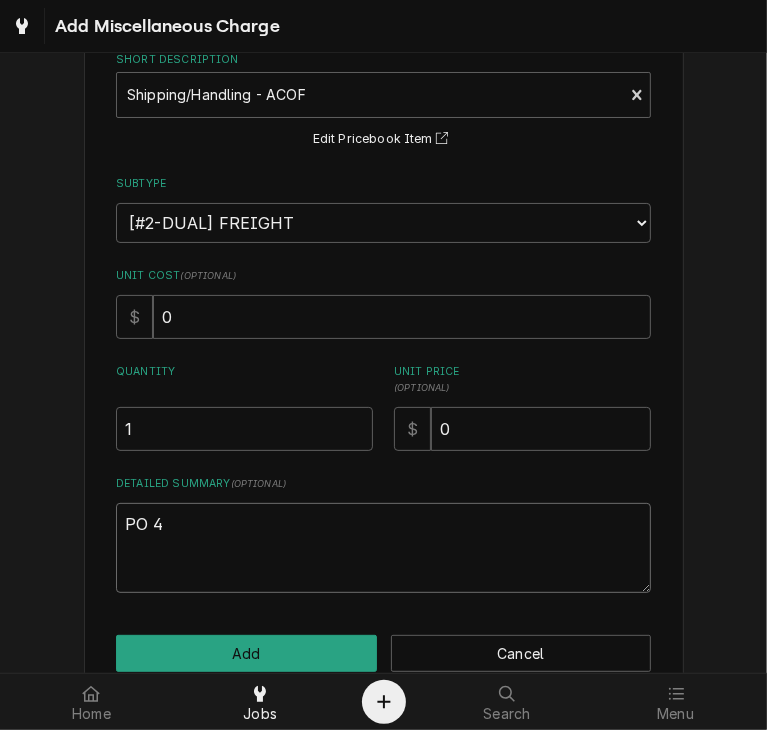 type on "x" 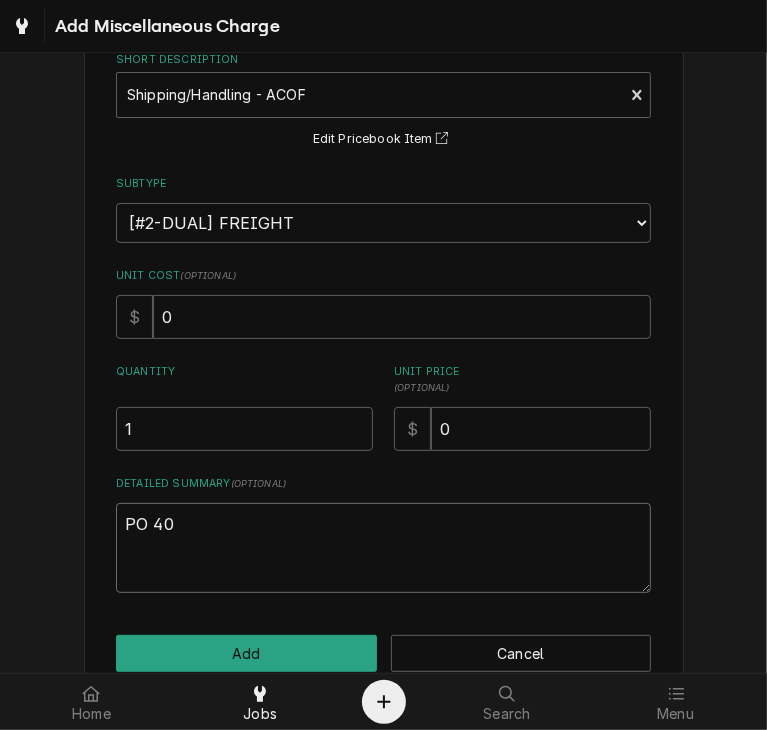 type on "x" 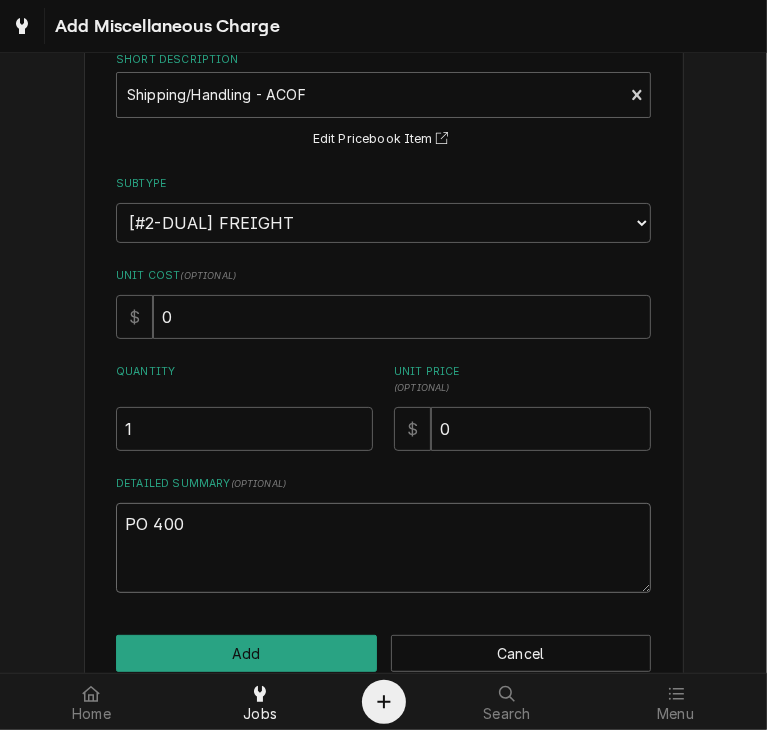 type on "x" 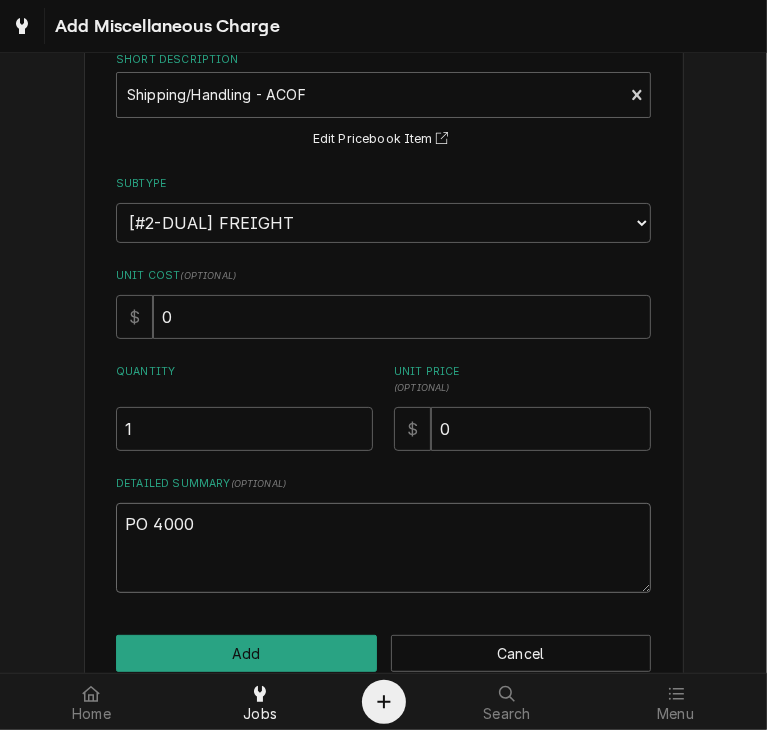 type on "x" 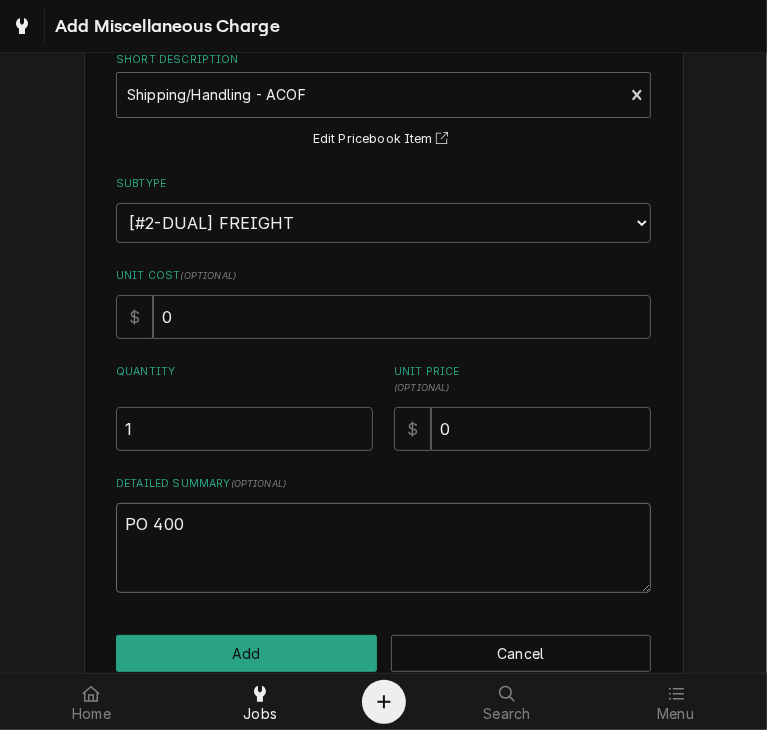 type on "x" 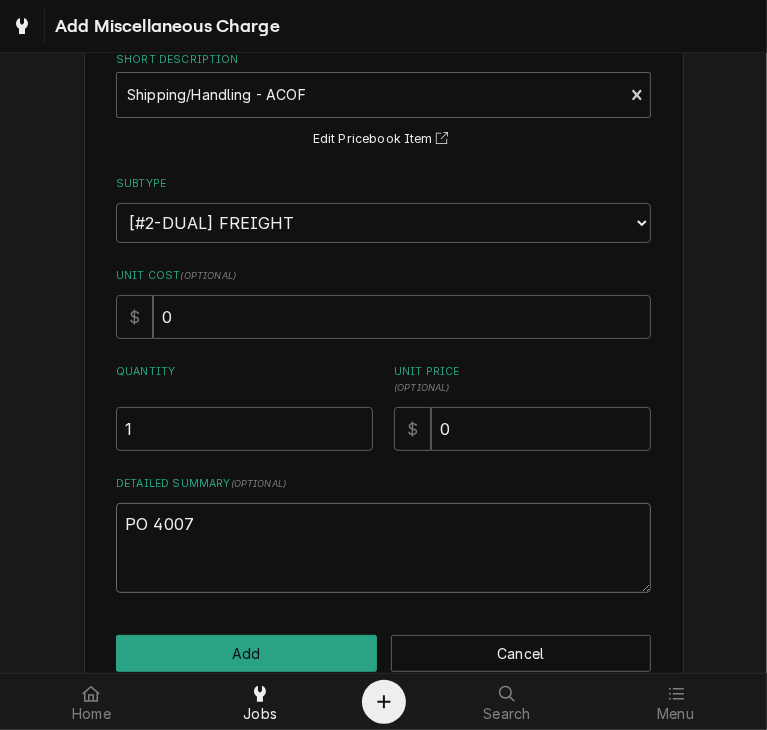 type on "x" 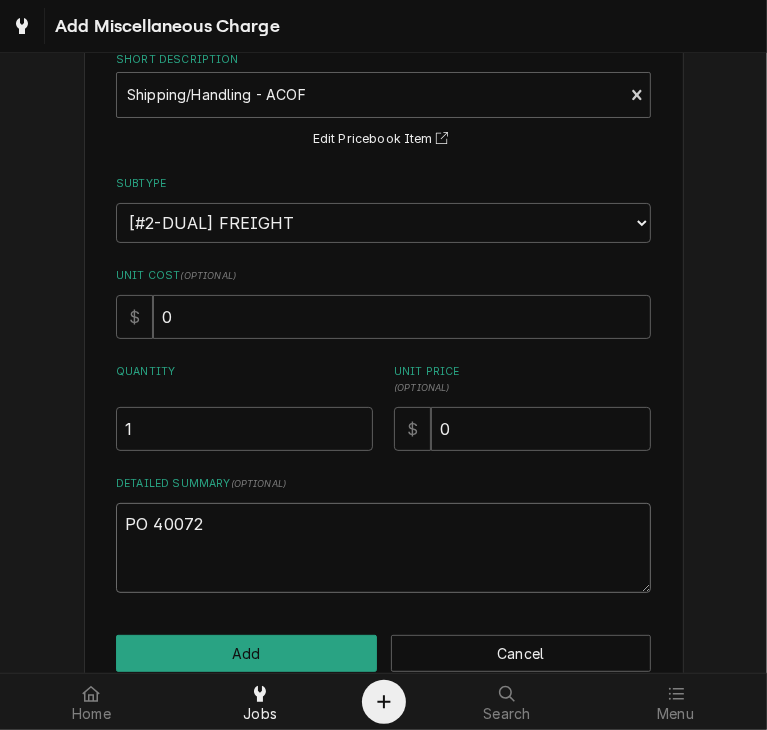 type on "x" 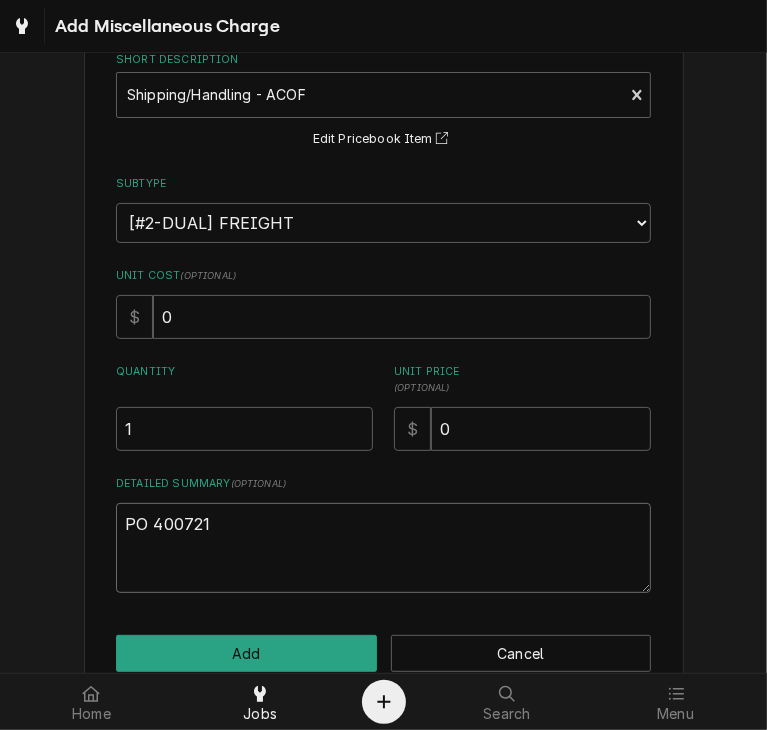 type on "x" 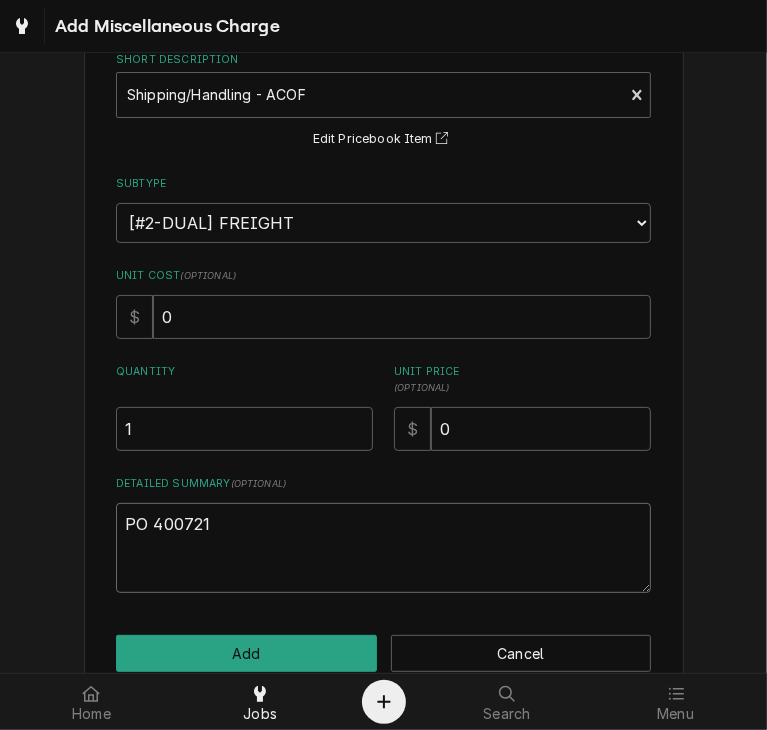 type on "x" 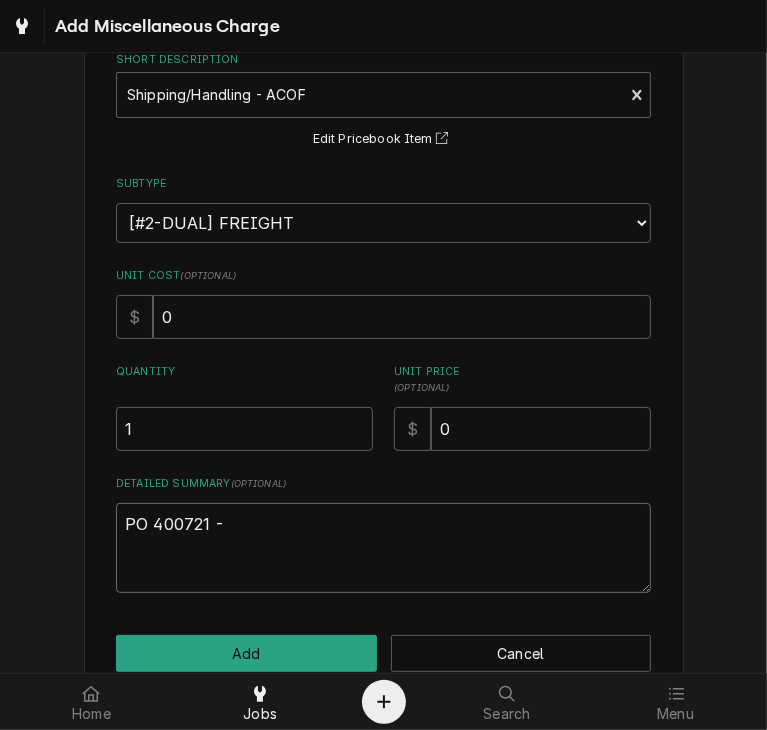 type on "x" 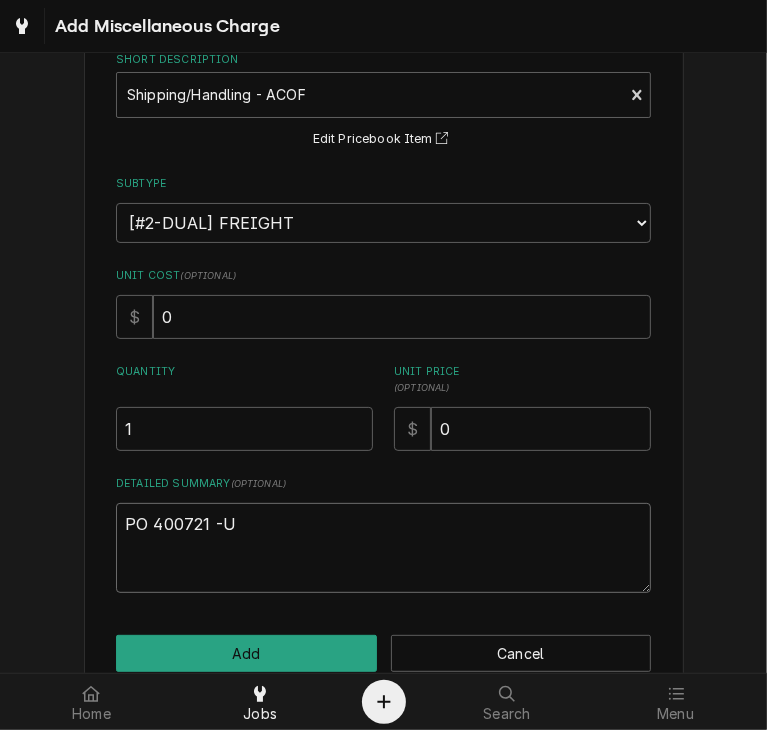 type on "x" 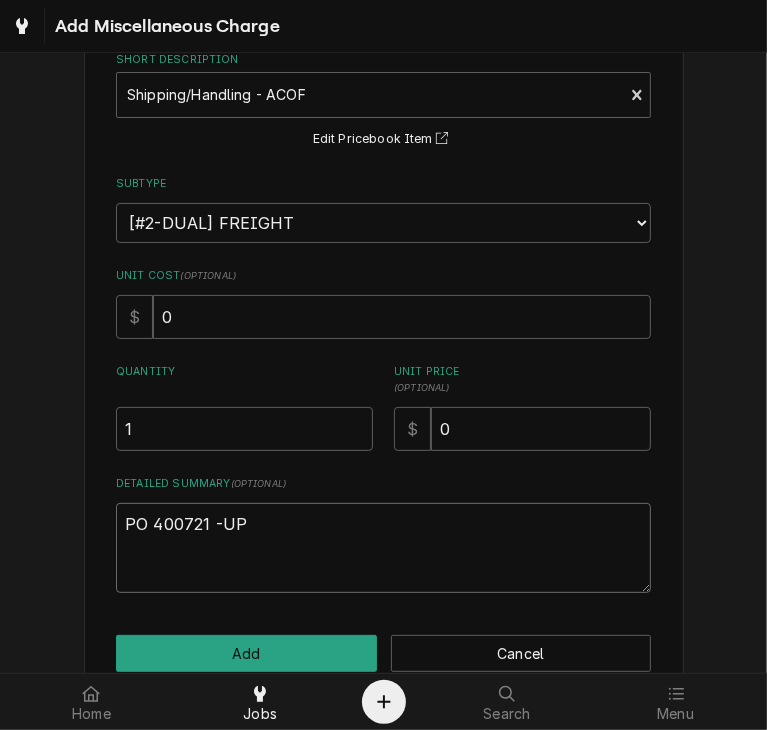 type on "x" 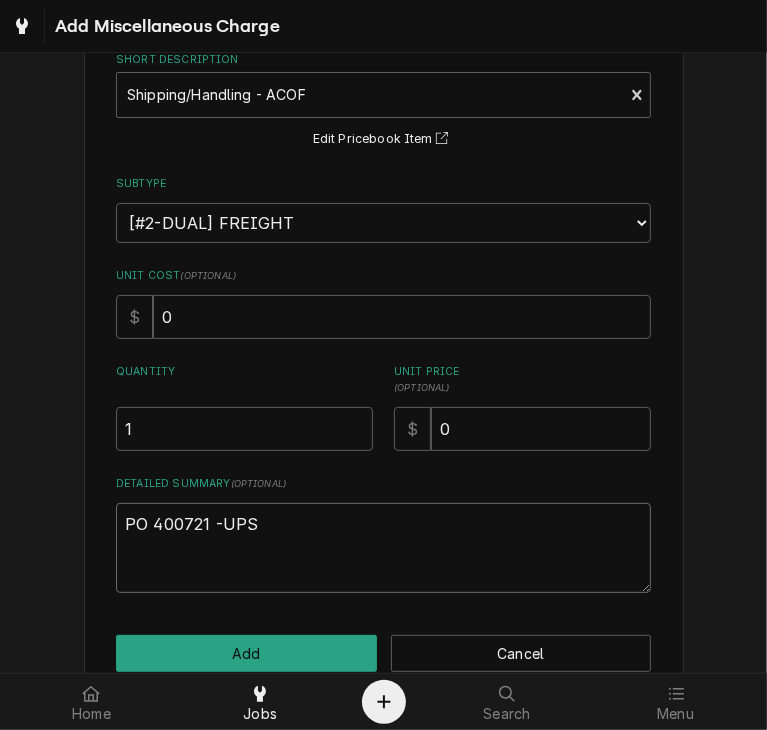 type on "x" 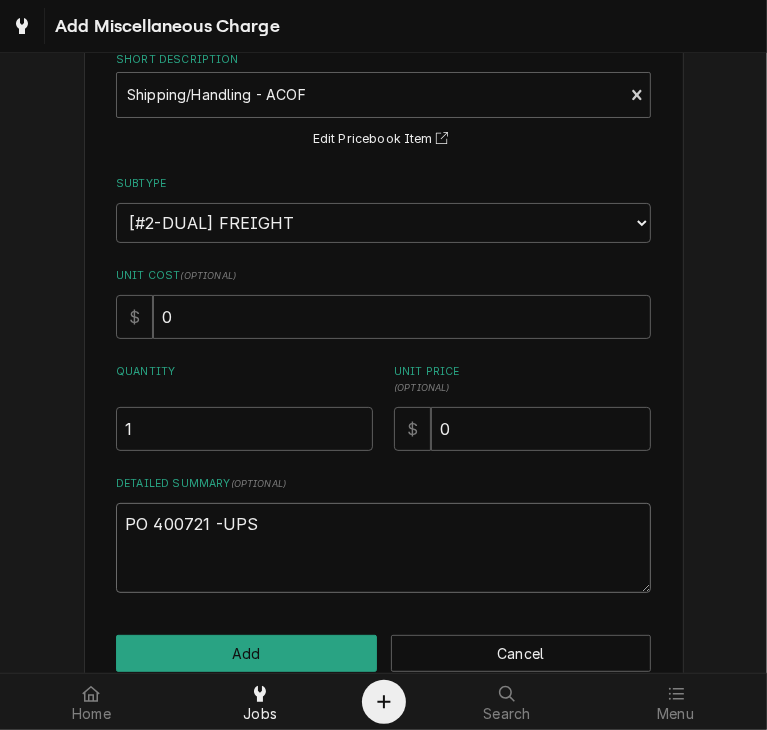 click on "PO 400721 -UPS" at bounding box center (383, 548) 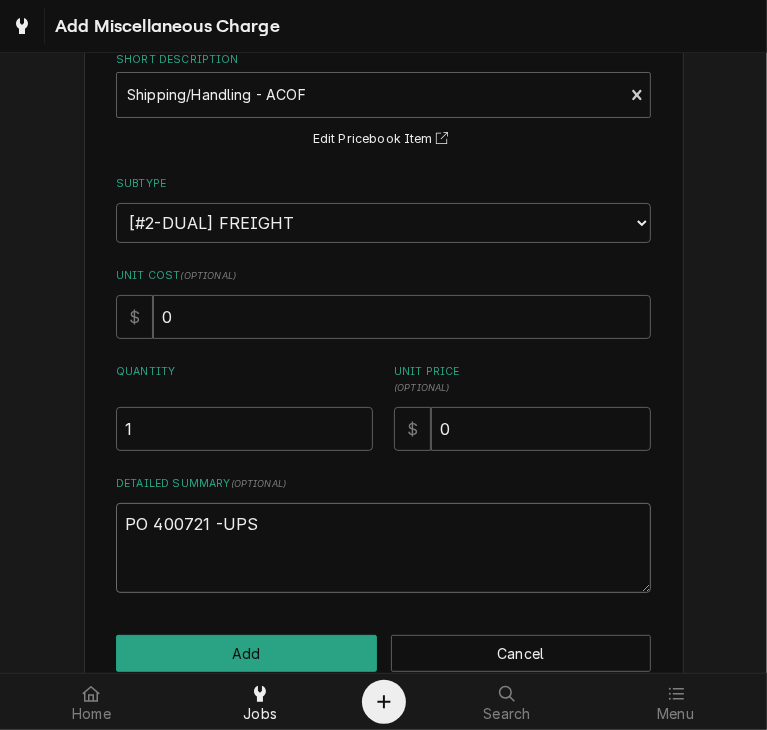 type on "x" 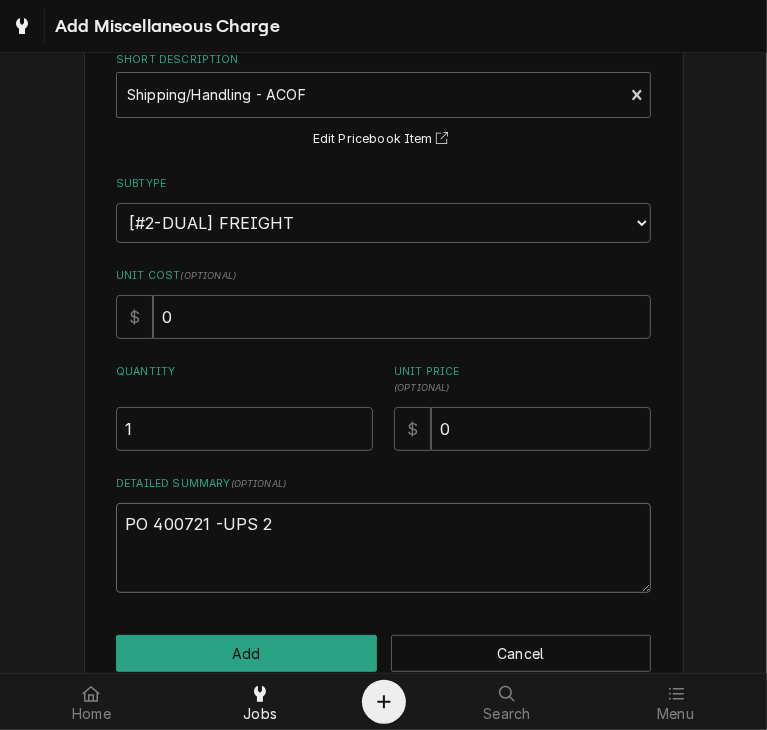 type on "x" 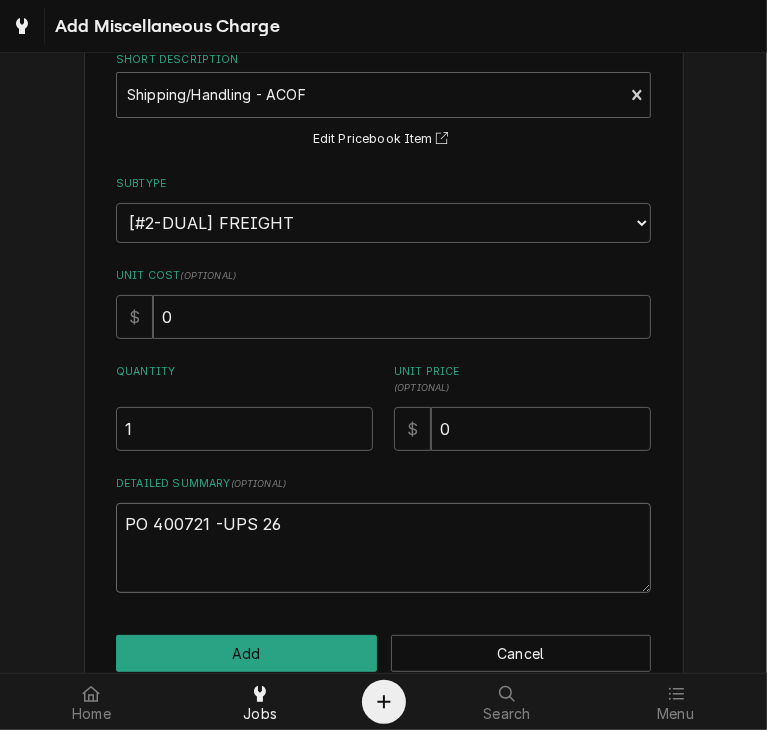 type on "x" 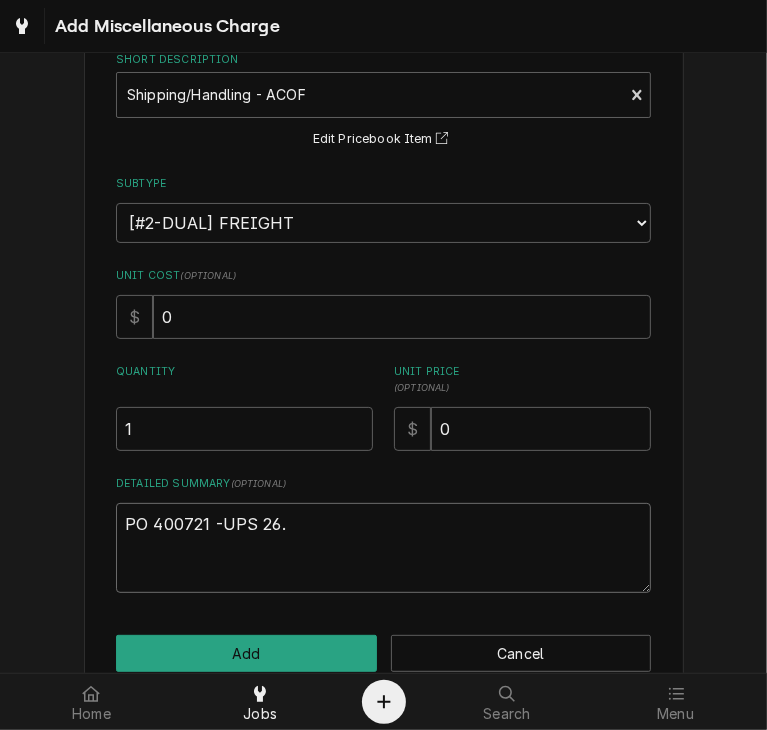 type on "x" 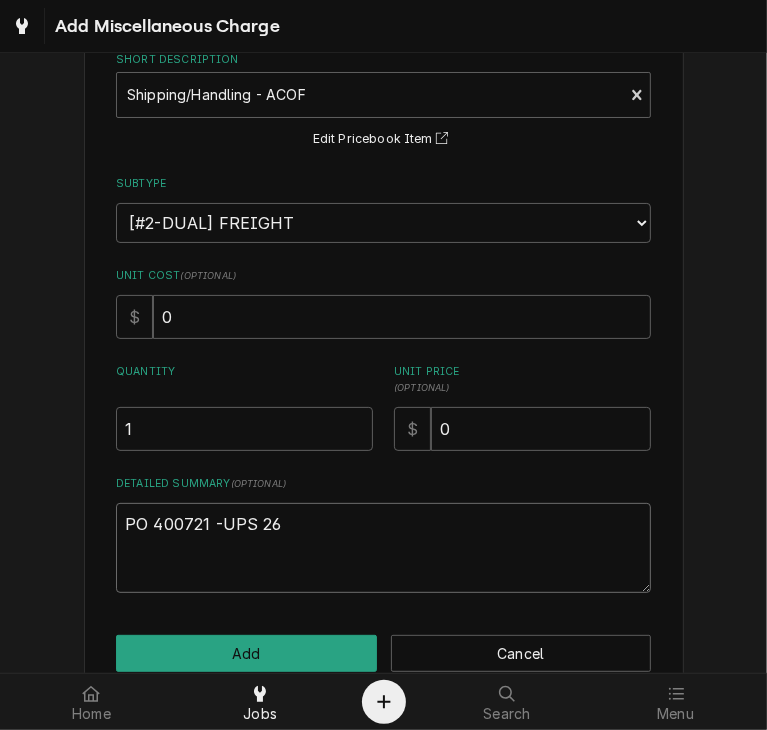 type on "x" 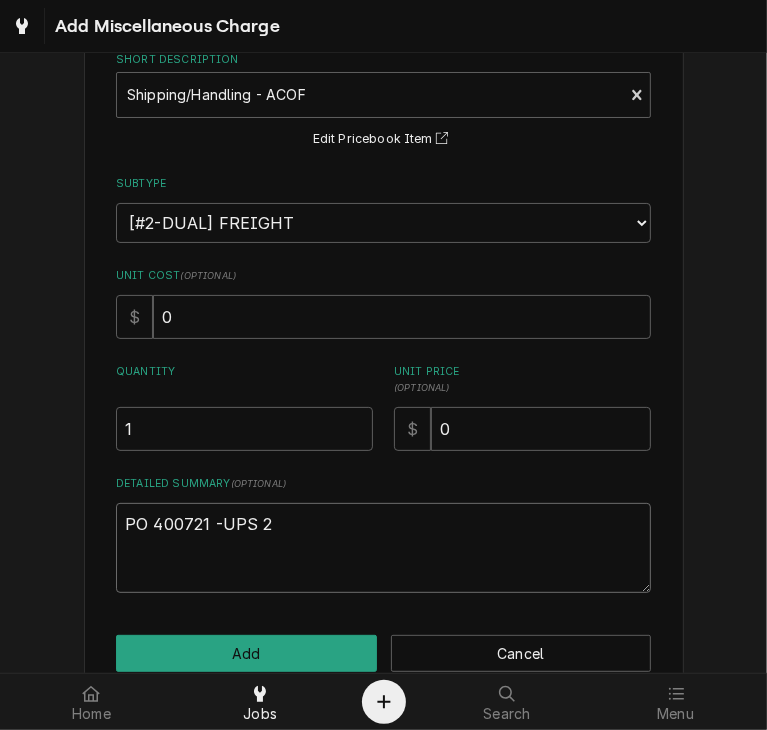 type on "x" 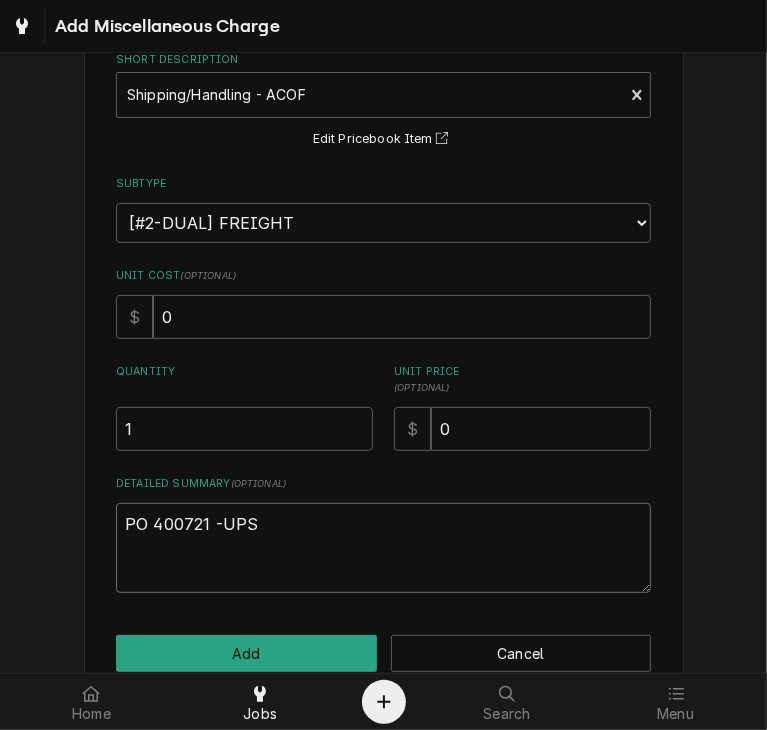 type on "x" 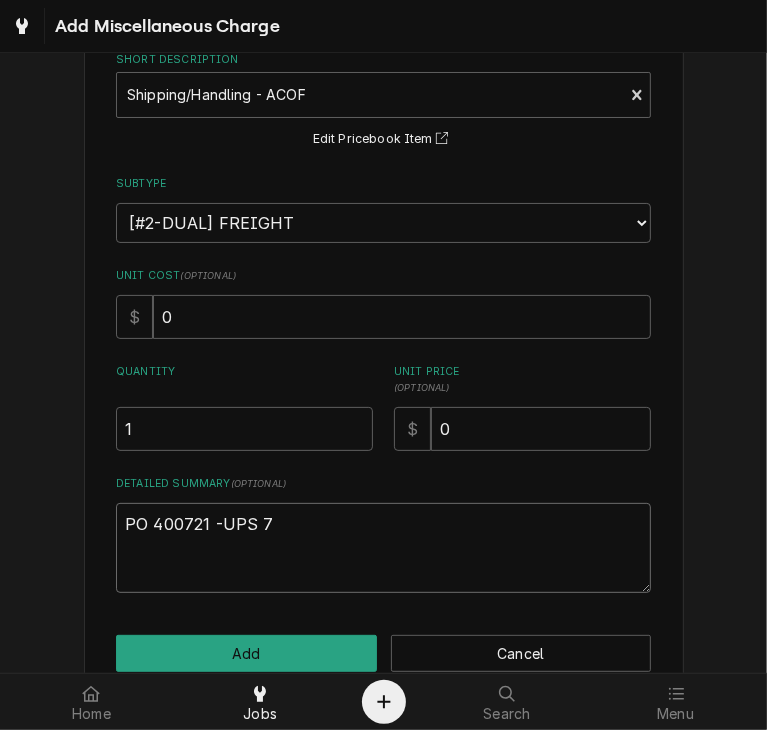type on "x" 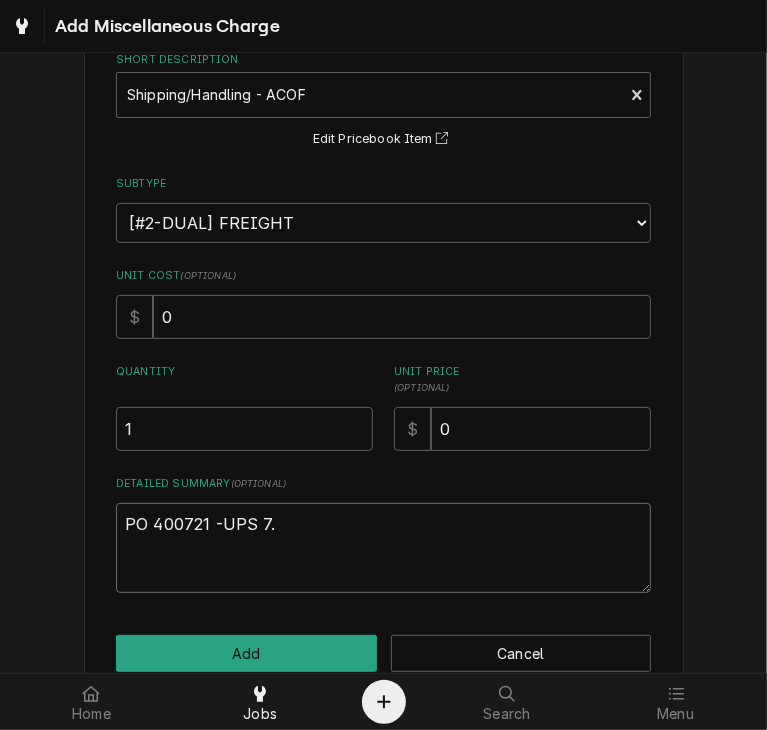type on "x" 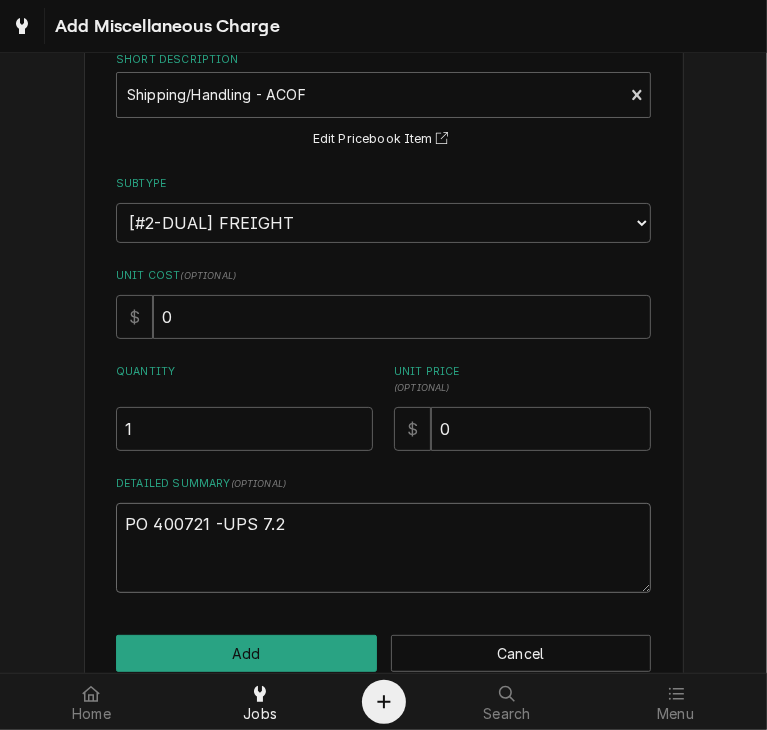 type on "x" 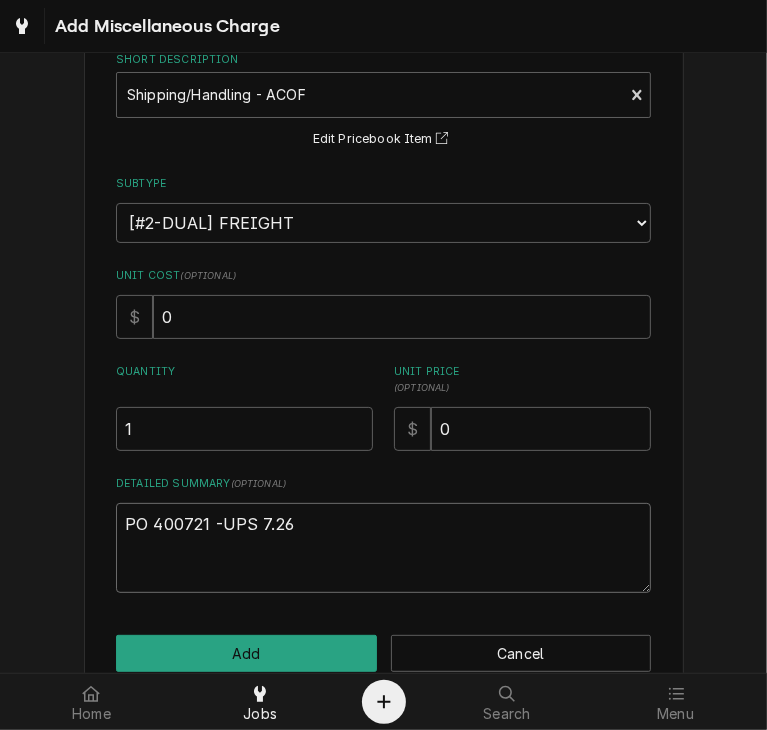 type on "x" 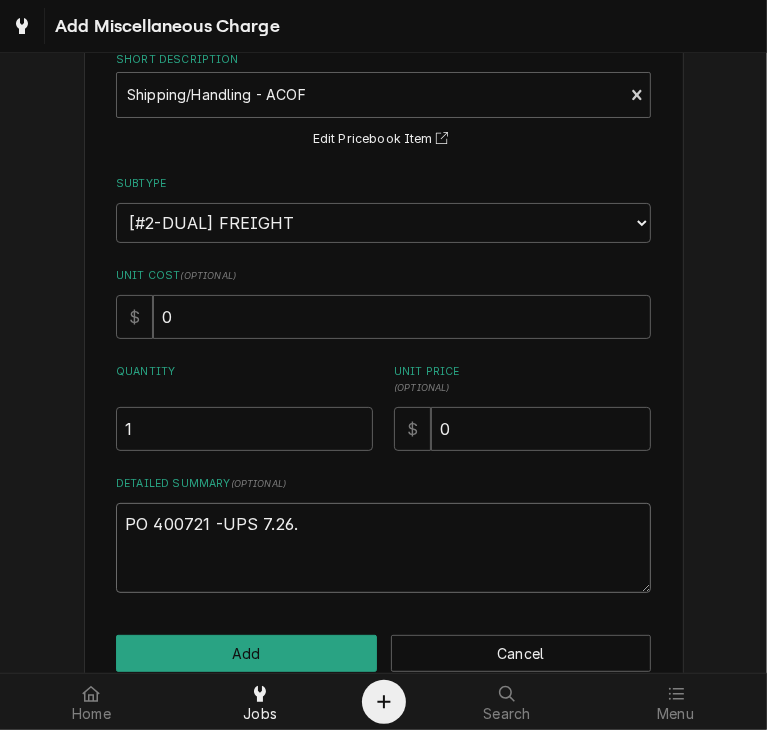 type on "x" 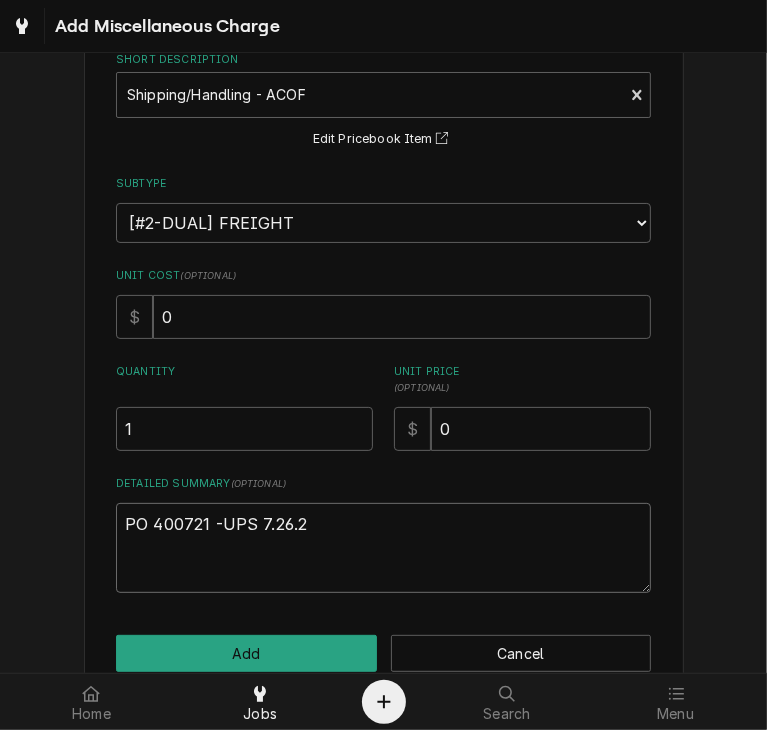 type on "x" 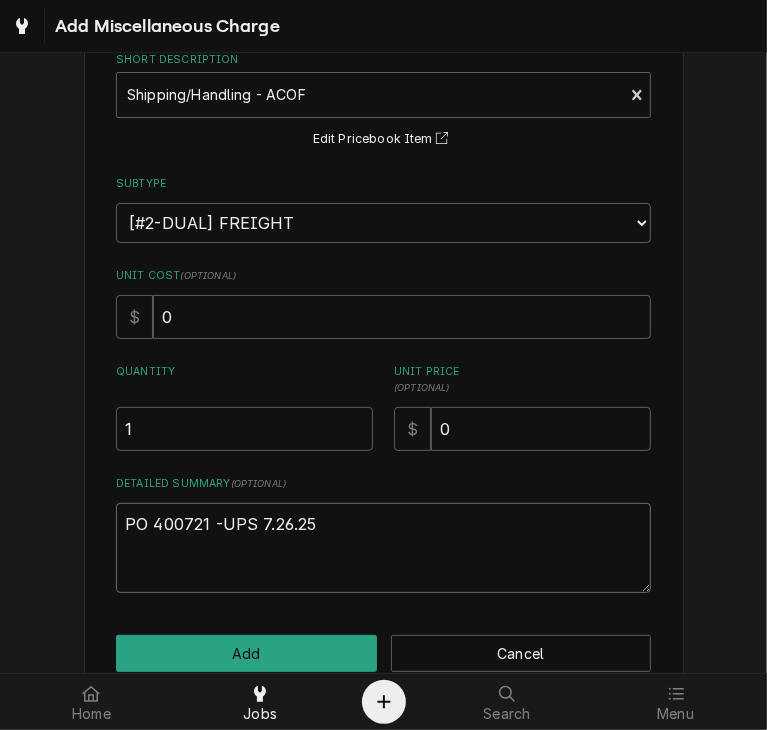 type on "x" 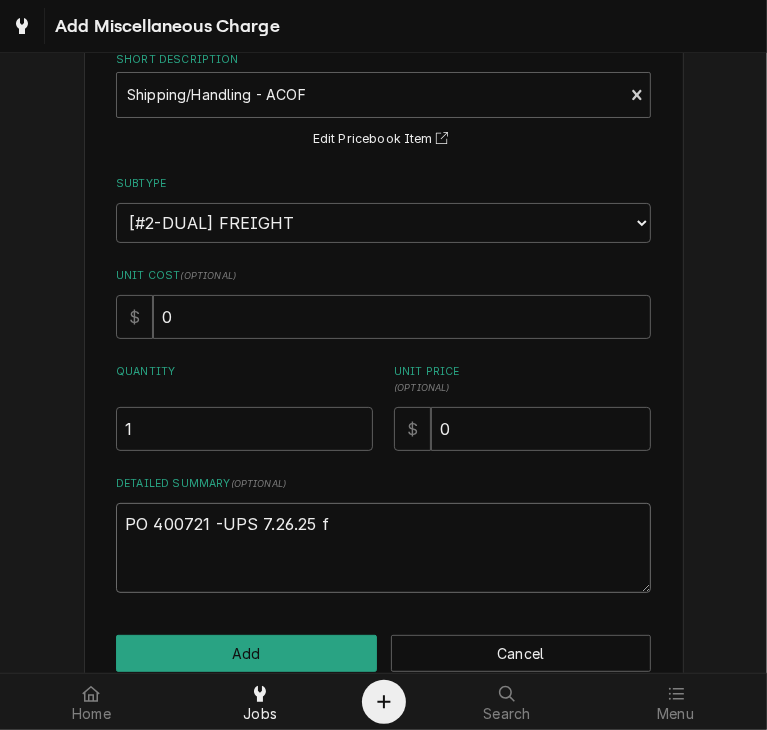 type on "x" 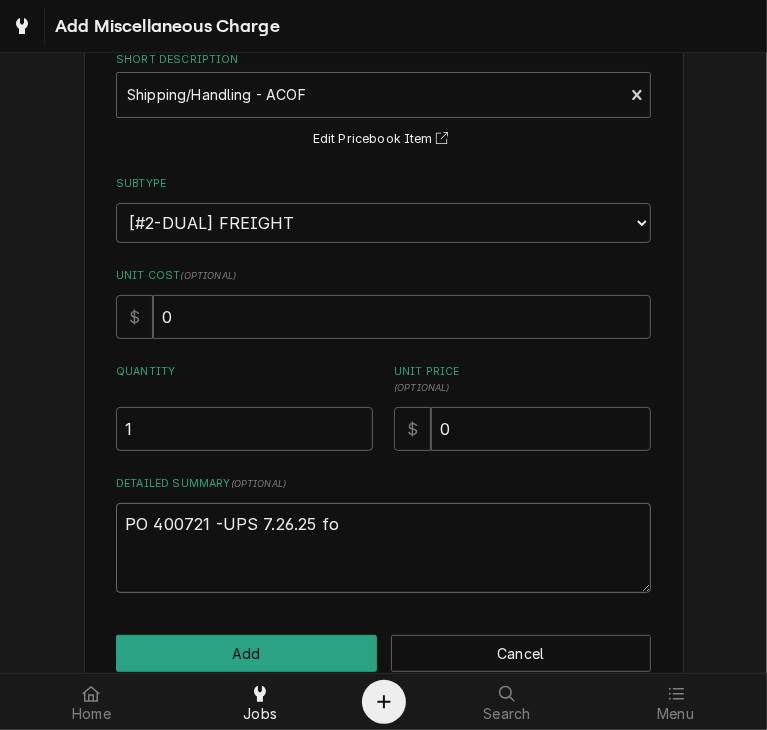 type on "x" 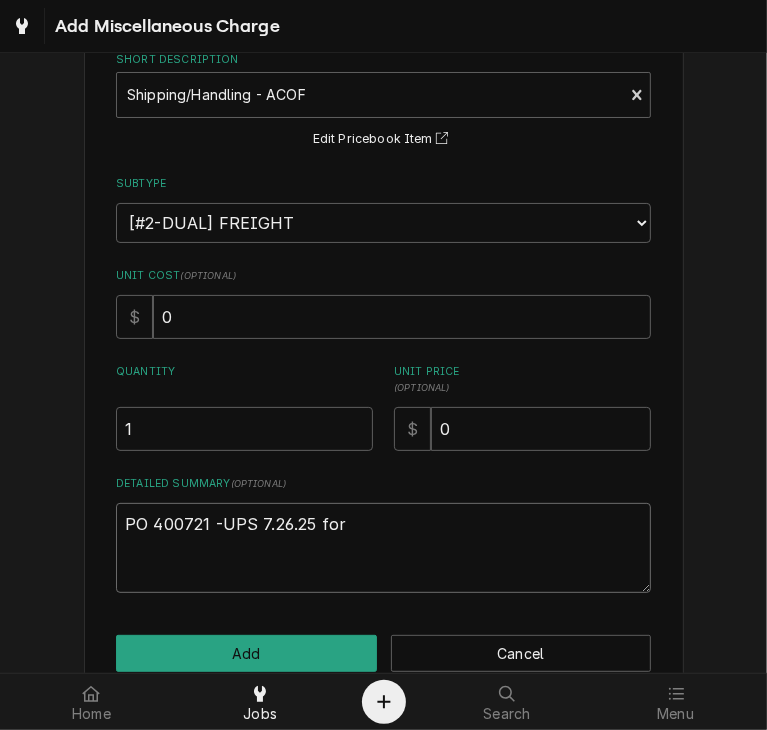 type on "x" 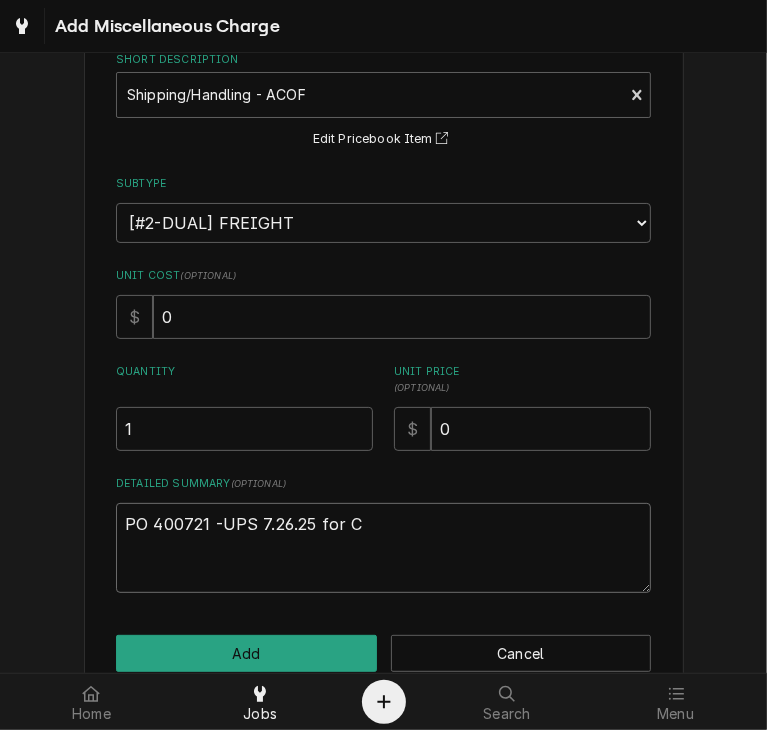 type on "x" 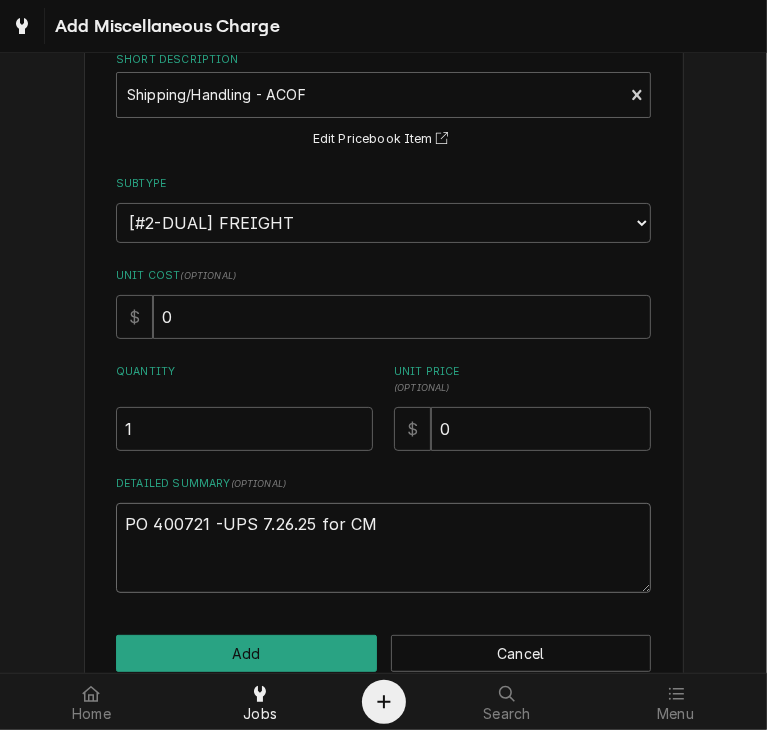 type on "x" 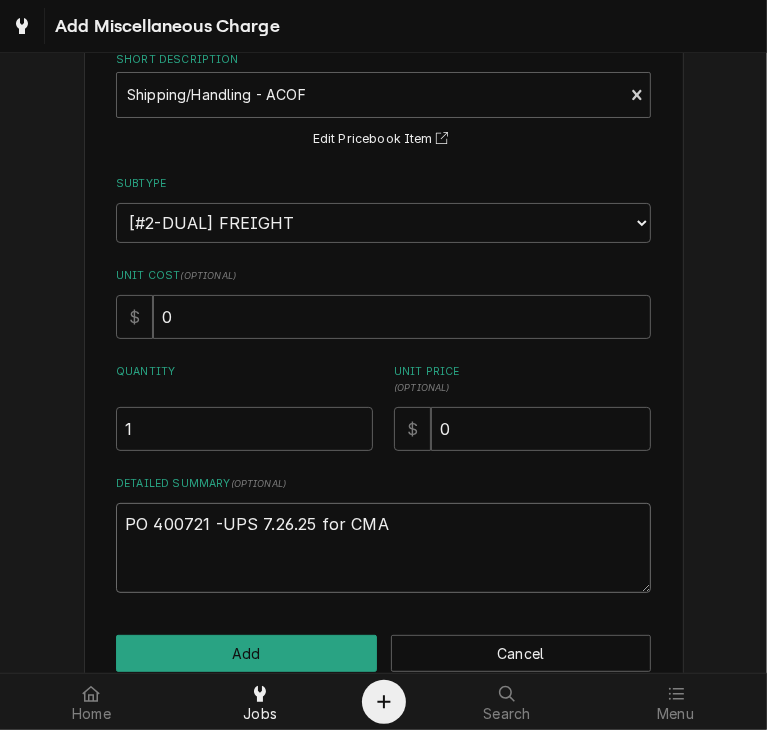 type on "x" 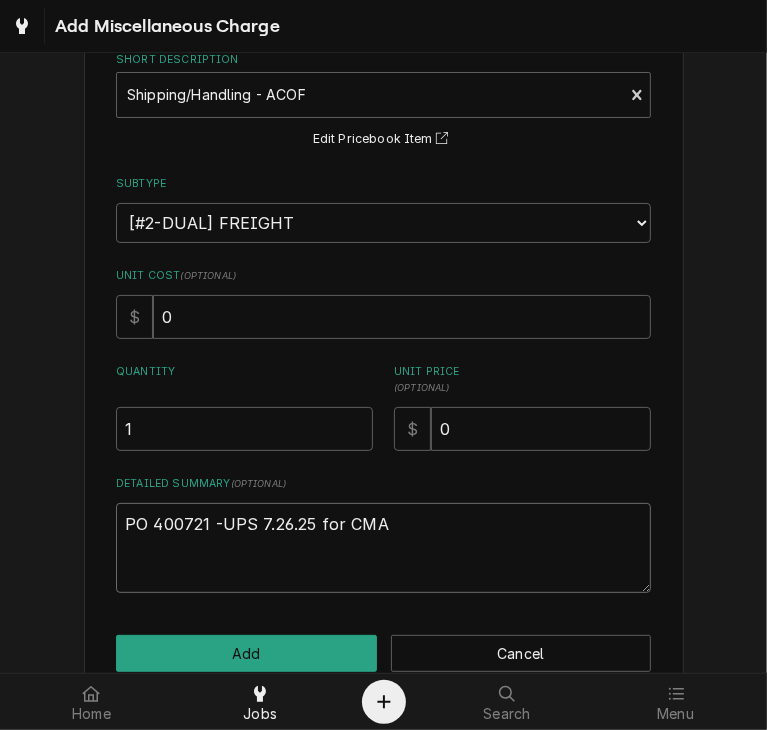 click on "PO 400721 -UPS 7.26.25 for CMA" at bounding box center [383, 548] 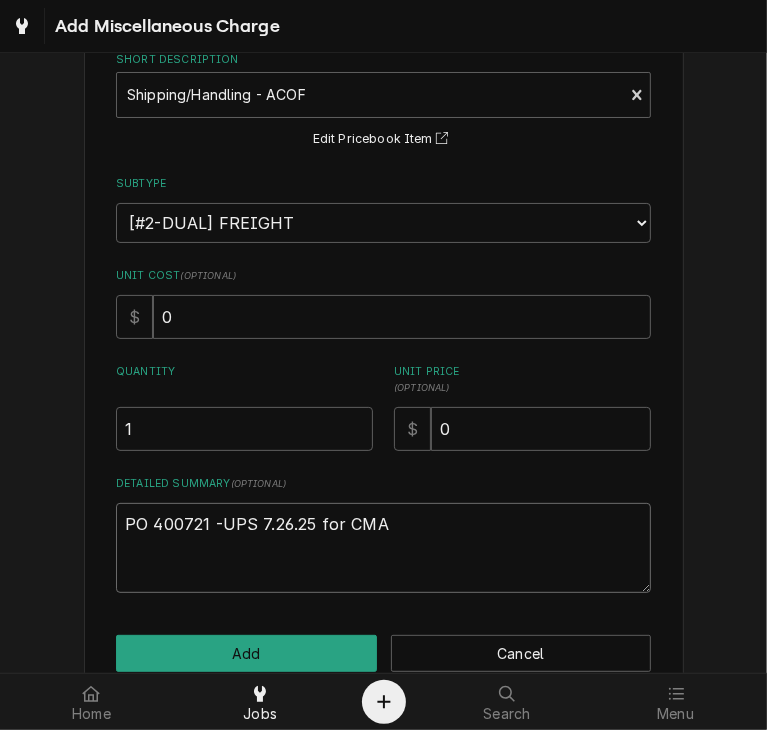 type on "x" 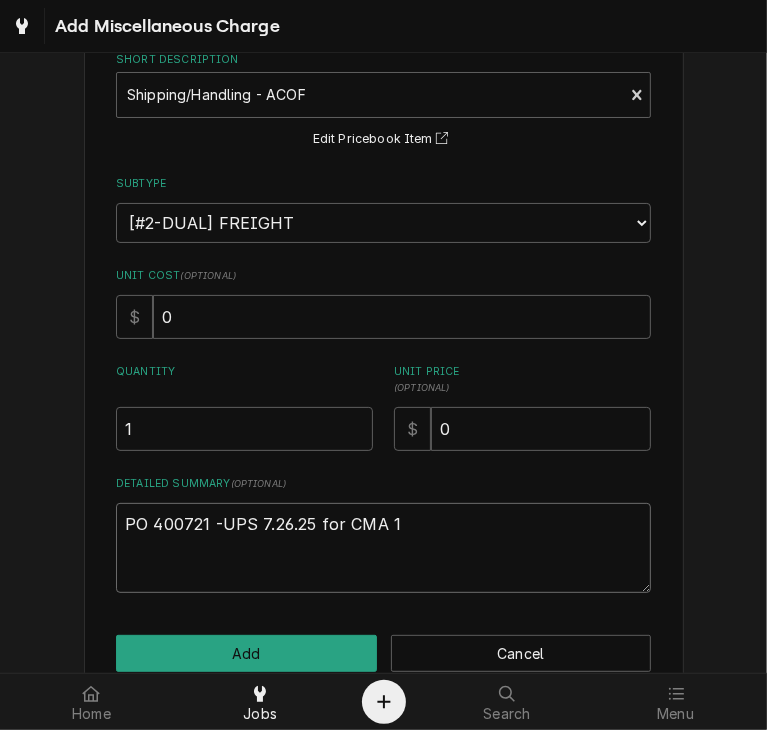type on "x" 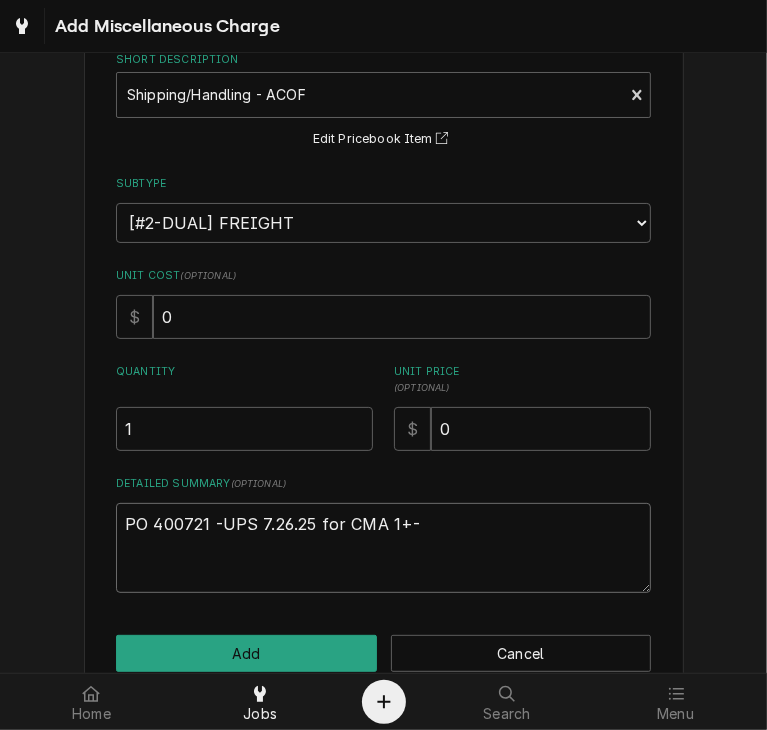 type on "x" 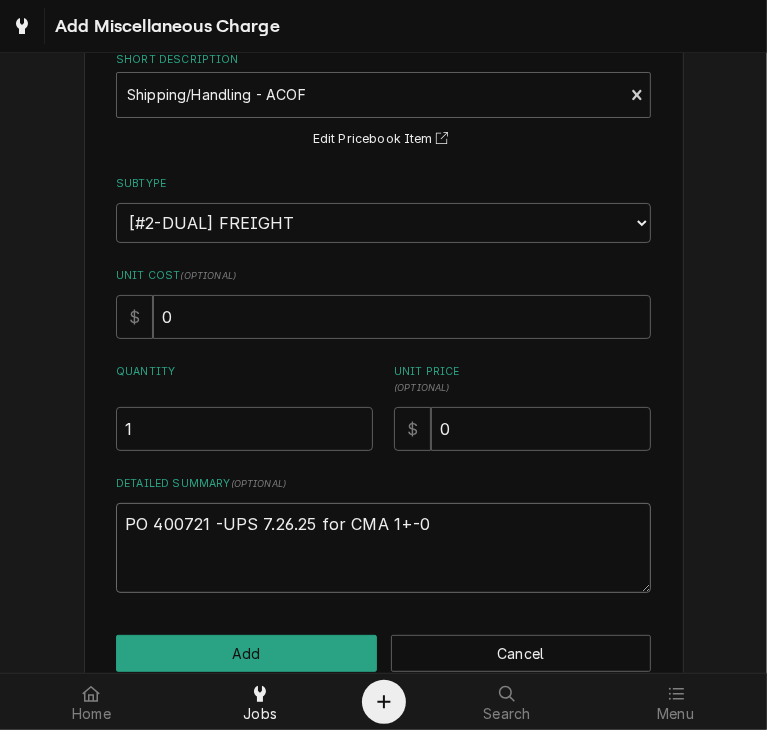 type on "x" 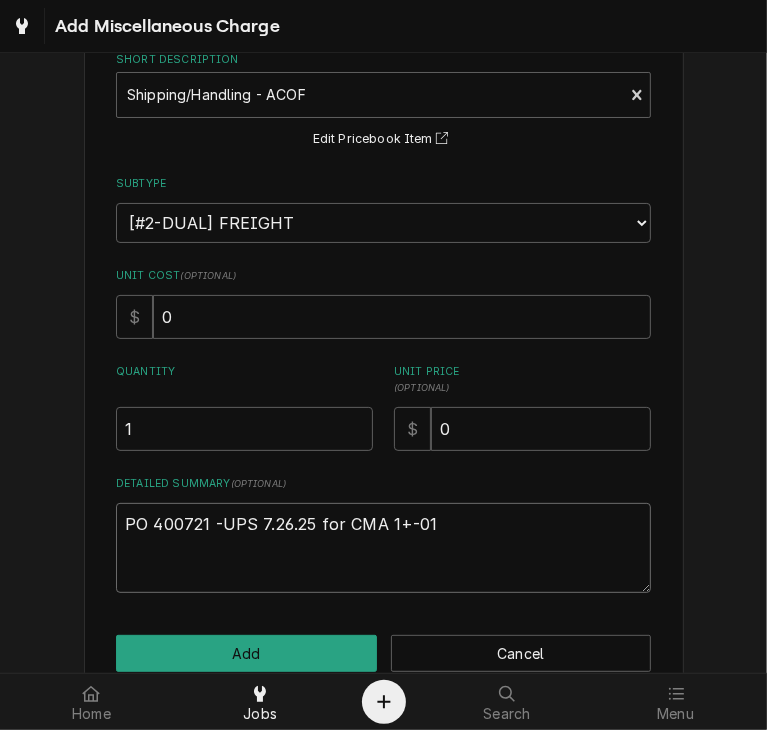 type on "x" 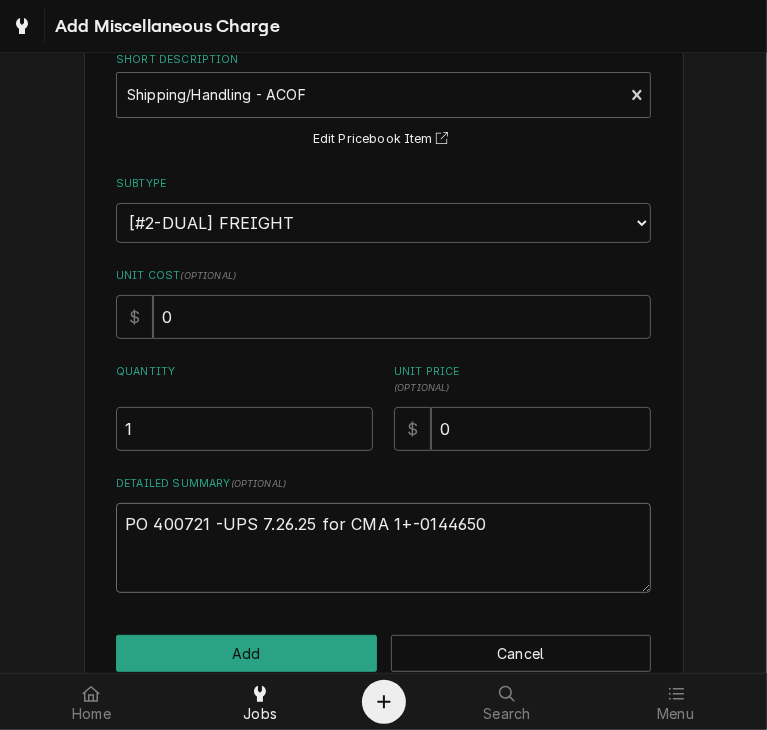 type on "x" 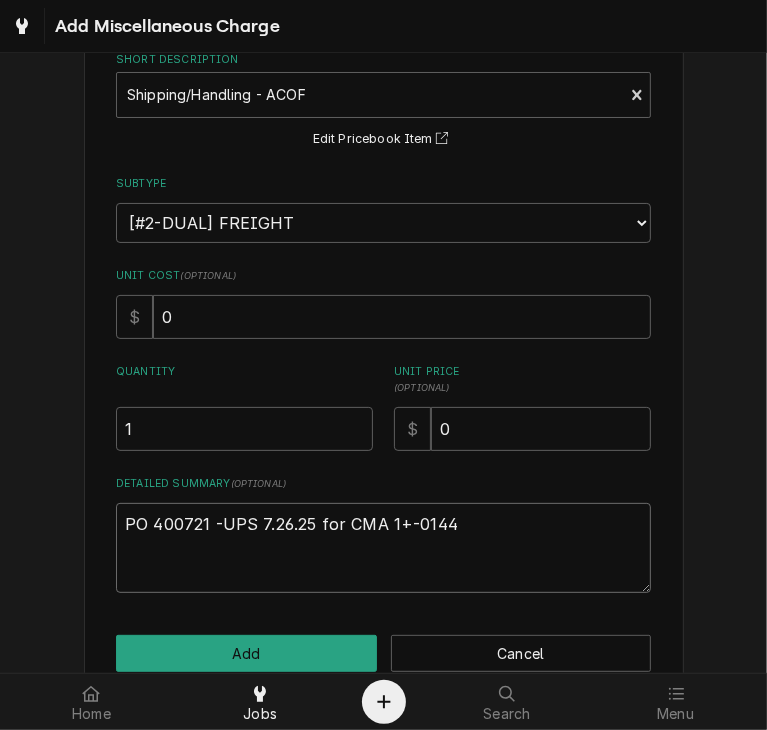 type on "x" 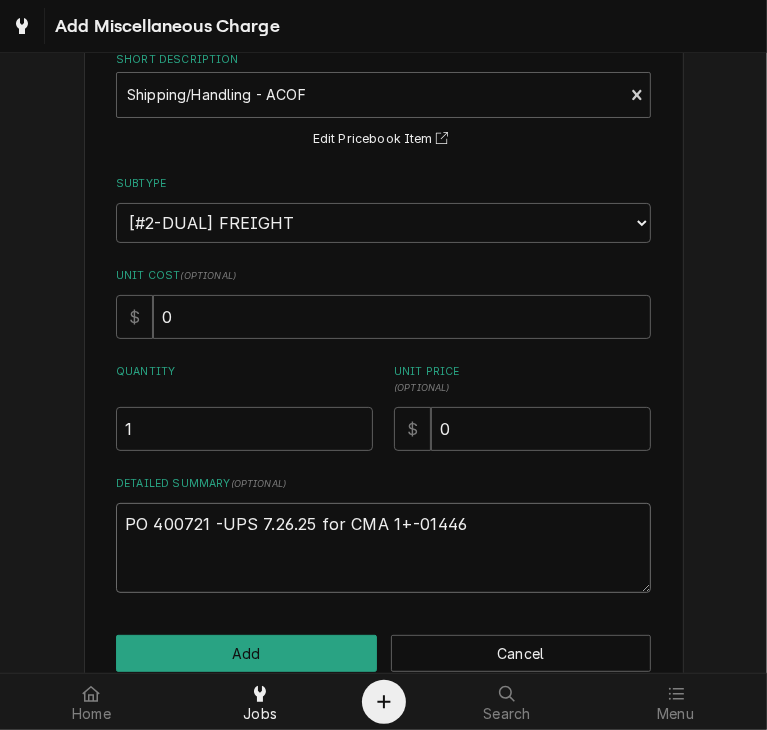 type on "x" 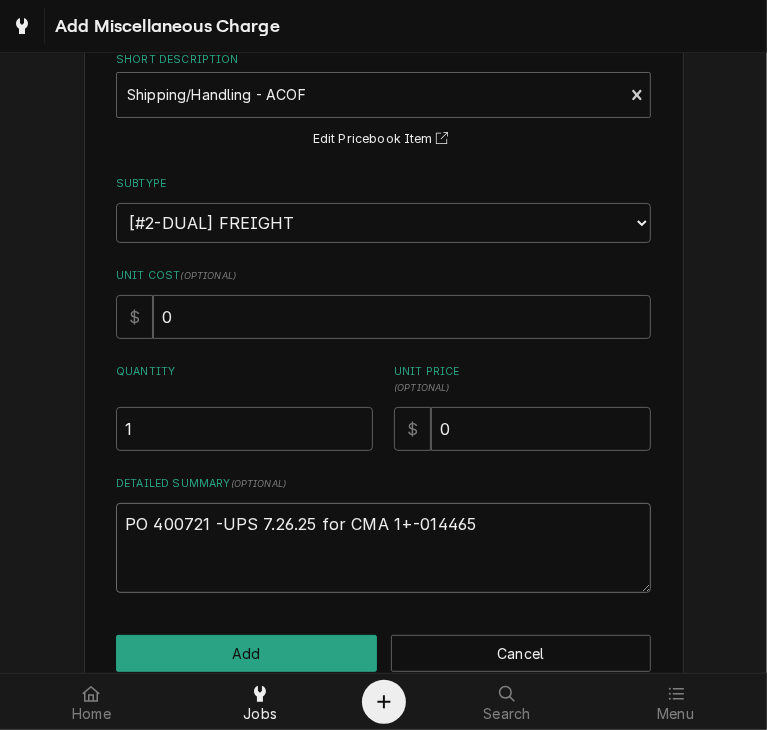 type on "x" 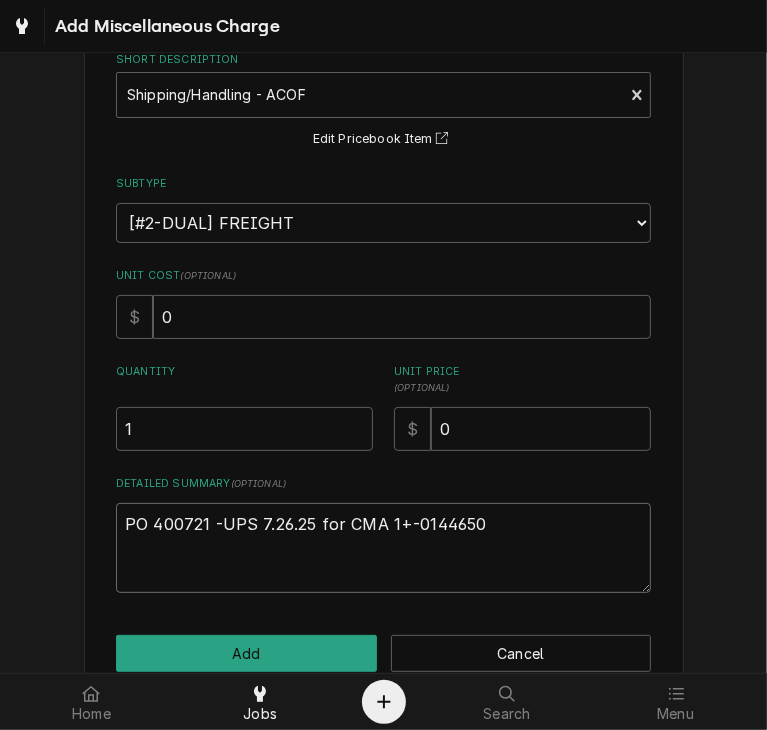 type on "x" 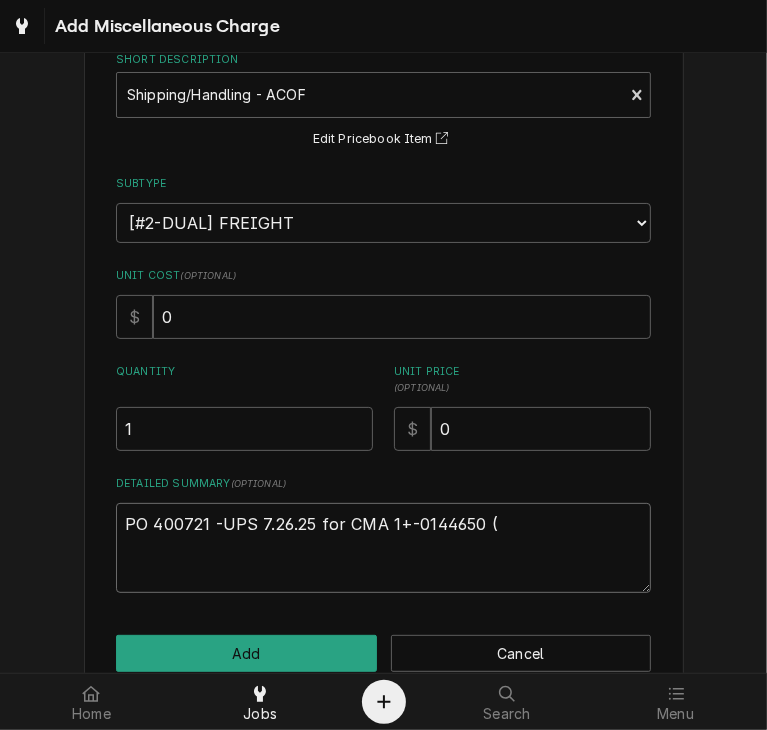 type on "PO 400721 -UPS 7.26.25 for CMA 1+-0144650 (" 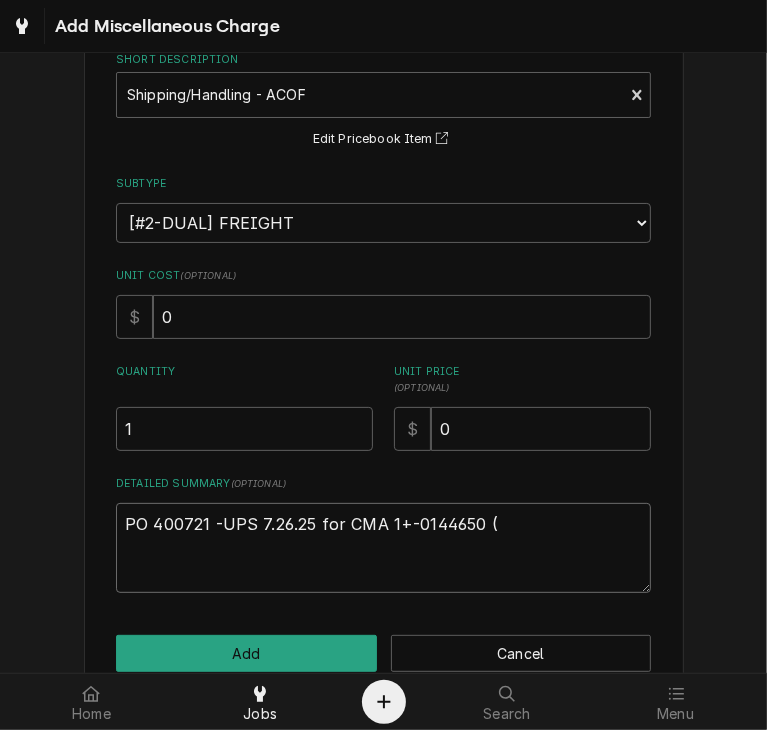 click on "PO 400721 -UPS 7.26.25 for CMA 1+-0144650 (" at bounding box center (383, 548) 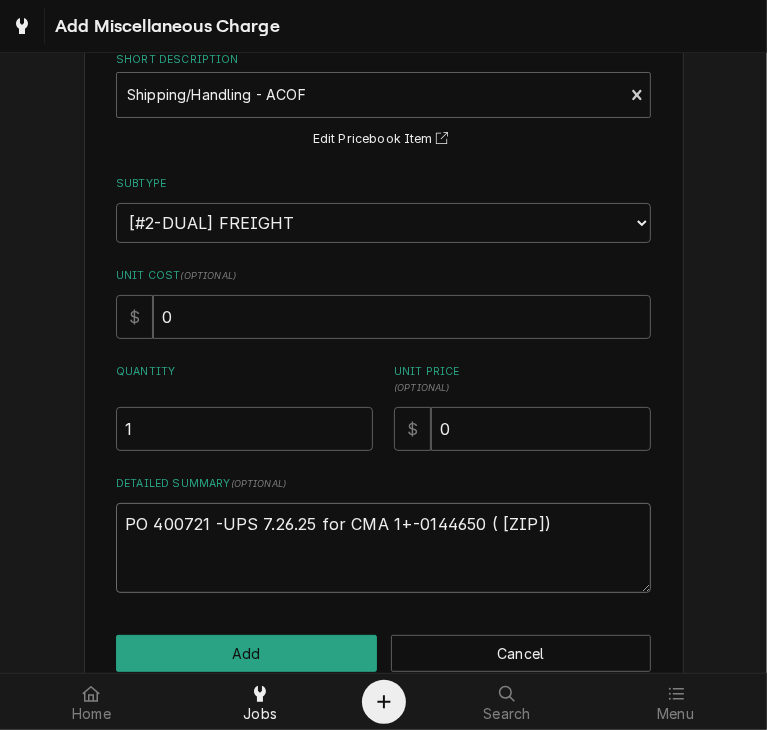type on "x" 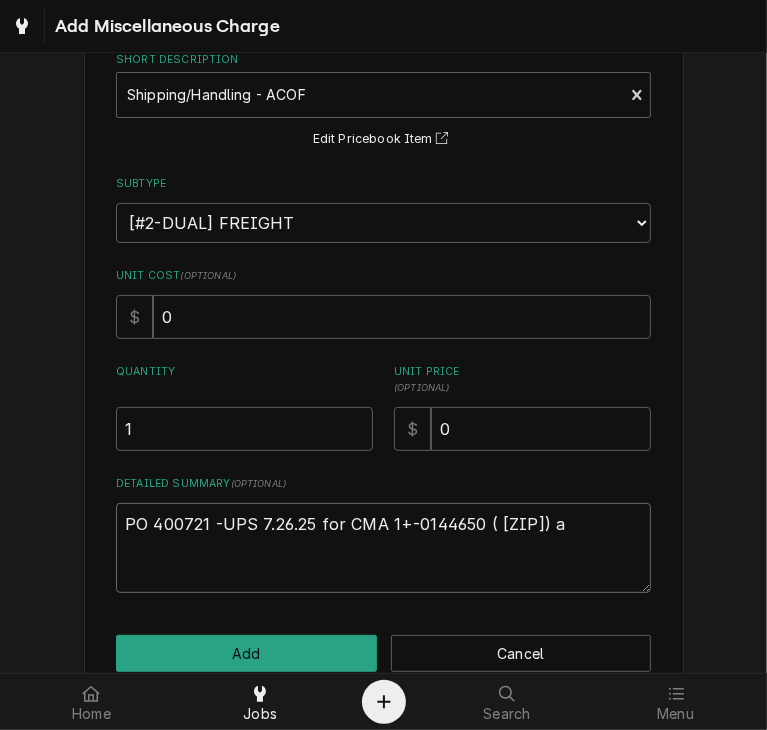 type on "x" 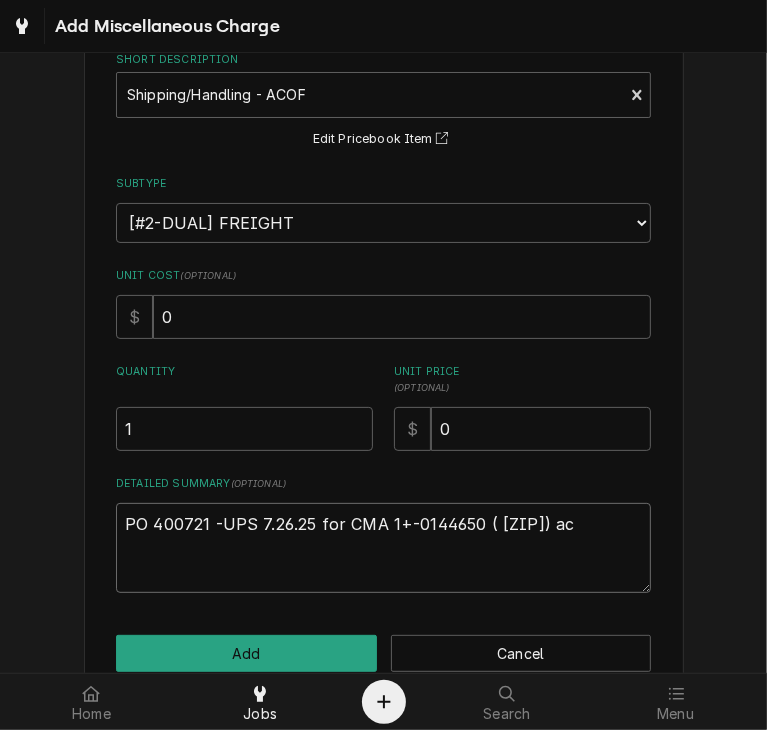 type on "x" 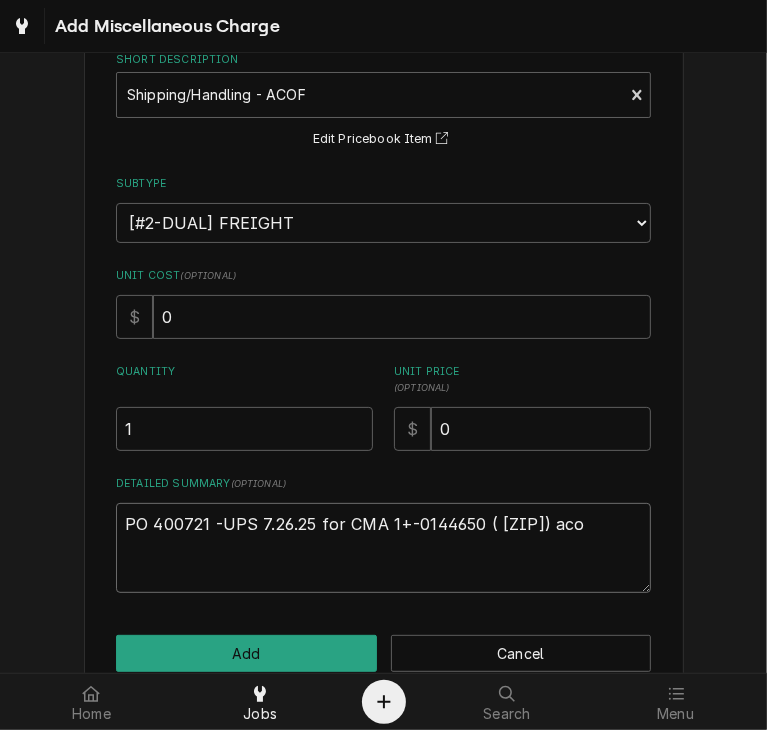 type on "PO 400721 -UPS 7.26.25 for CMA 1+-0144650 ( 02104.05) acof" 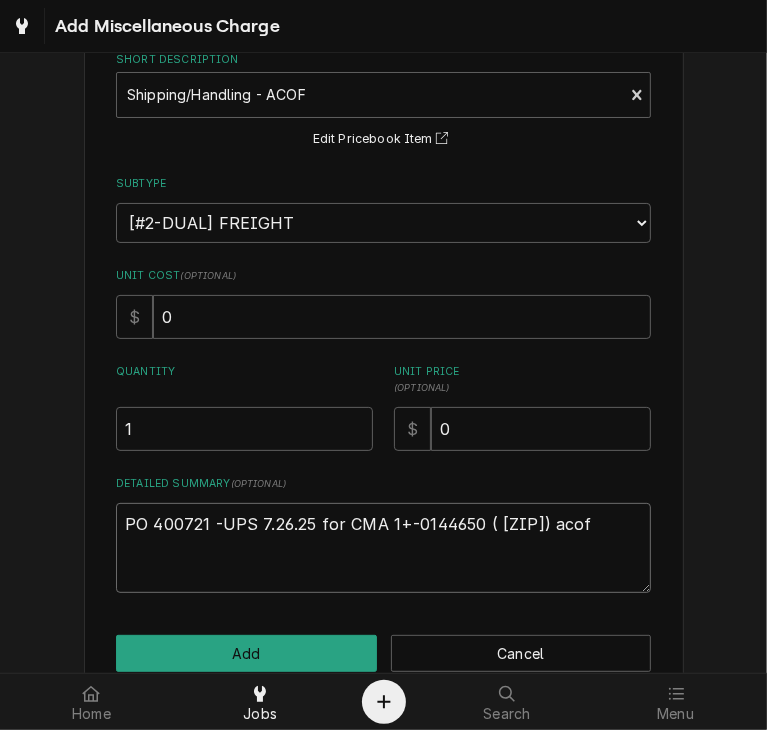 type on "x" 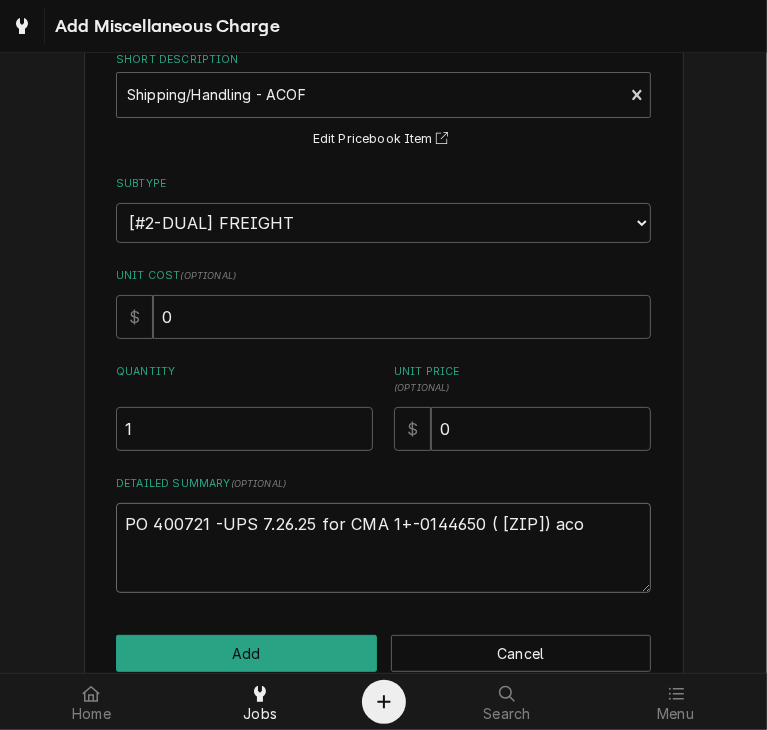 type on "x" 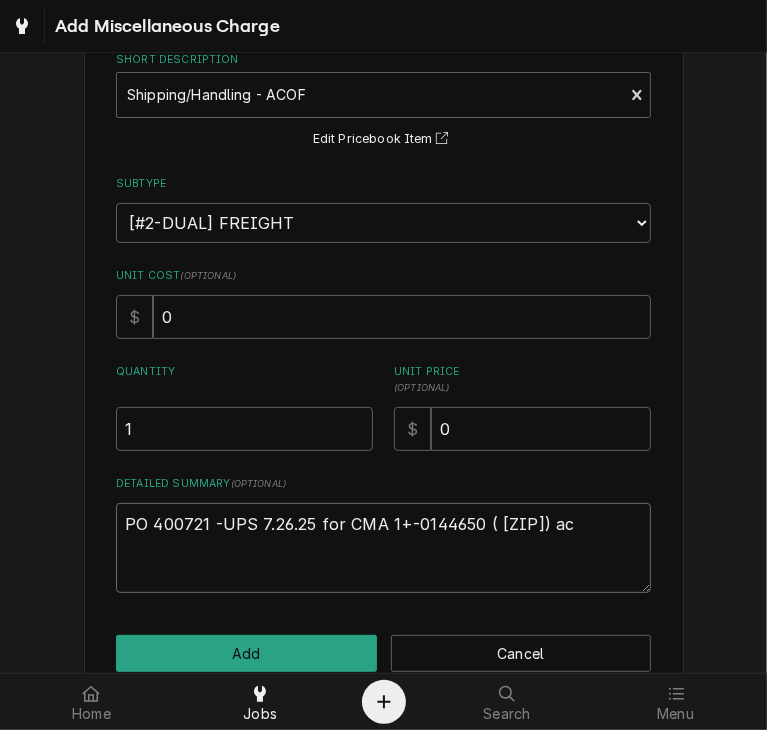 type on "x" 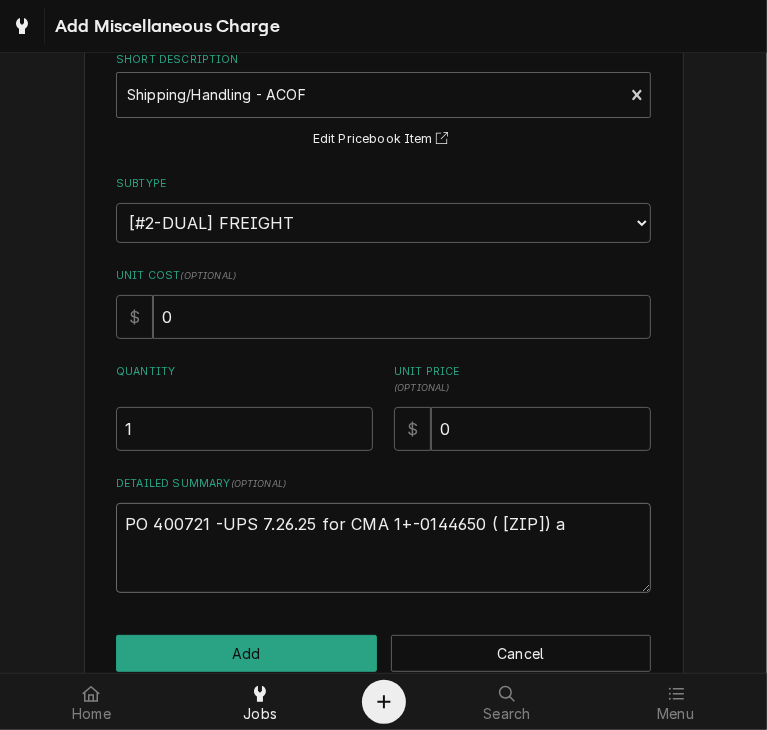type on "x" 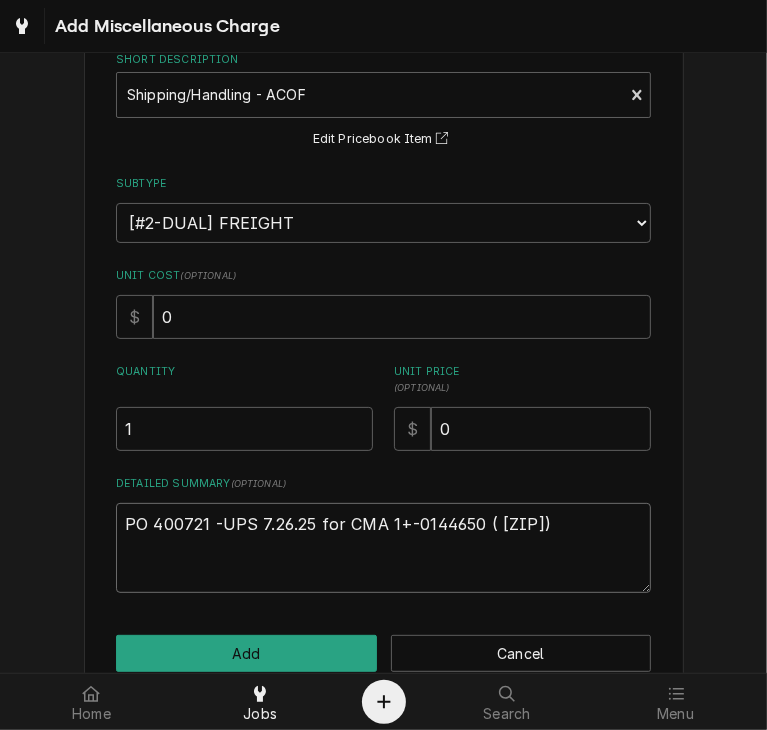 type on "x" 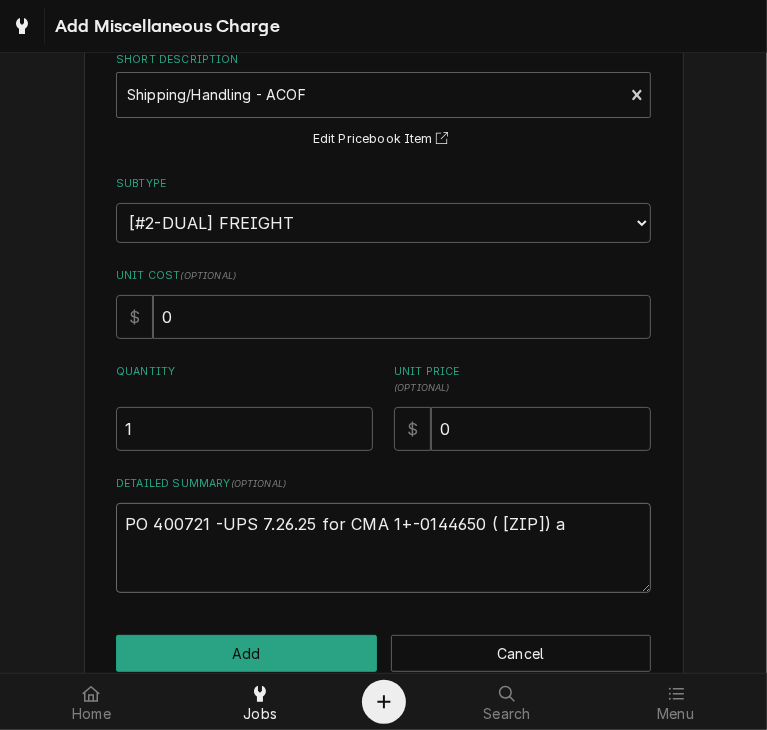 type on "x" 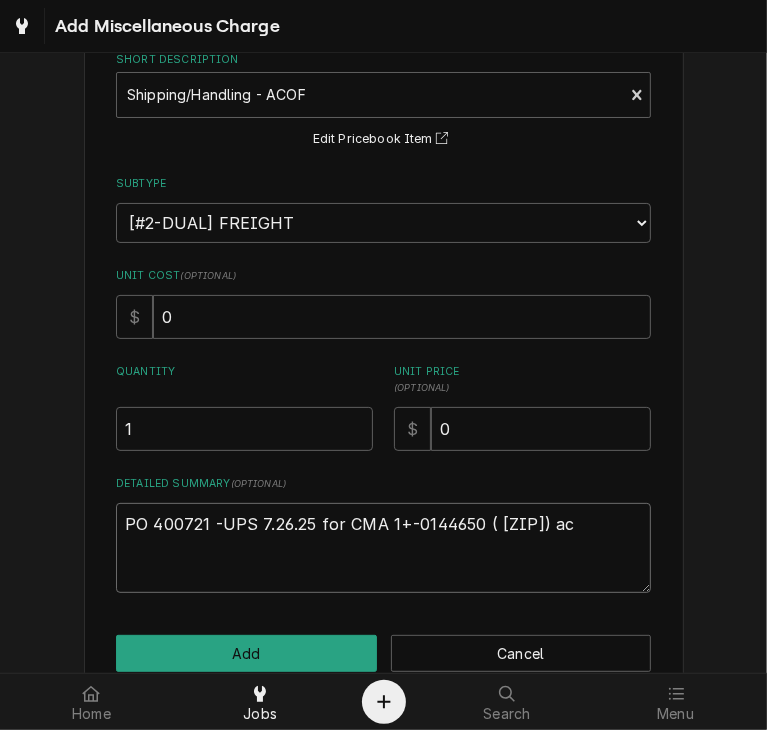 type on "x" 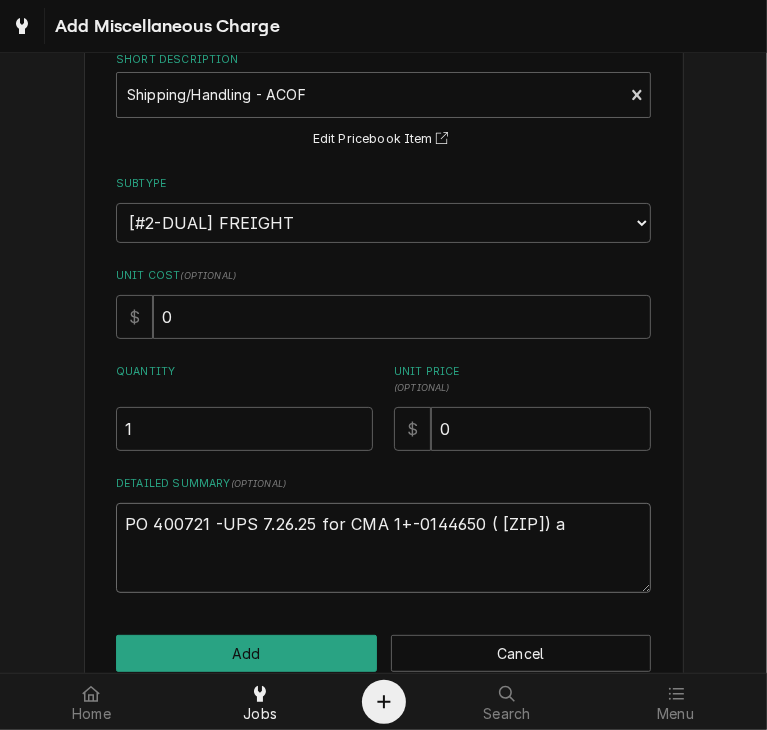 type on "x" 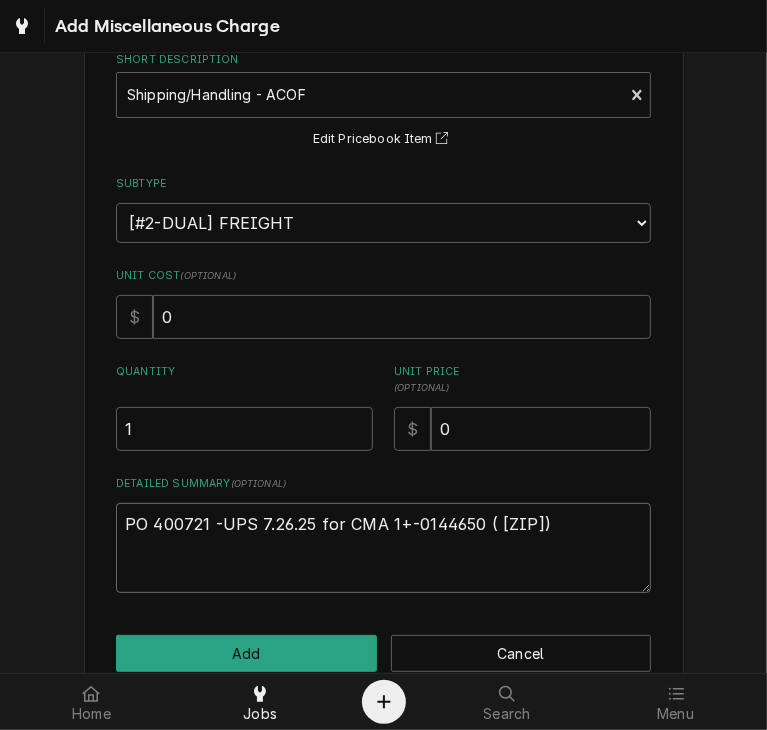 type on "x" 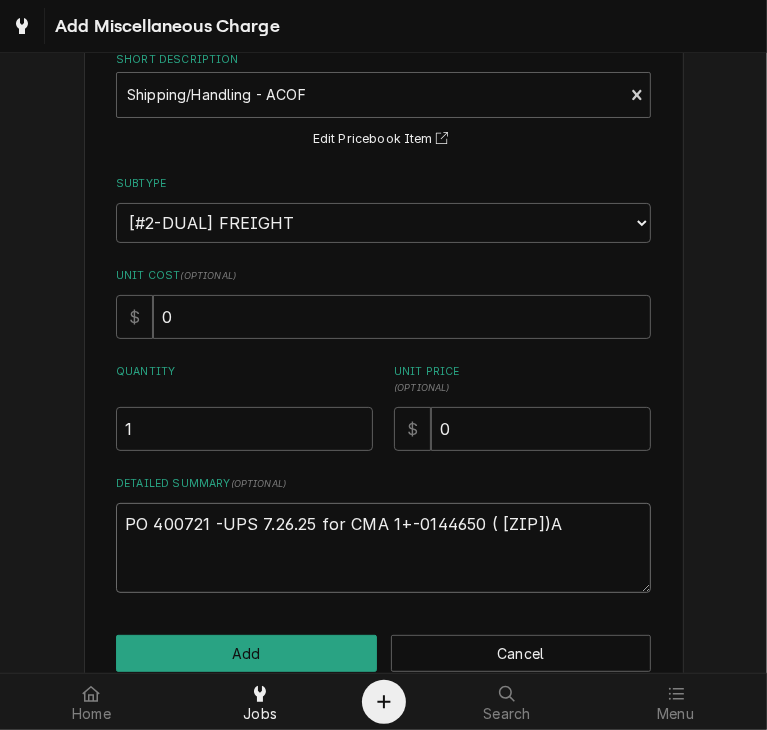 type on "x" 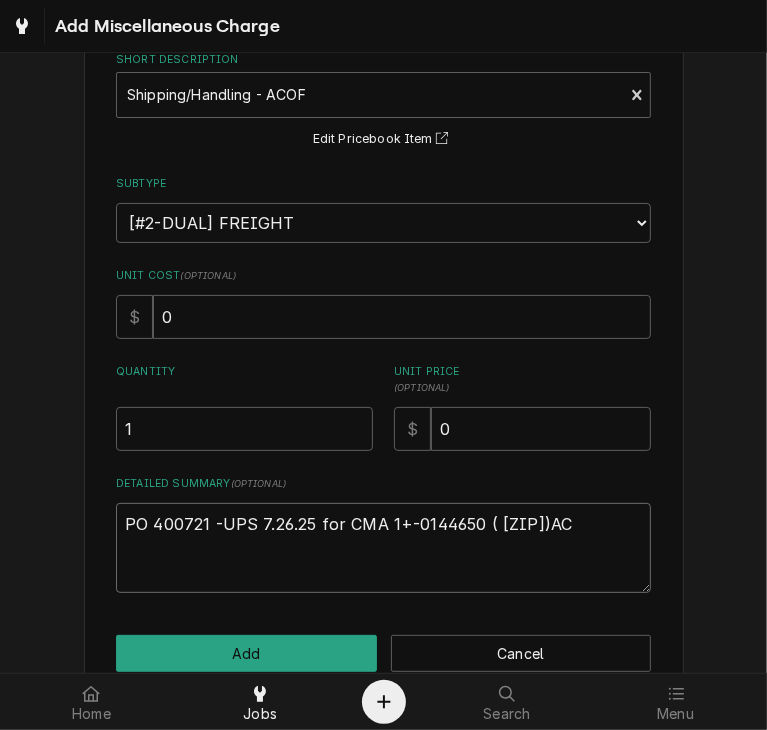 type on "x" 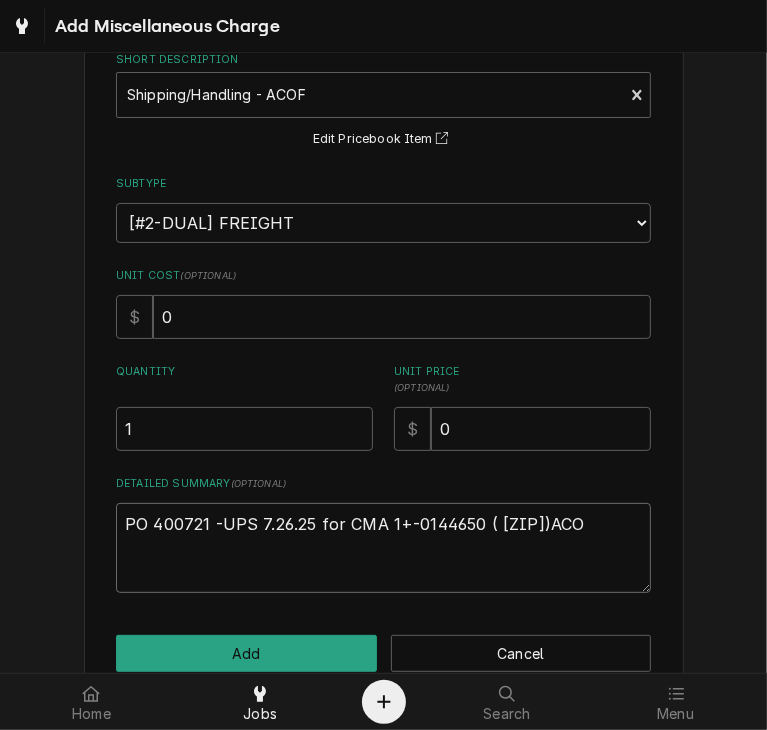 type on "x" 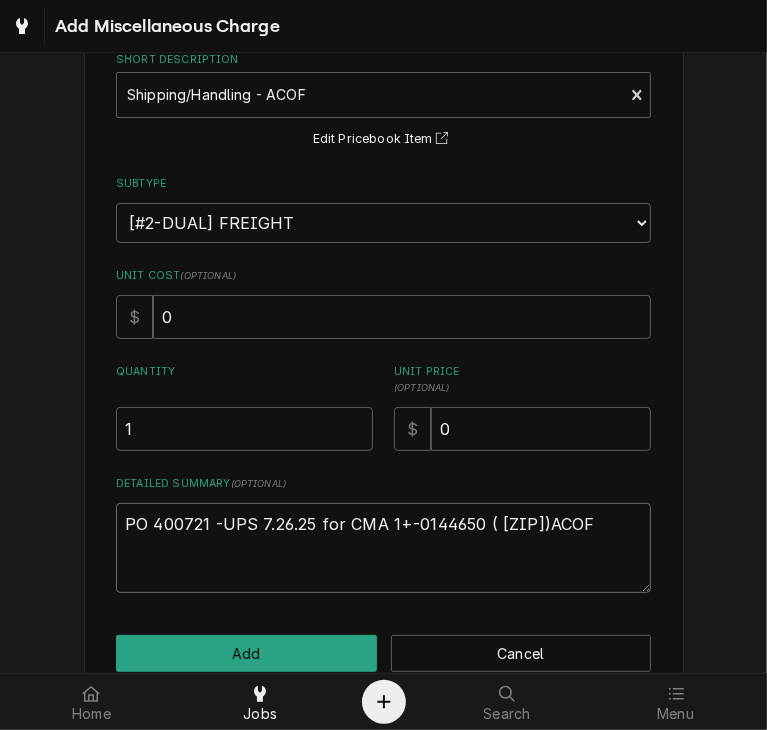 type on "x" 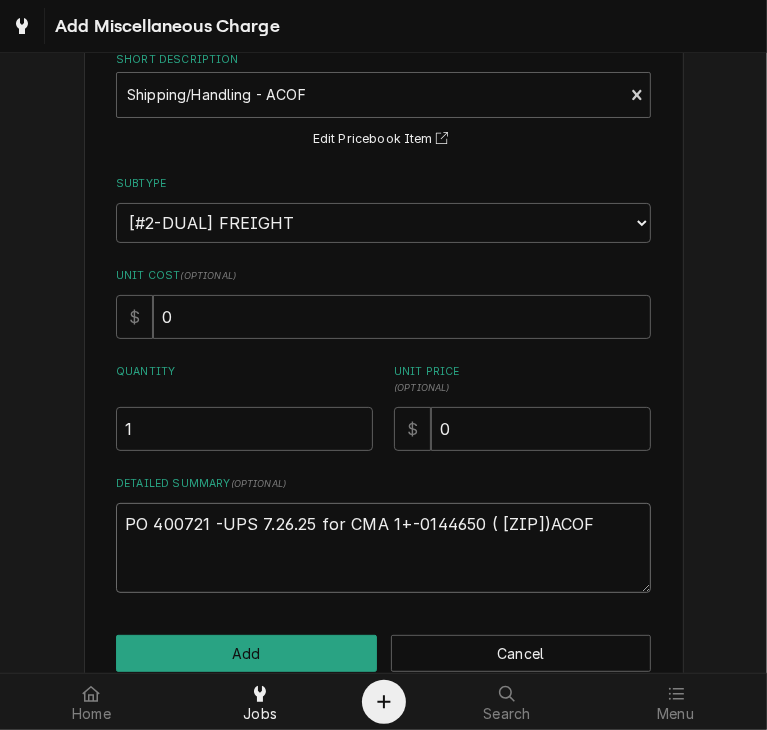 type on "PO 400721 -UPS 7.26.25 for CMA 1+-0144650 ( 02104.05)ACOF" 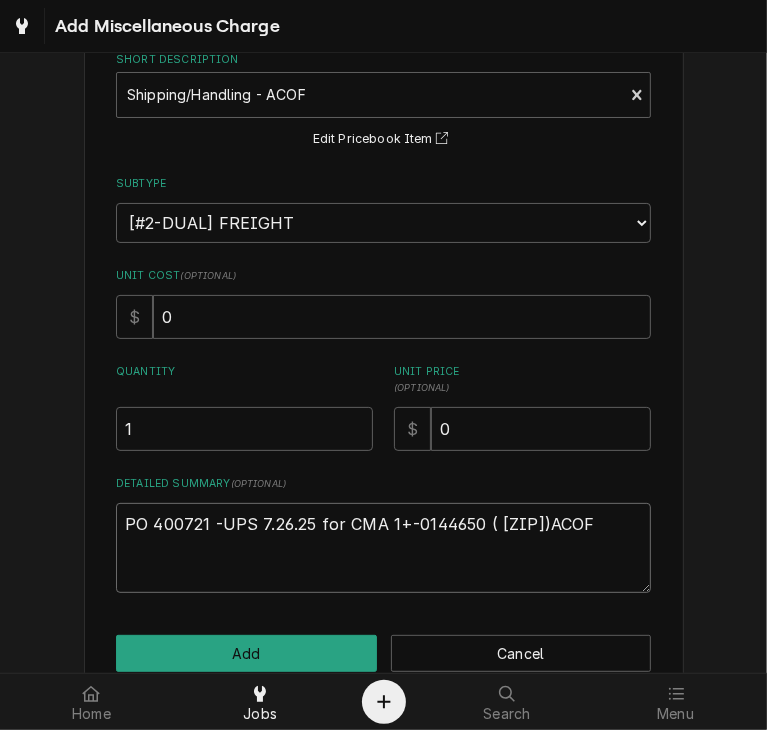 click on "PO 400721 -UPS 7.26.25 for CMA 1+-0144650 ( 02104.05)ACOF" at bounding box center (383, 548) 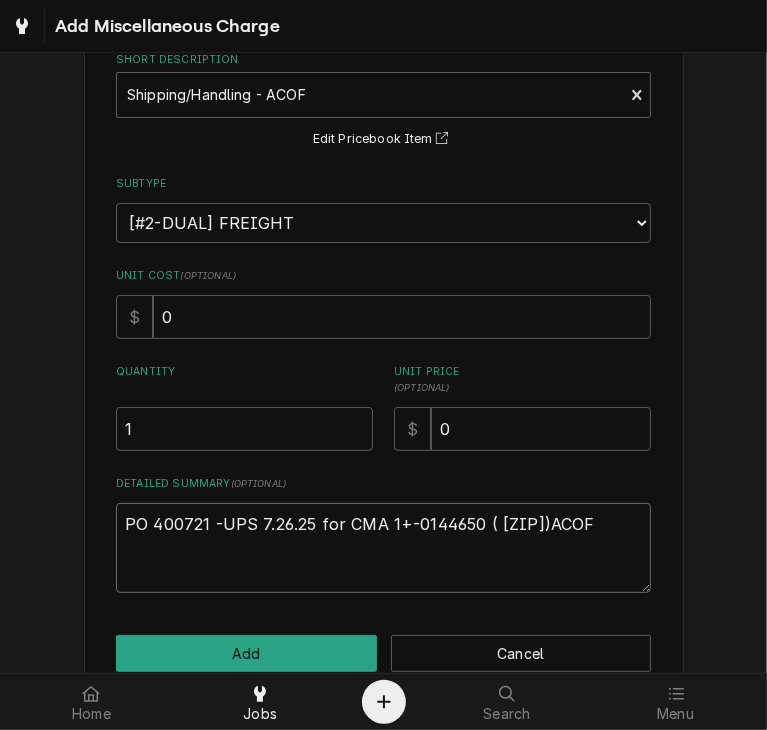 type on "x" 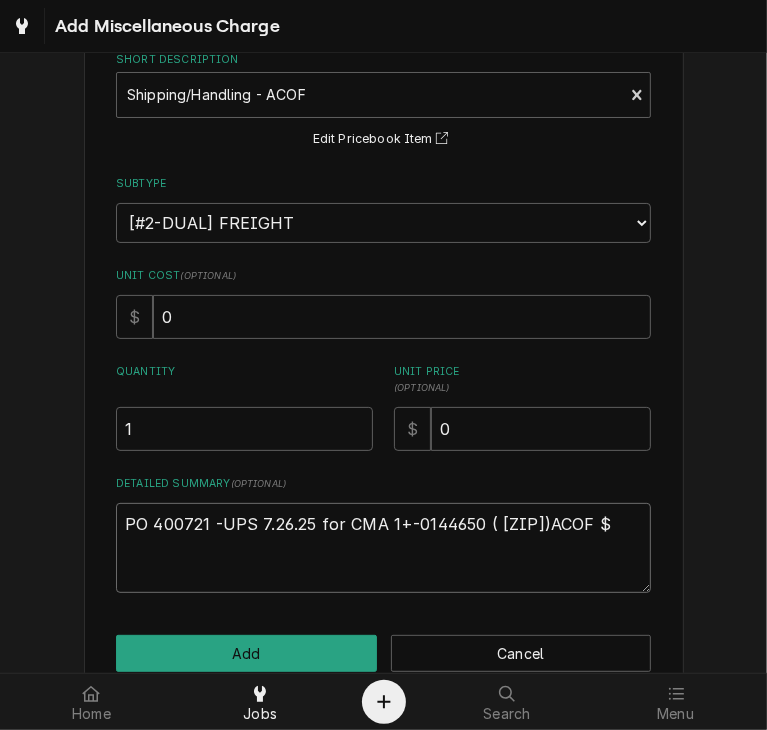 type on "x" 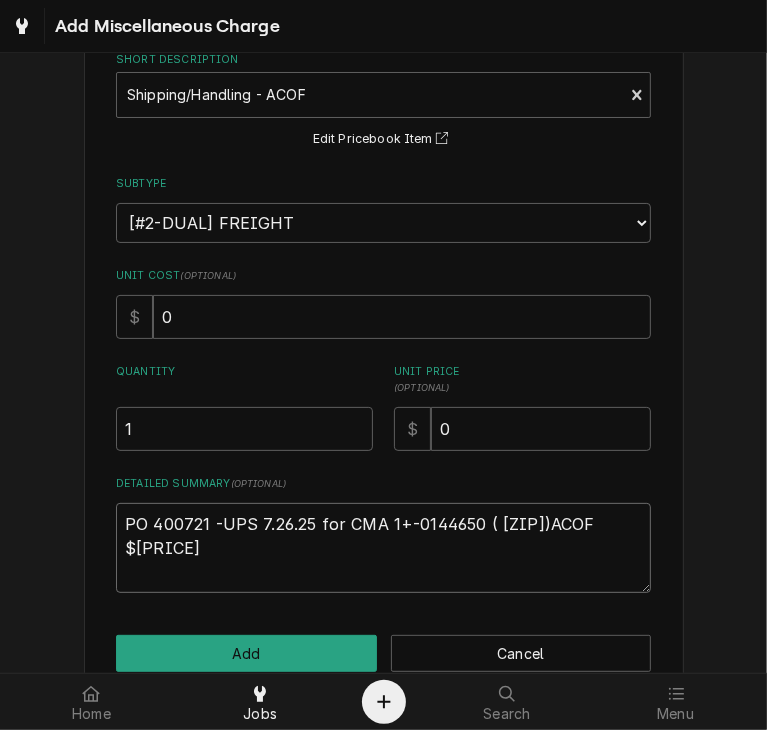 type on "x" 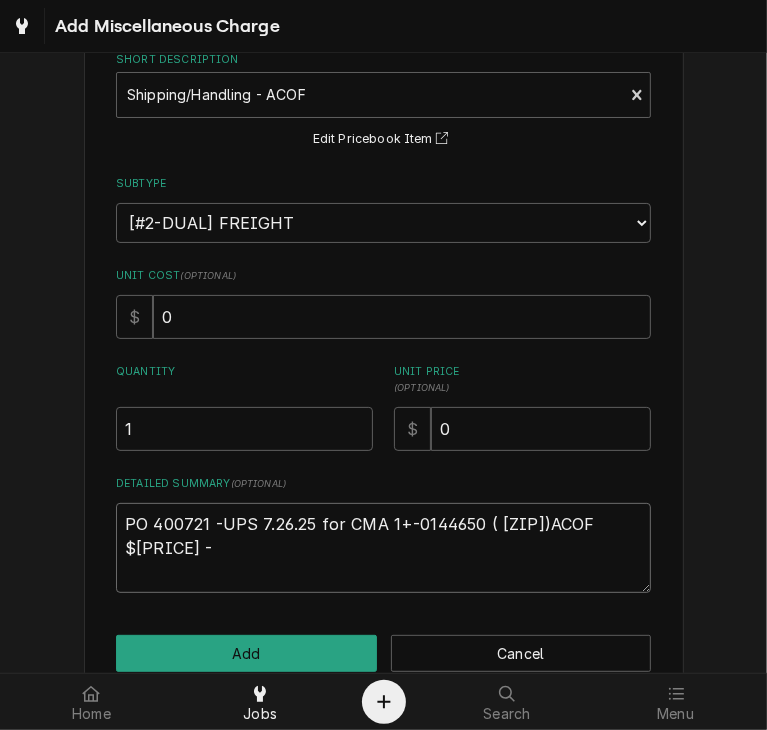 type on "x" 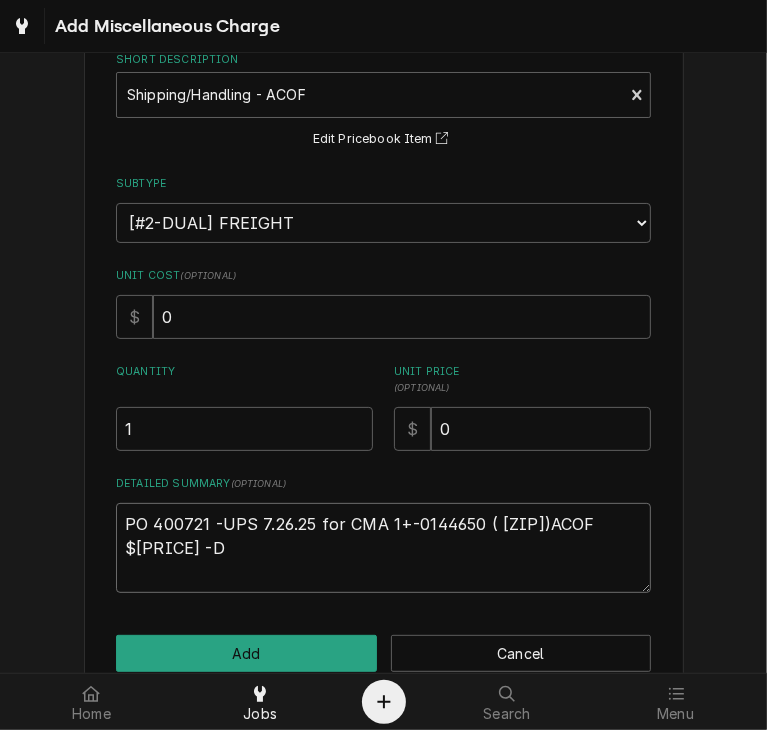 type on "x" 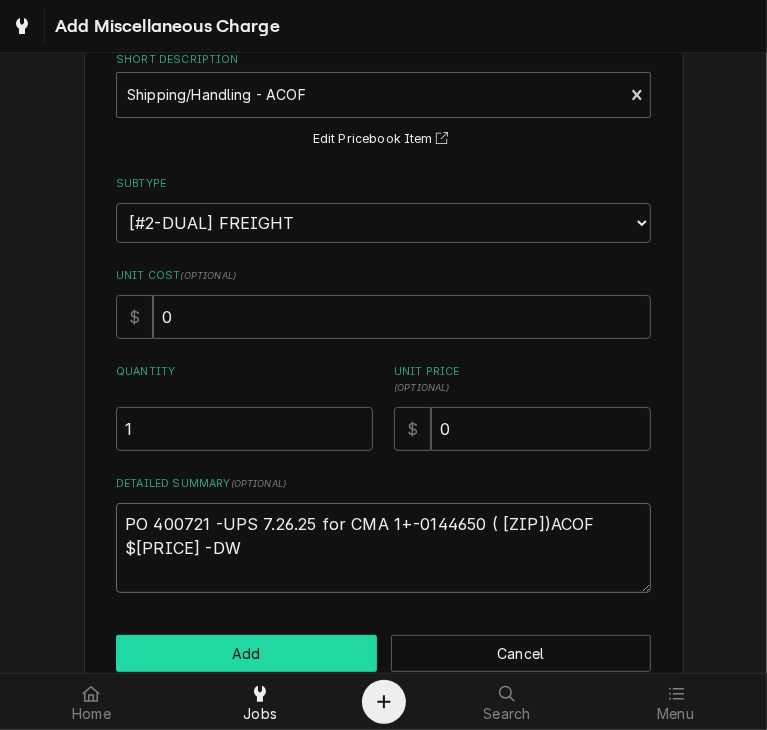 type on "PO 400721 -UPS 7.26.25 for CMA 1+-0144650 ( 02104.05)ACOF $20.77 -DW" 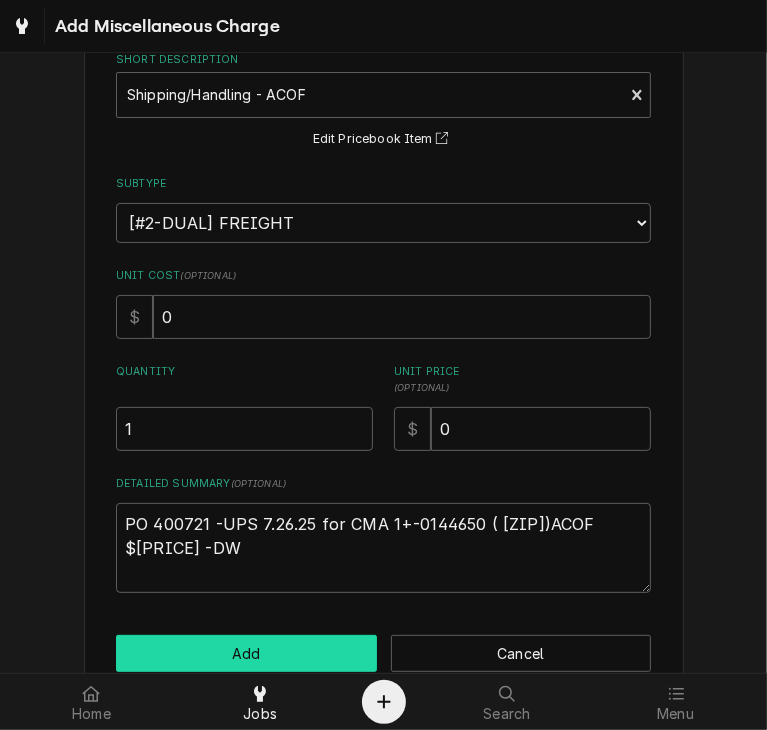 click on "Add" at bounding box center [246, 653] 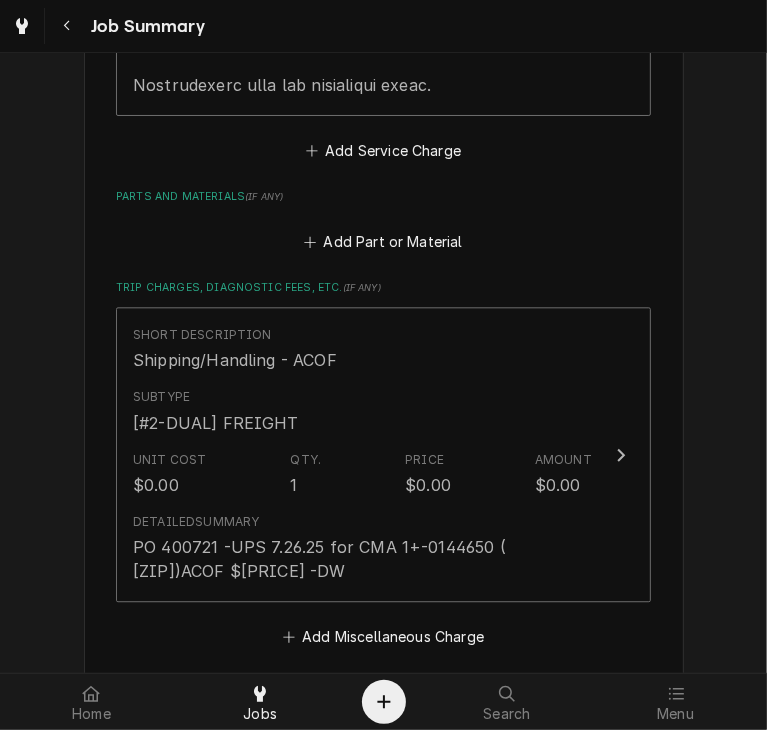 scroll, scrollTop: 2921, scrollLeft: 0, axis: vertical 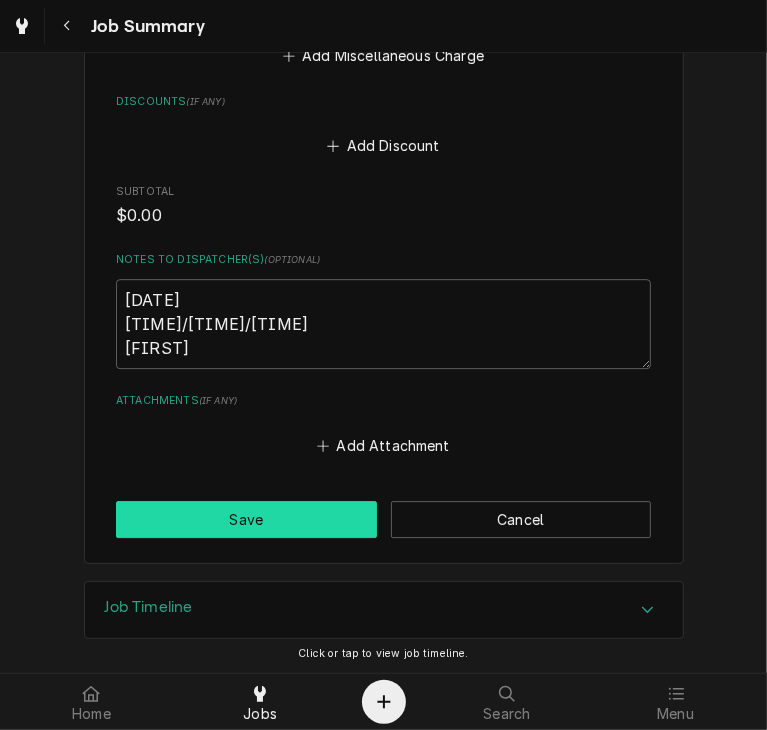 click on "Save" at bounding box center [246, 519] 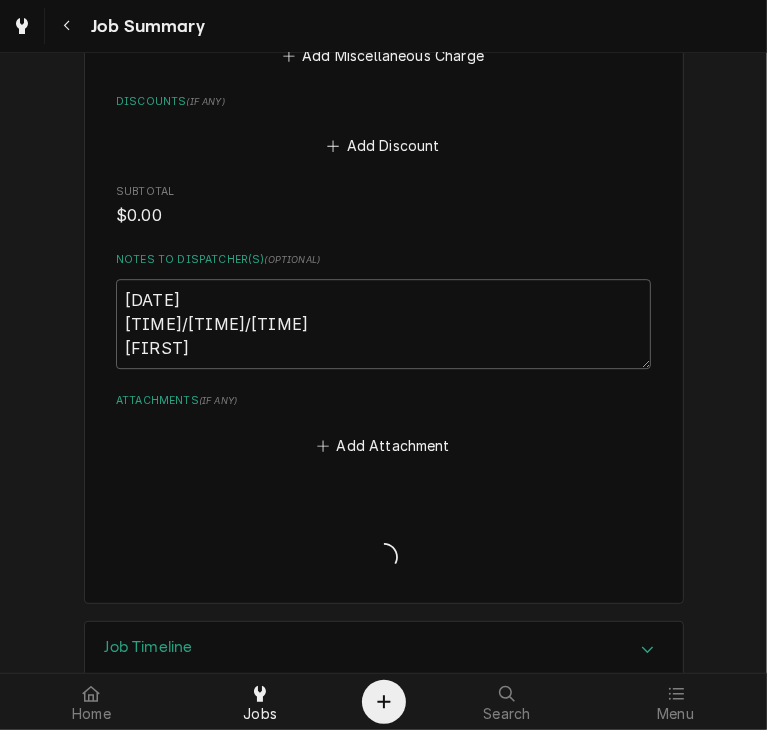type on "x" 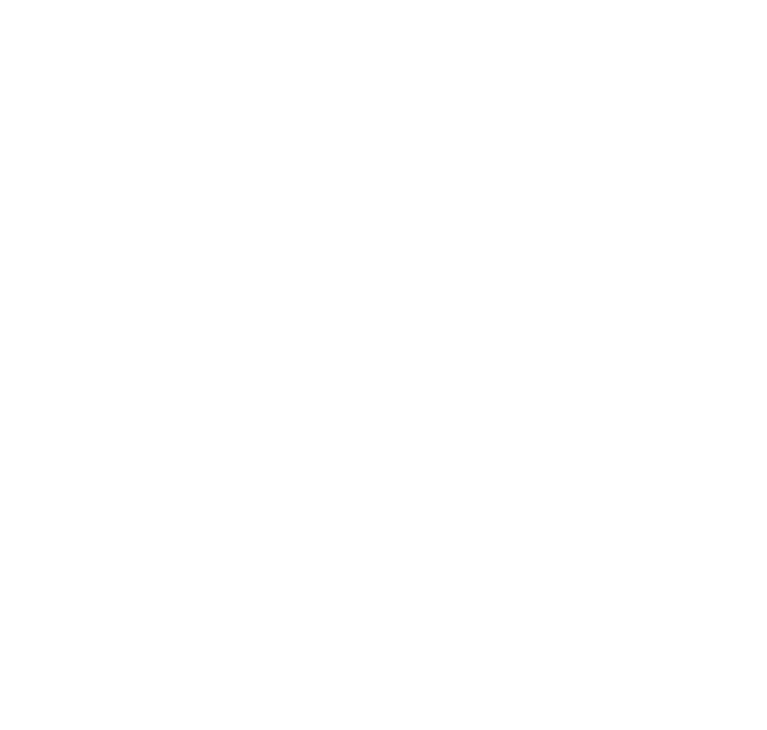 scroll, scrollTop: 0, scrollLeft: 0, axis: both 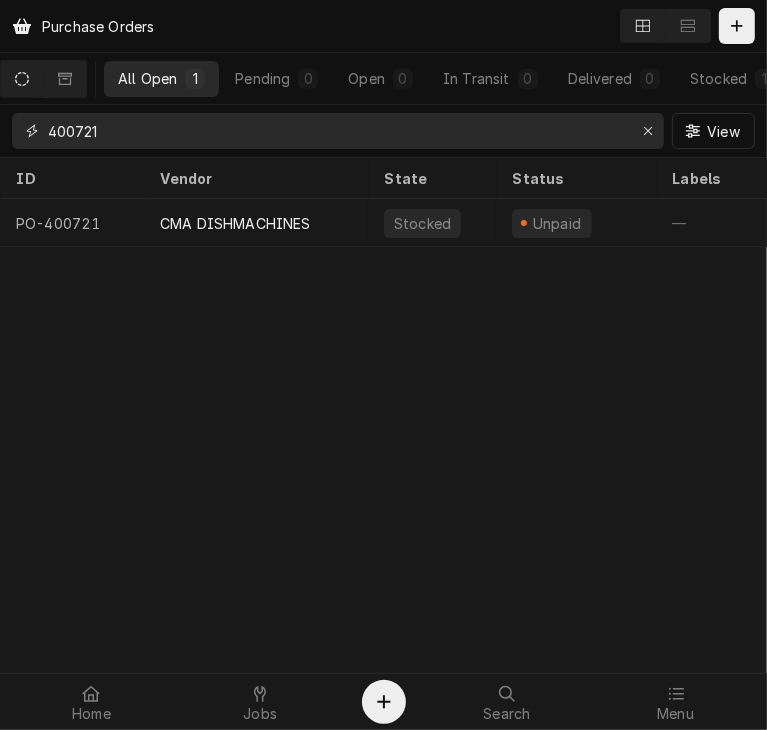 drag, startPoint x: 140, startPoint y: 134, endPoint x: 21, endPoint y: 141, distance: 119.2057 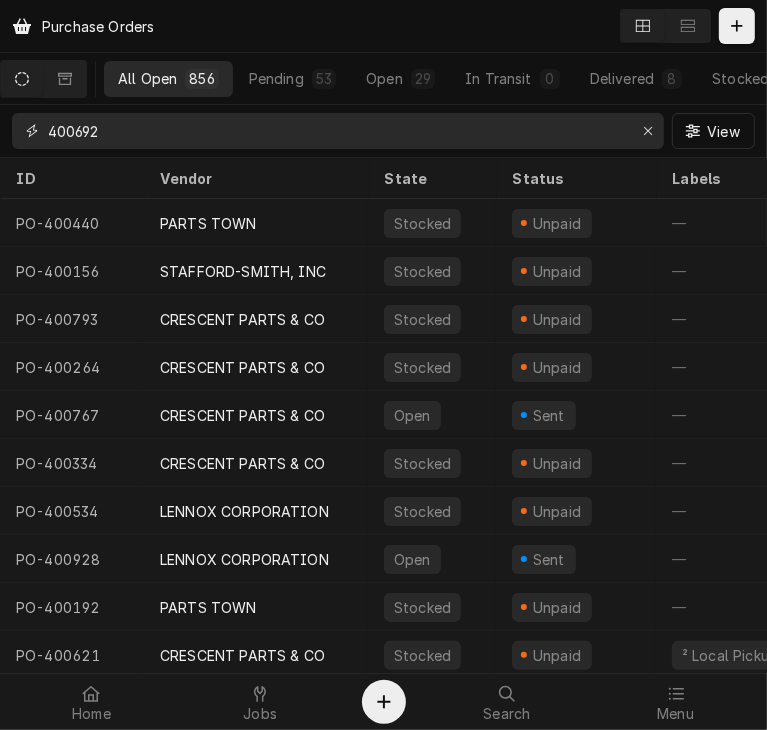 type on "400692" 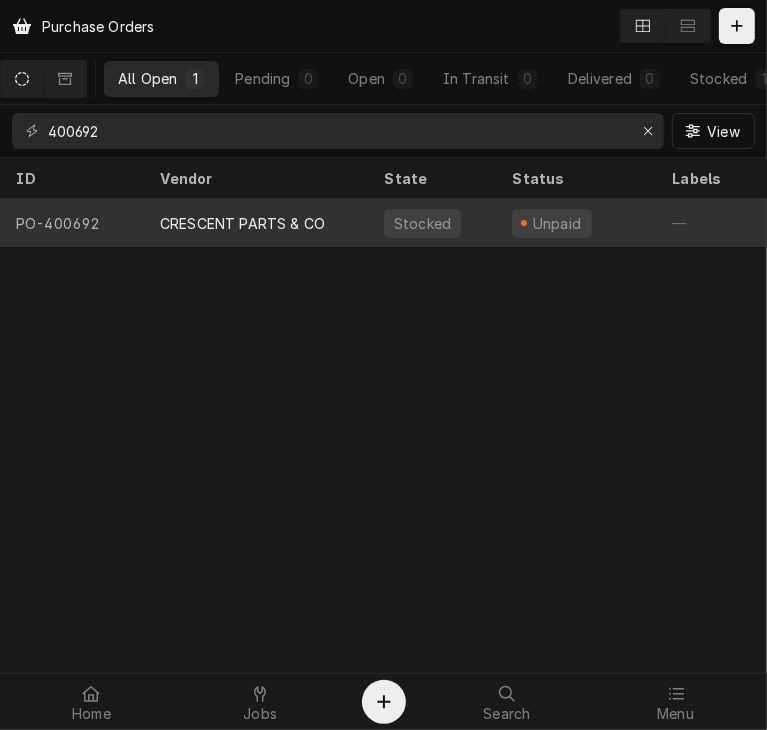 click on "CRESCENT PARTS & CO" at bounding box center [242, 223] 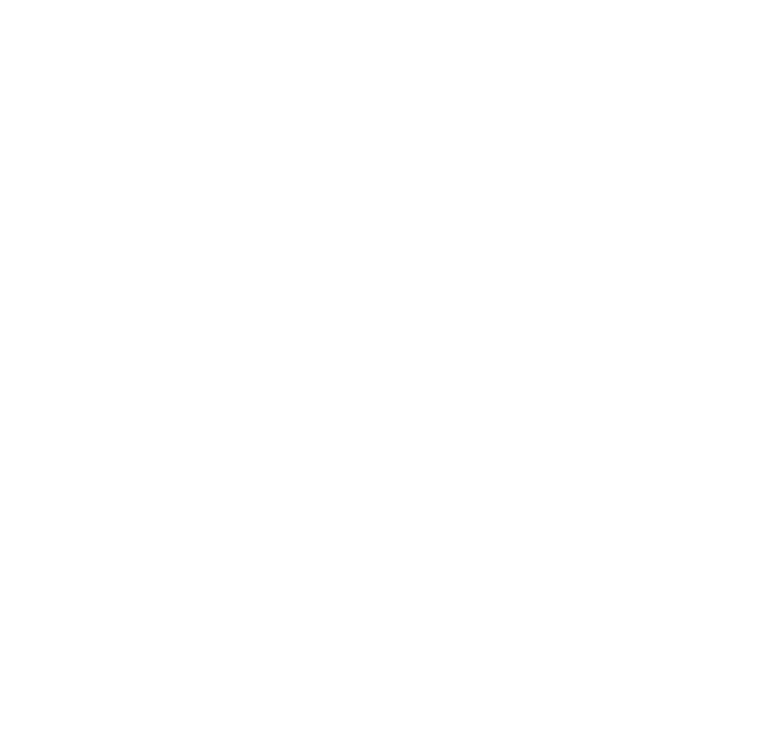 scroll, scrollTop: 0, scrollLeft: 0, axis: both 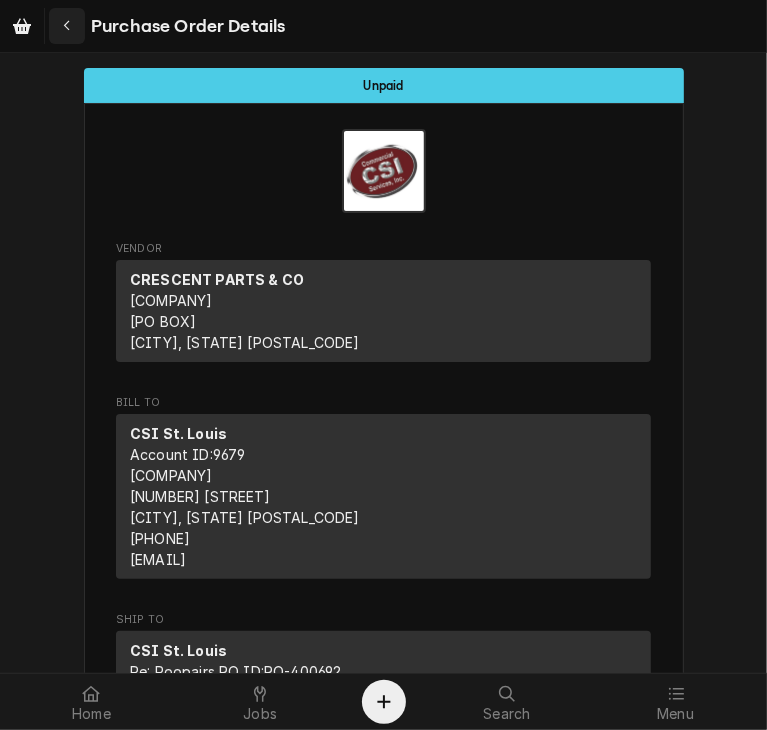click 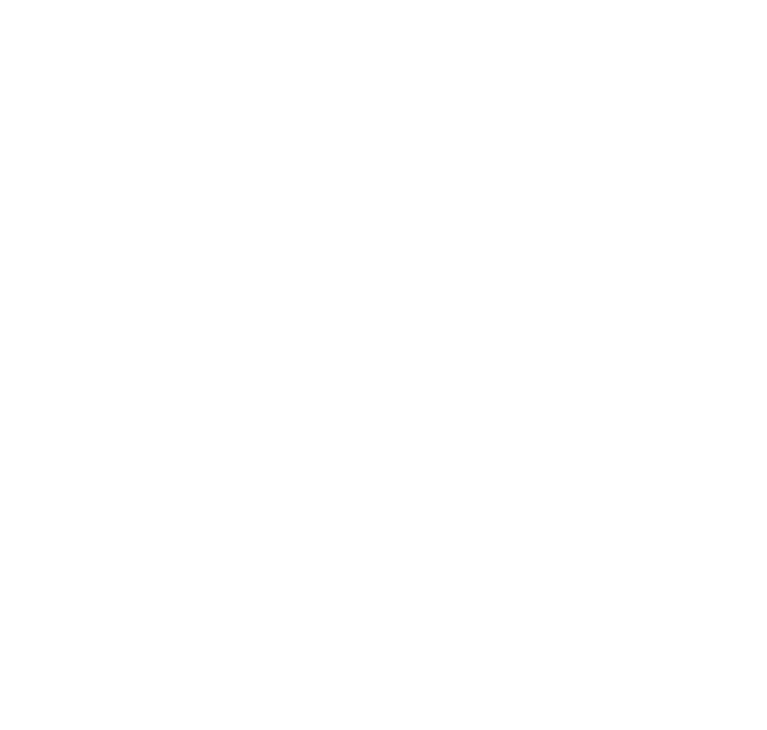 scroll, scrollTop: 0, scrollLeft: 0, axis: both 